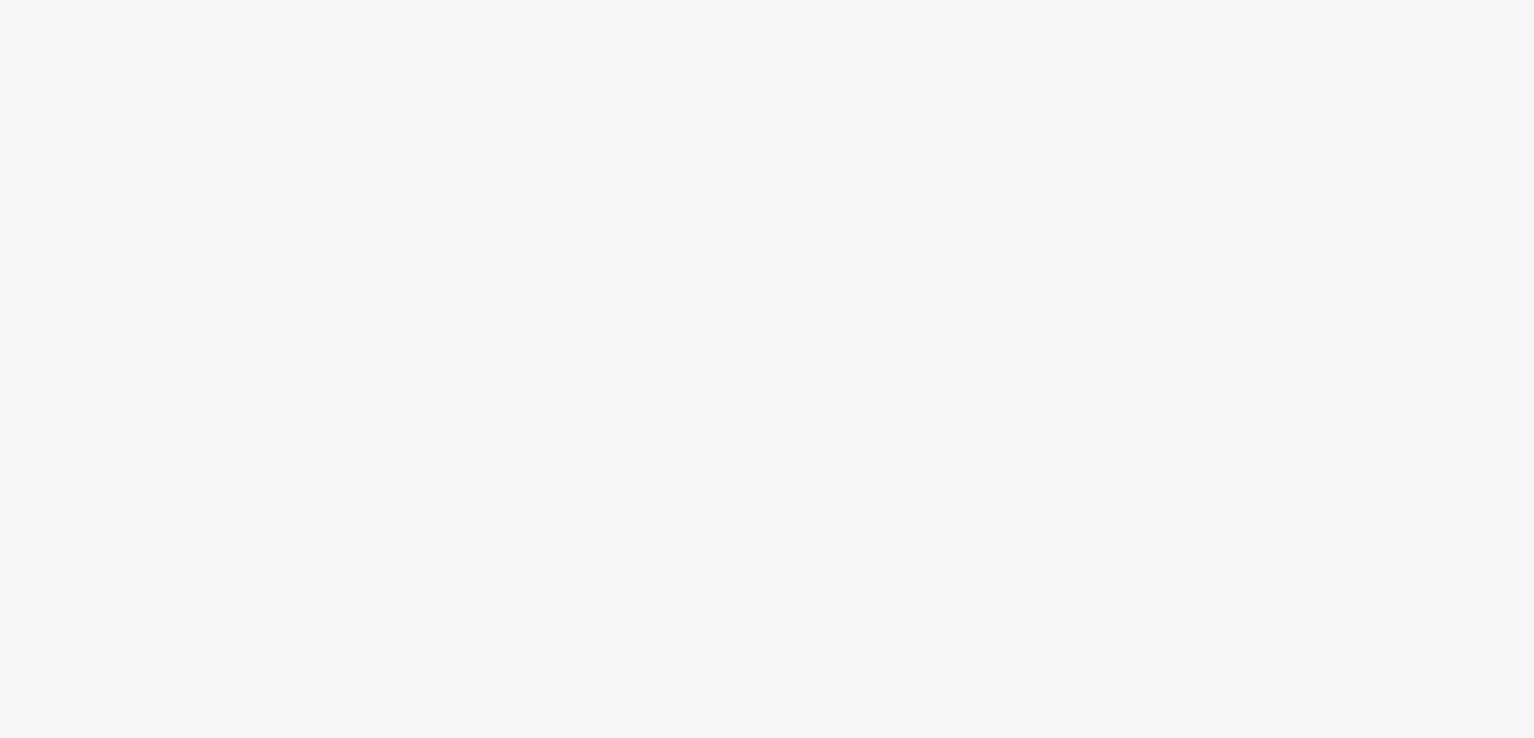 scroll, scrollTop: 0, scrollLeft: 0, axis: both 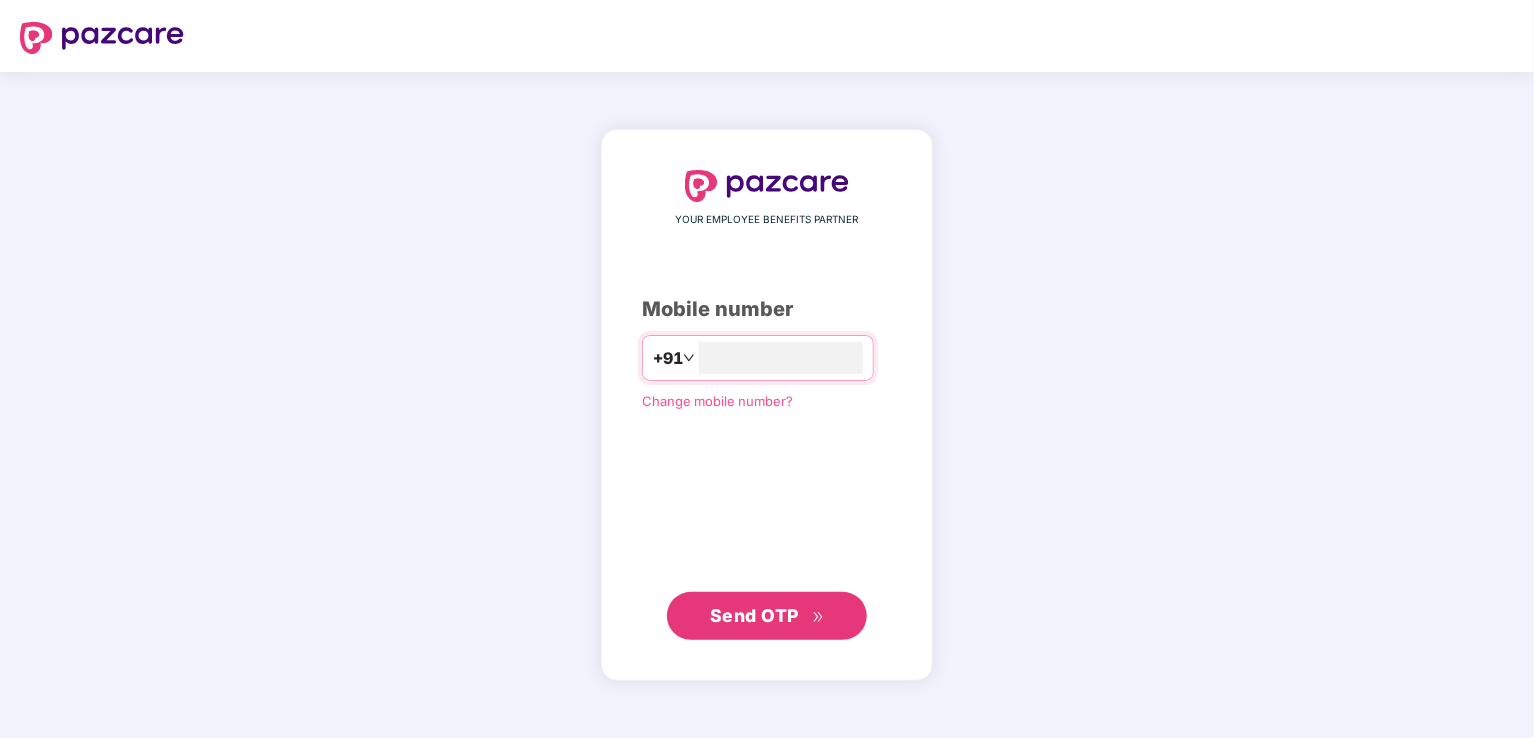type on "**********" 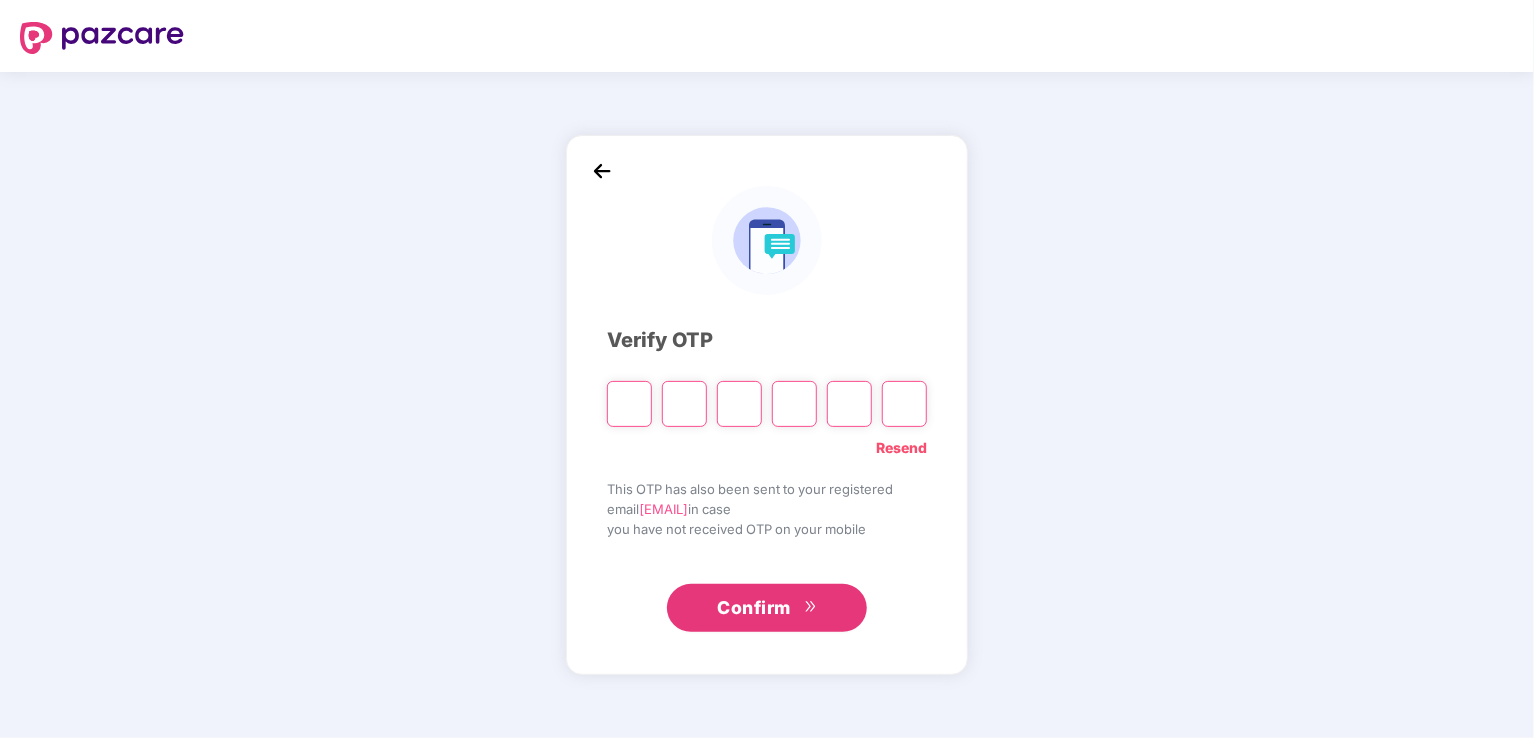 type on "*" 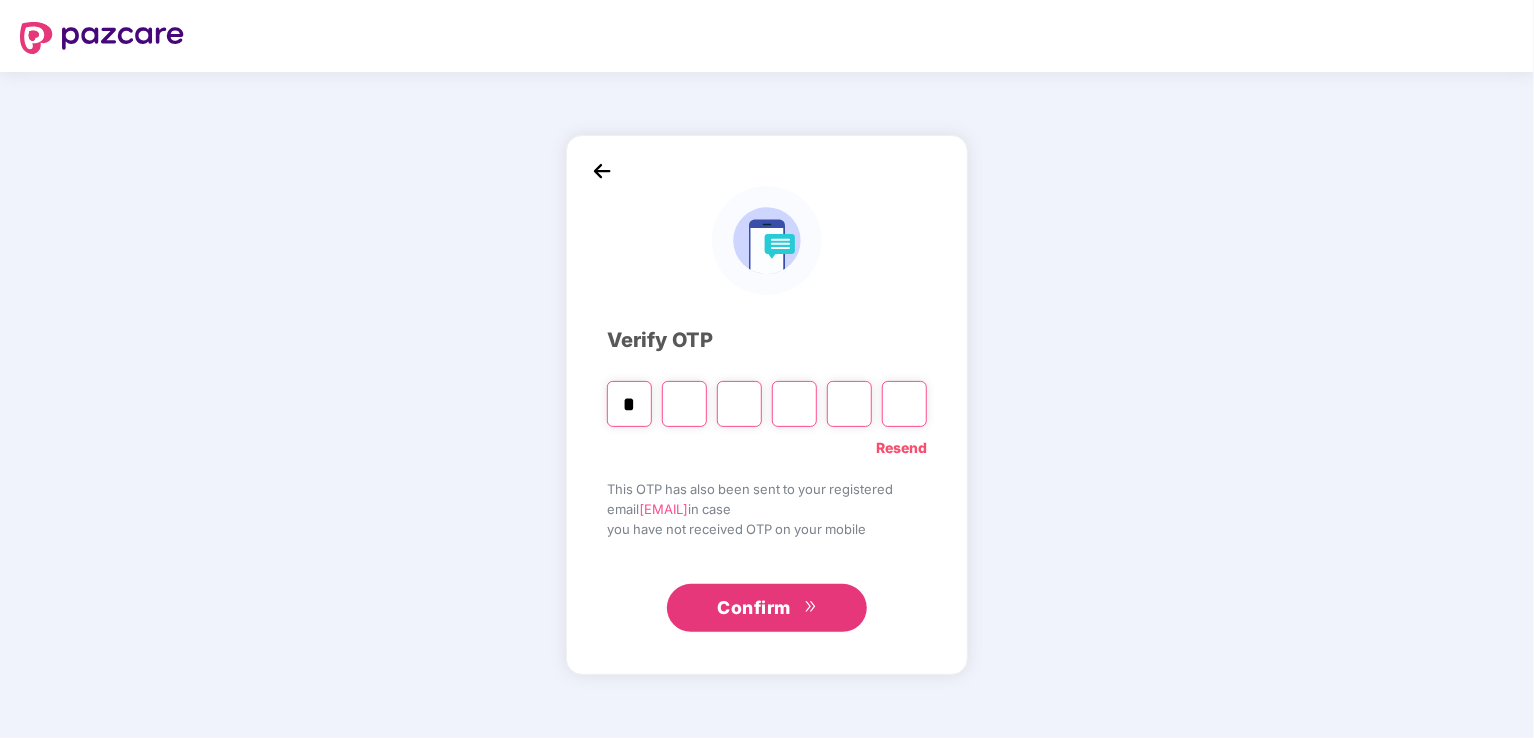 type on "*" 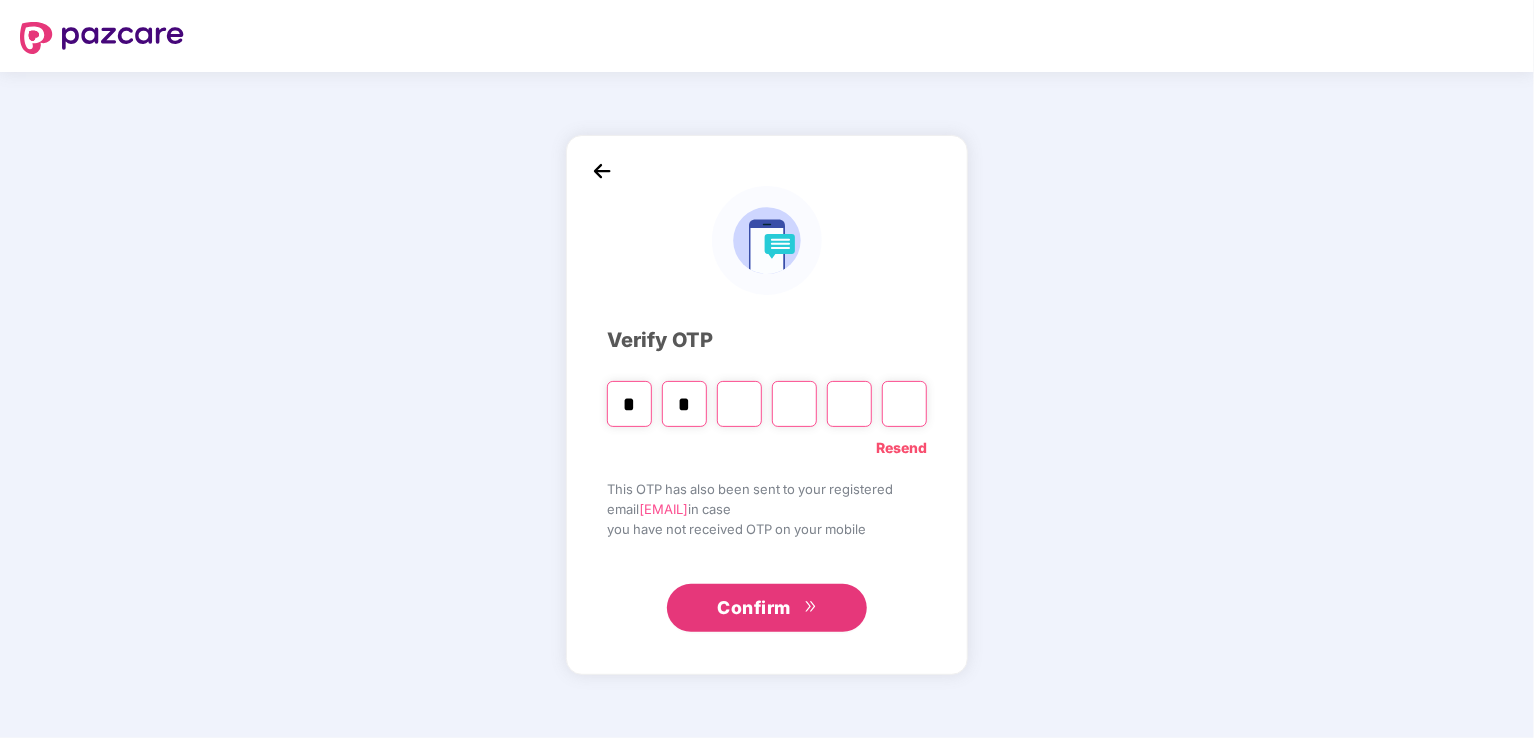 type on "*" 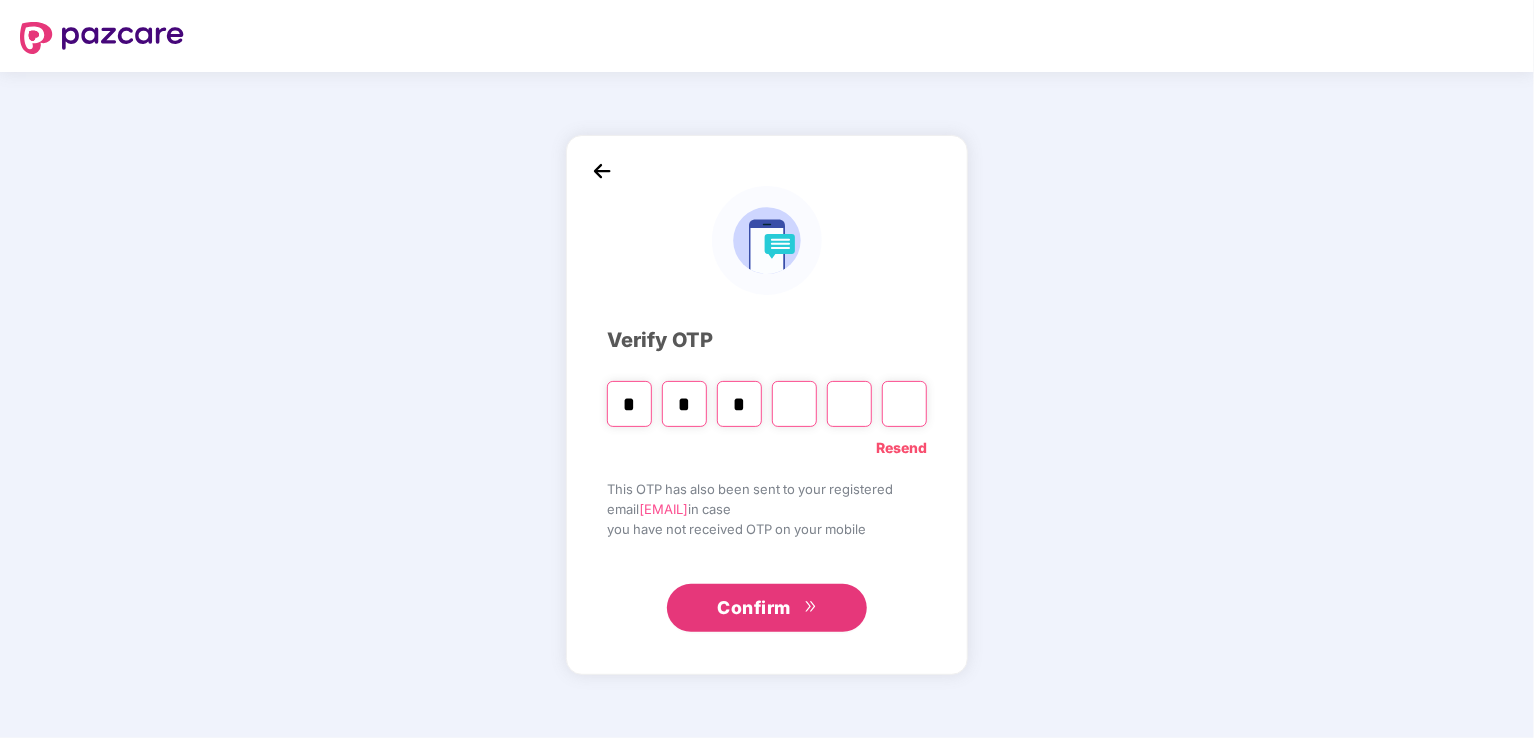 type on "*" 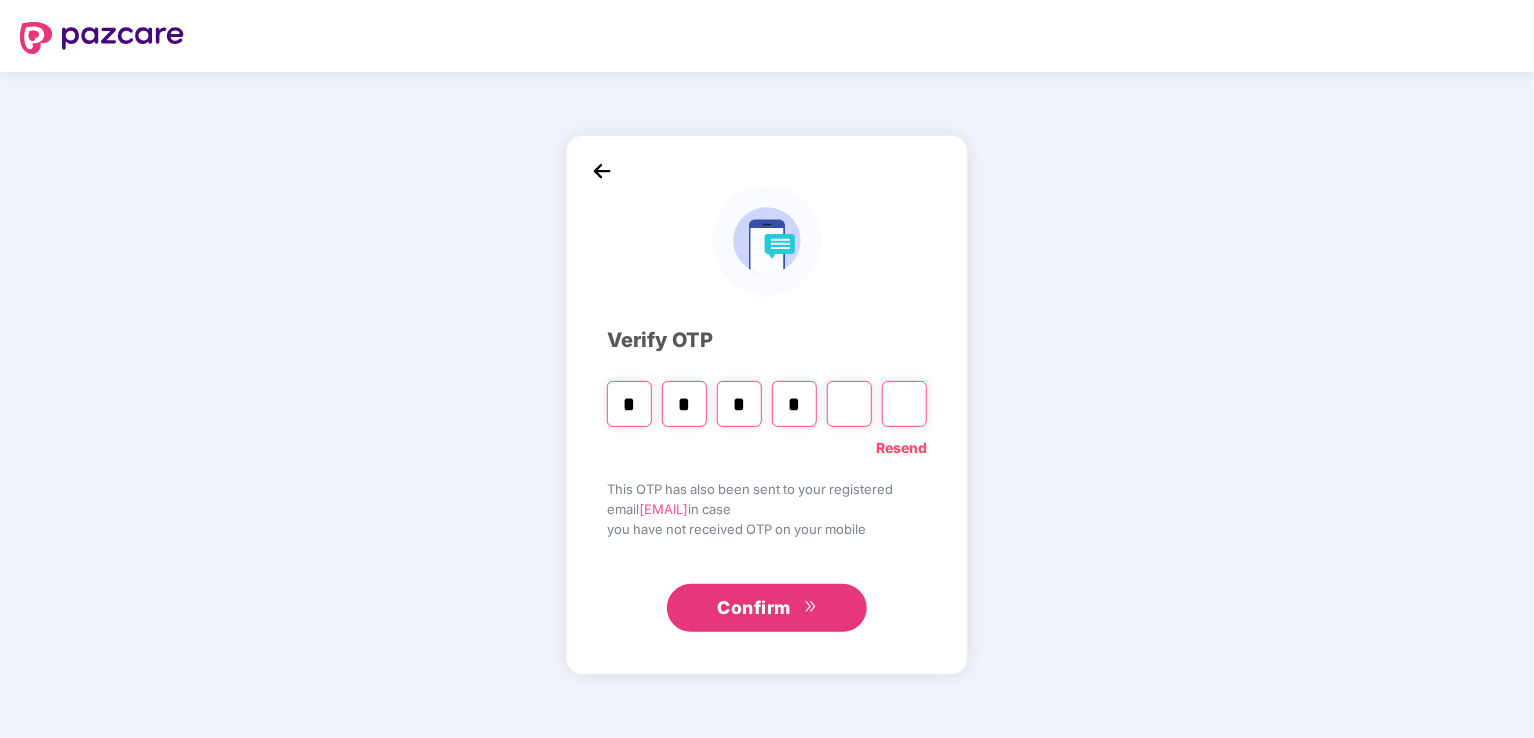 type on "*" 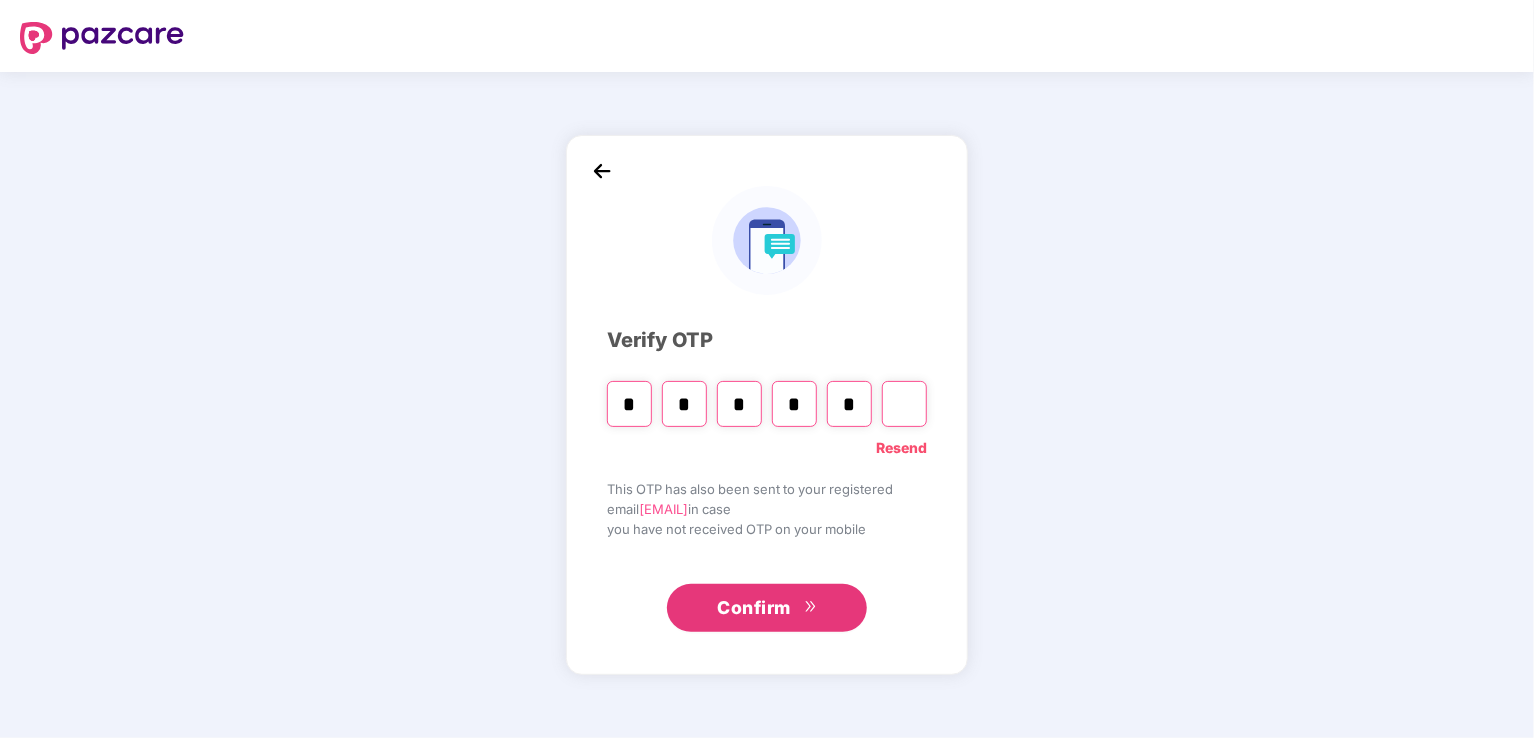 type on "*" 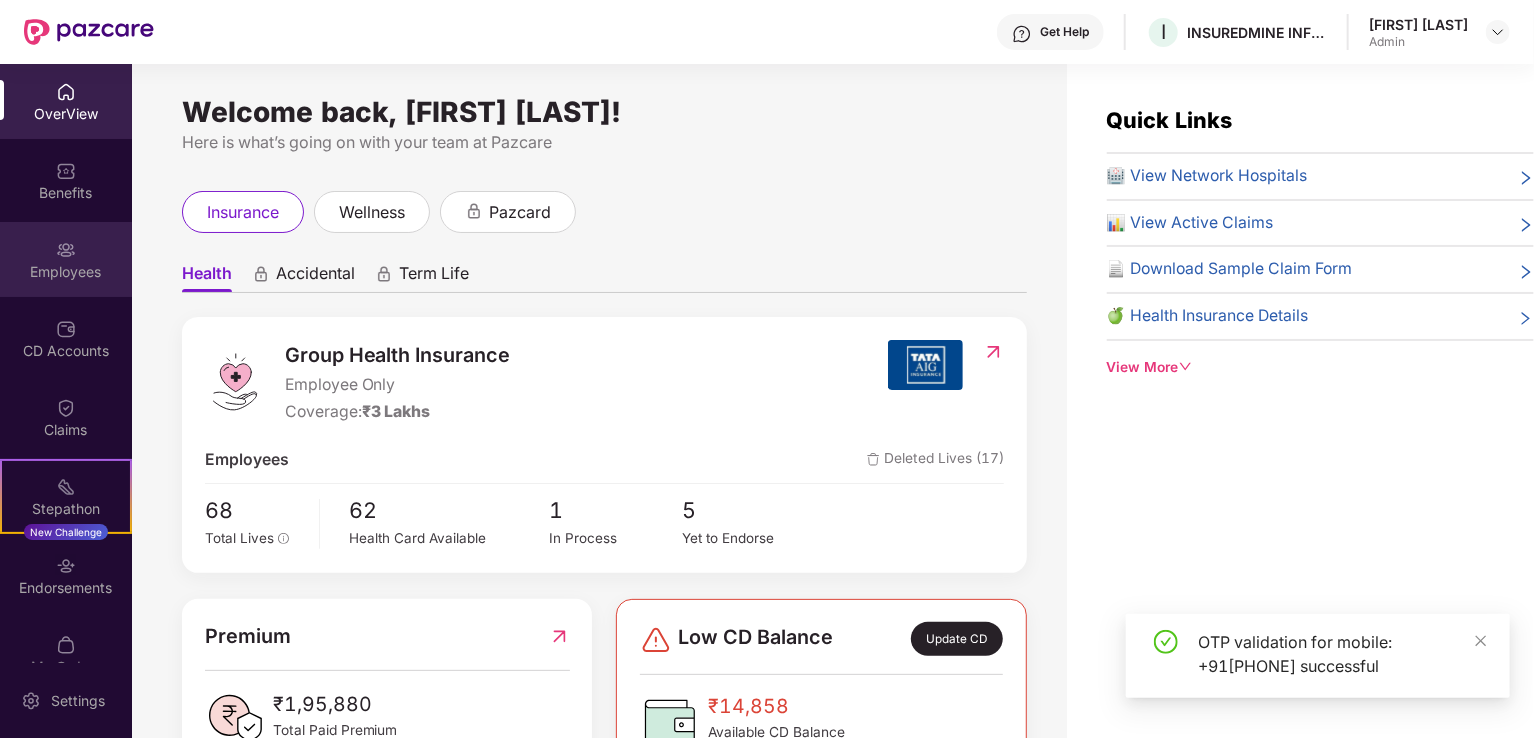 click on "Employees" at bounding box center [66, 272] 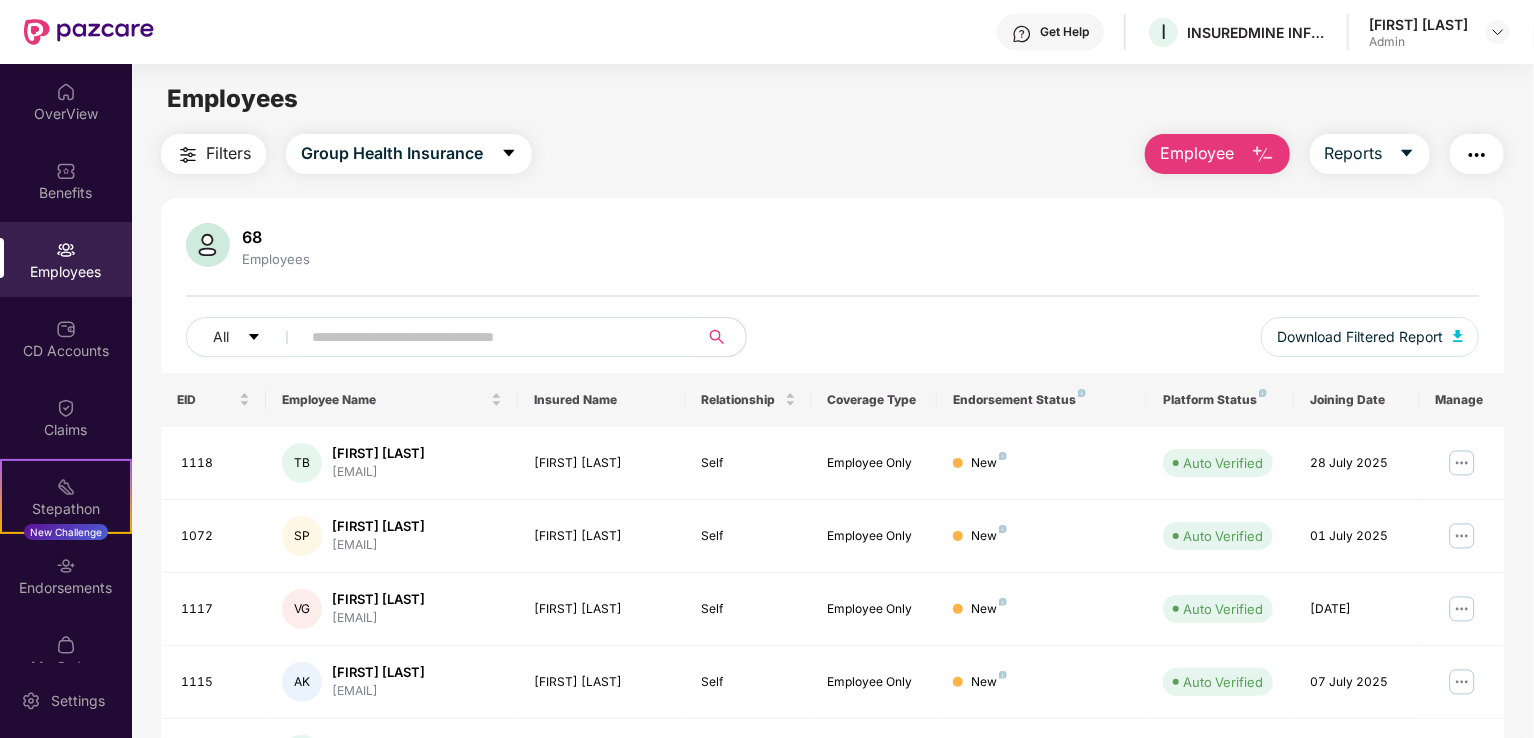 click on "All Download Filtered Report" at bounding box center (832, 345) 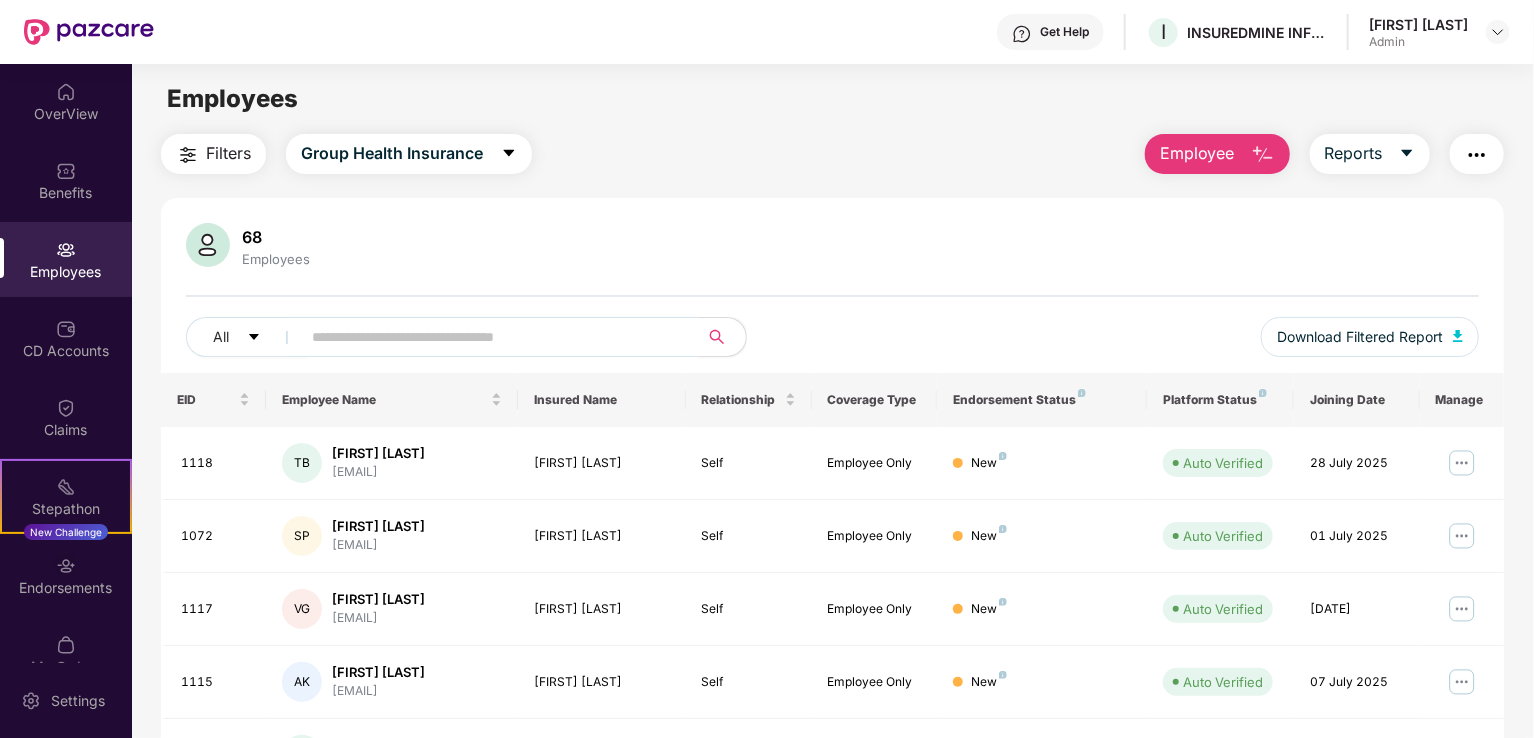 click at bounding box center (491, 337) 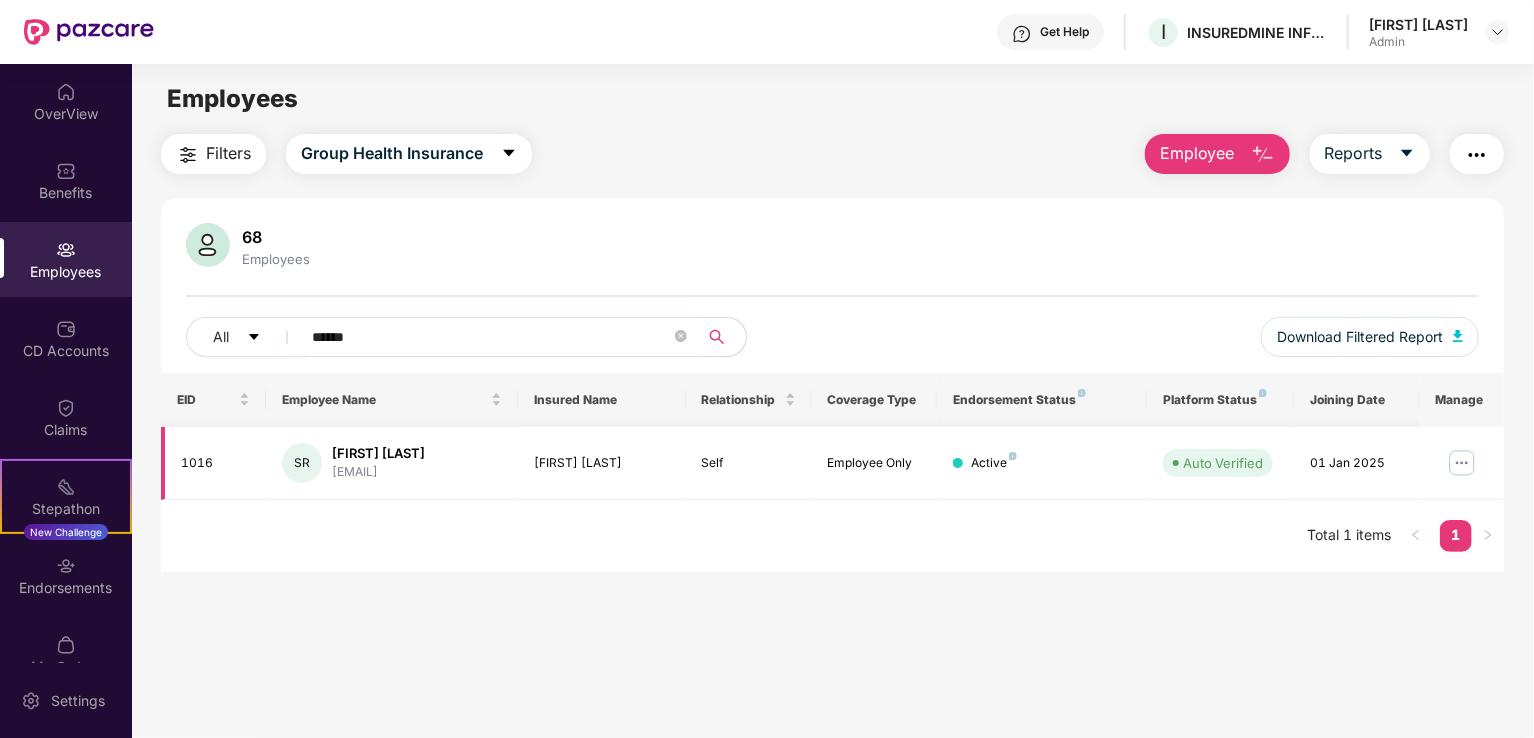 type on "******" 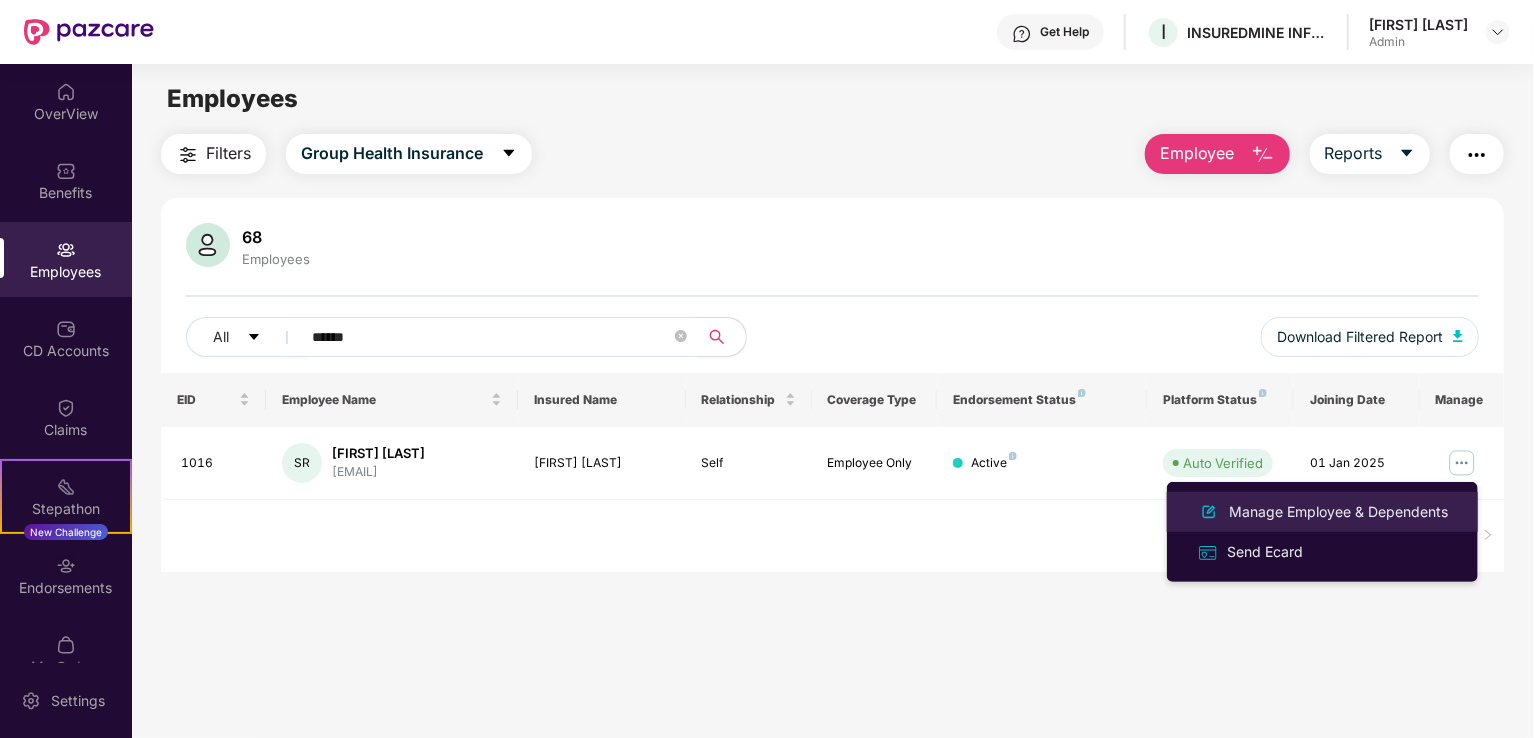 click on "Manage Employee & Dependents" at bounding box center (1338, 512) 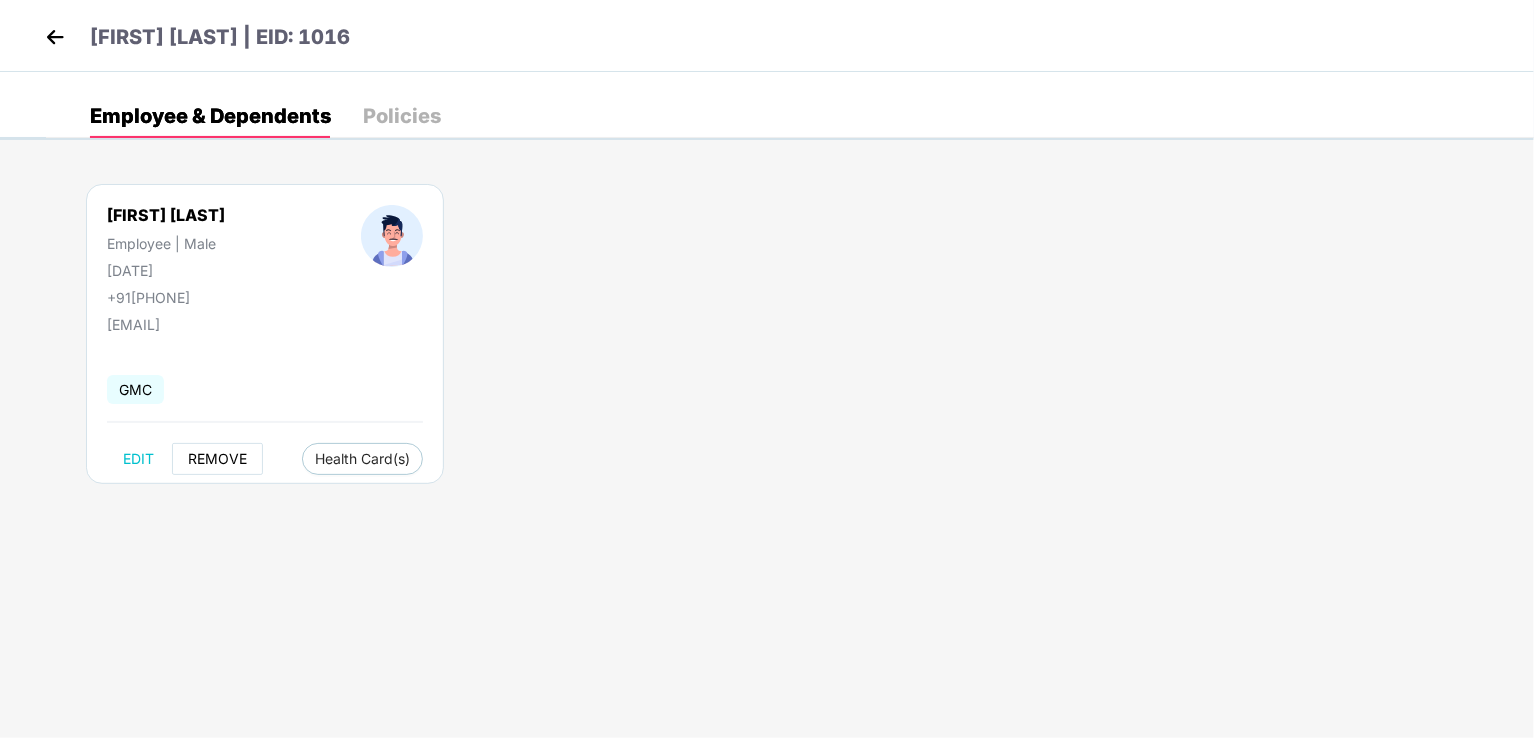 click on "REMOVE" at bounding box center [217, 459] 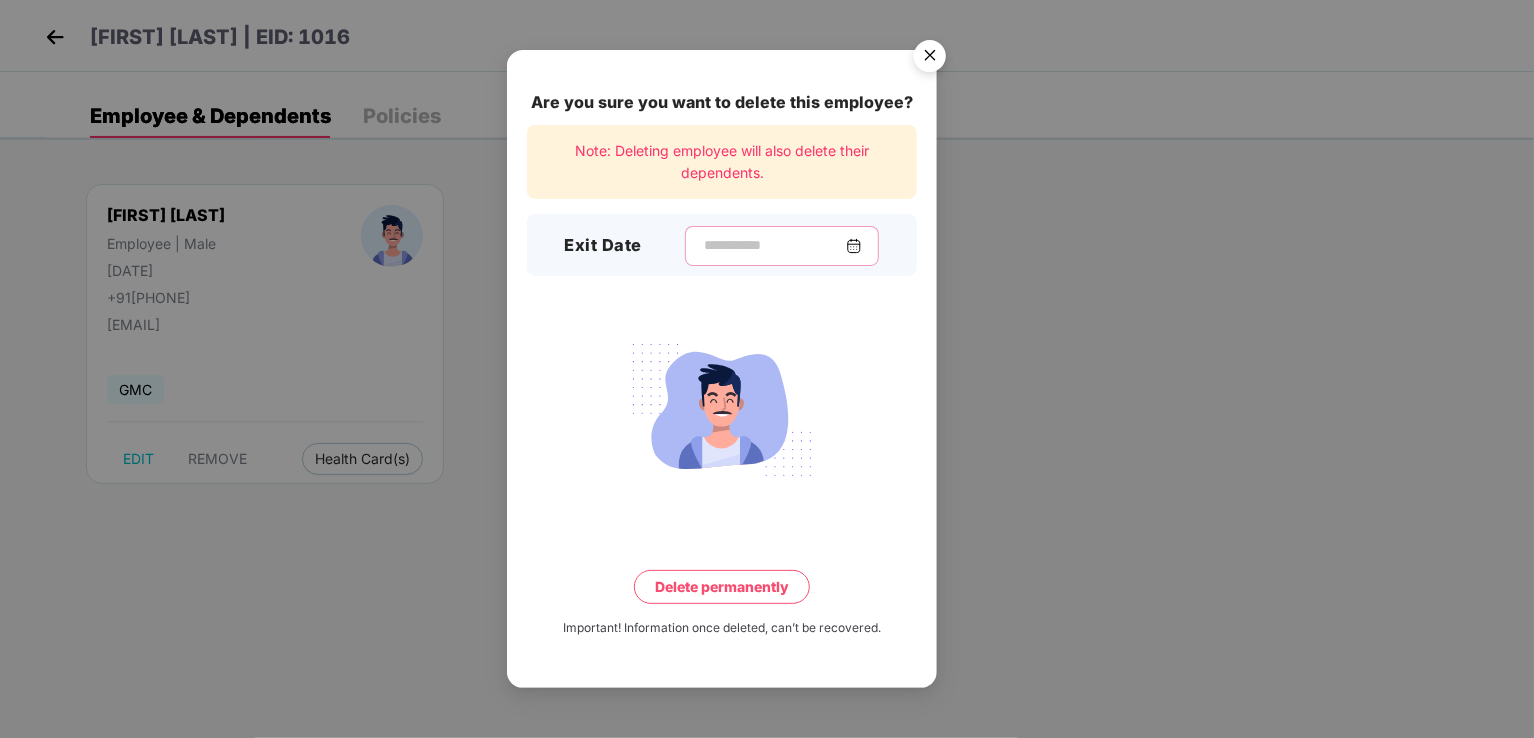 click at bounding box center (774, 245) 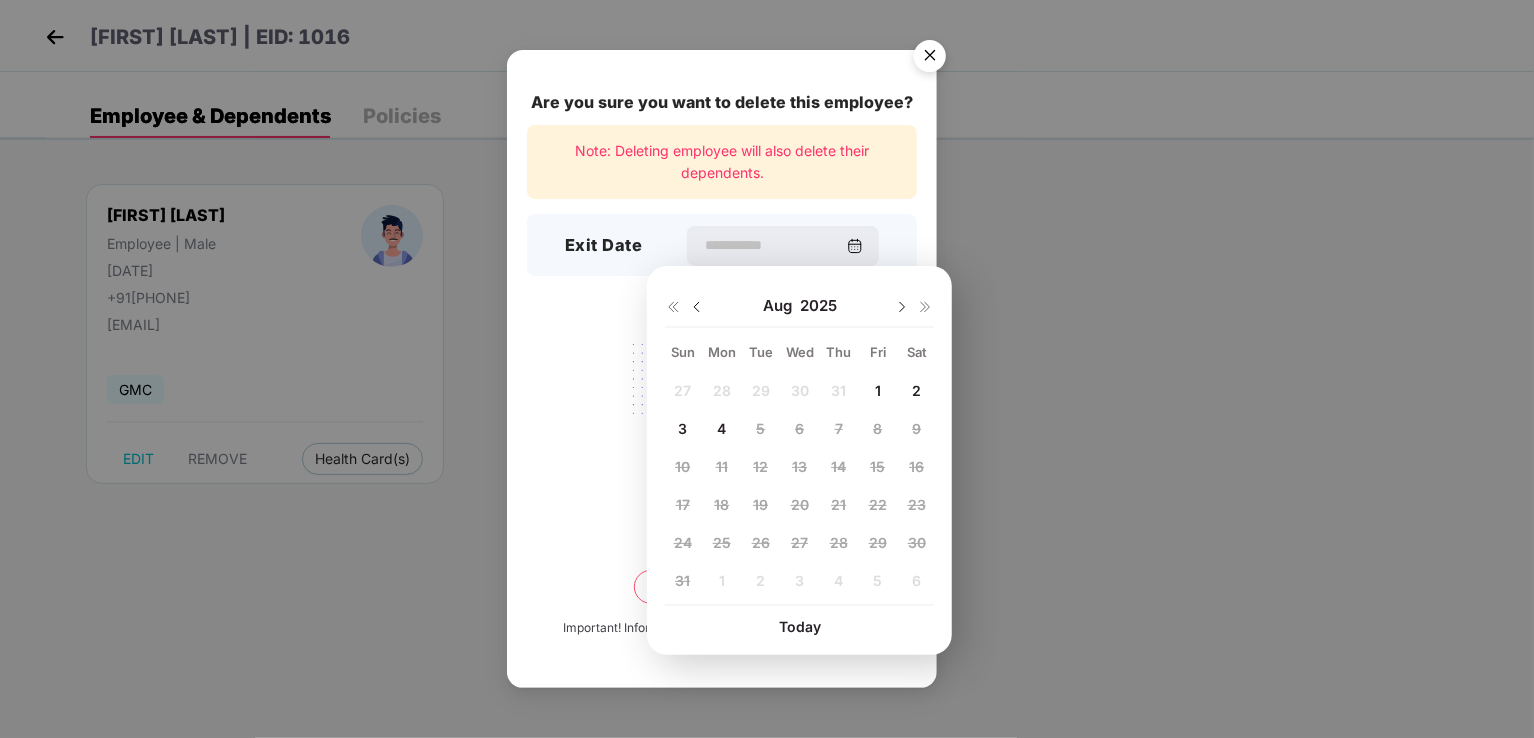 click on "1" at bounding box center (878, 390) 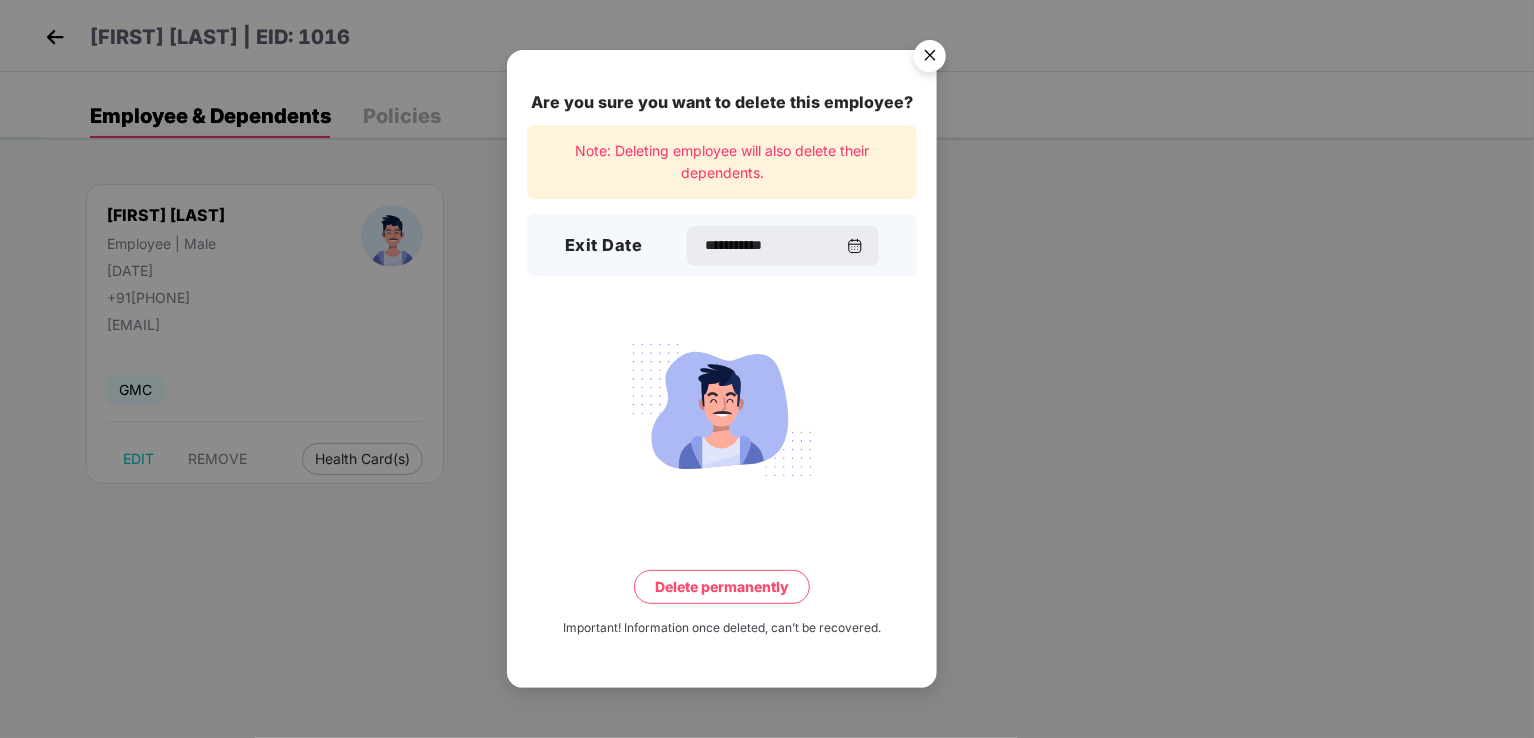 click on "Delete permanently" at bounding box center [722, 587] 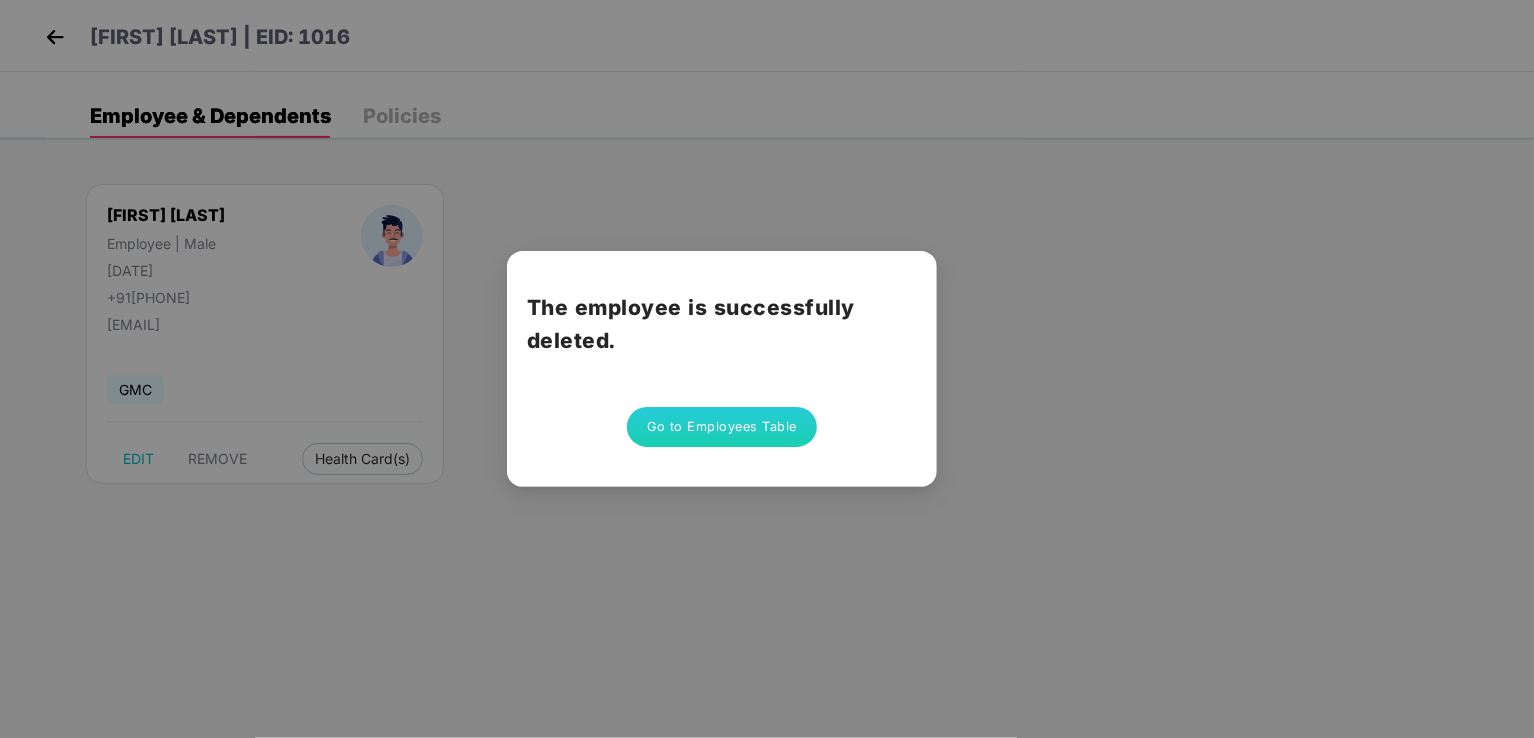 click on "Go to Employees Table" at bounding box center (722, 427) 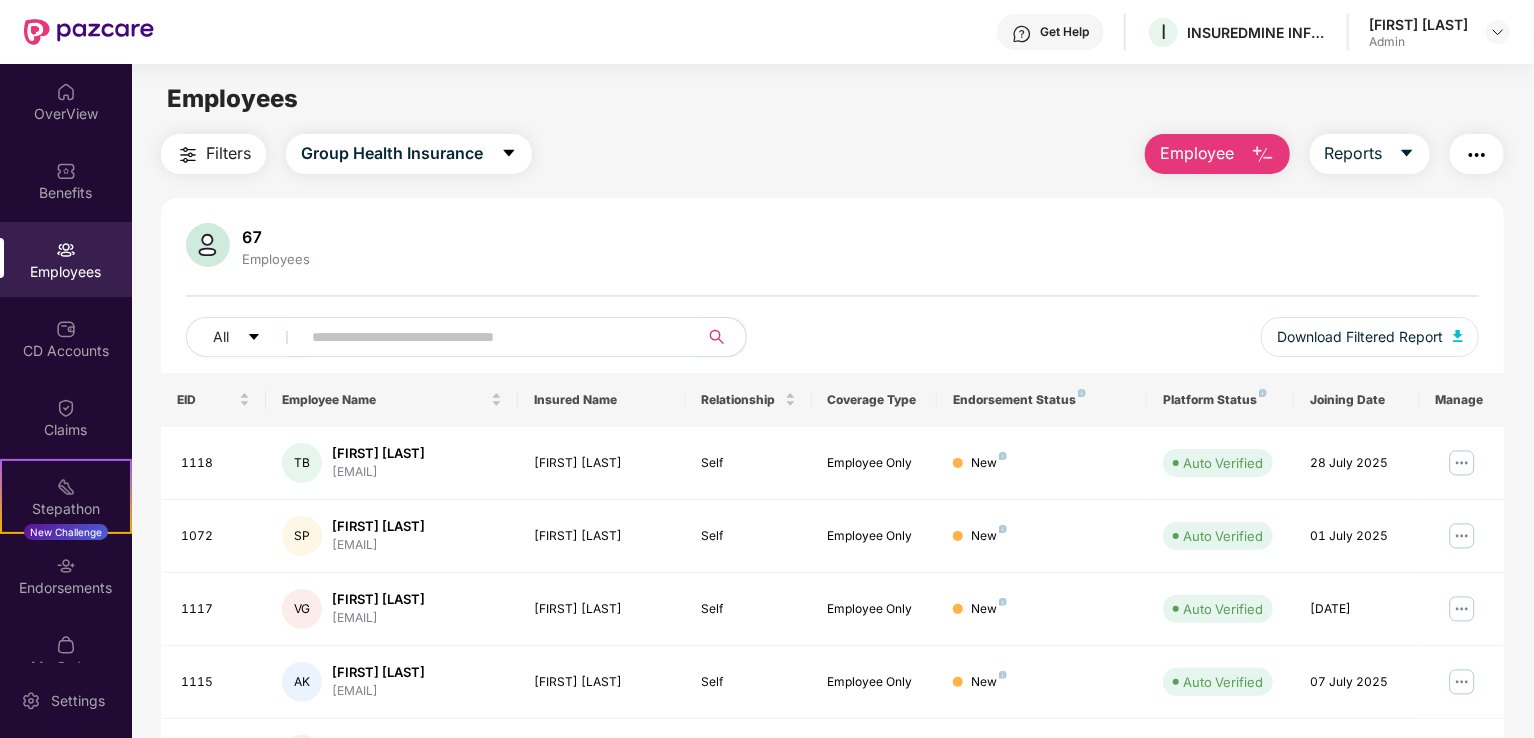 click at bounding box center (491, 337) 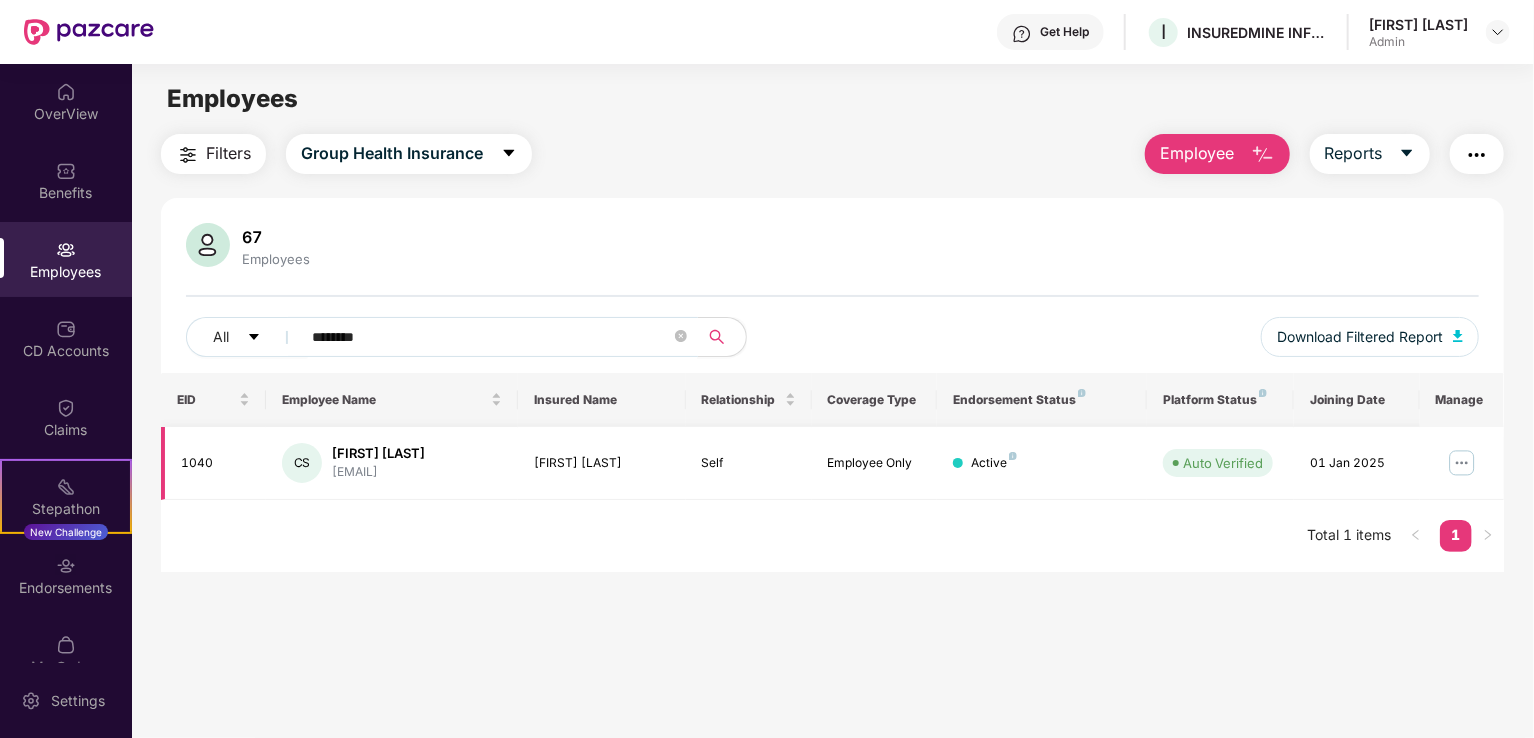 type on "********" 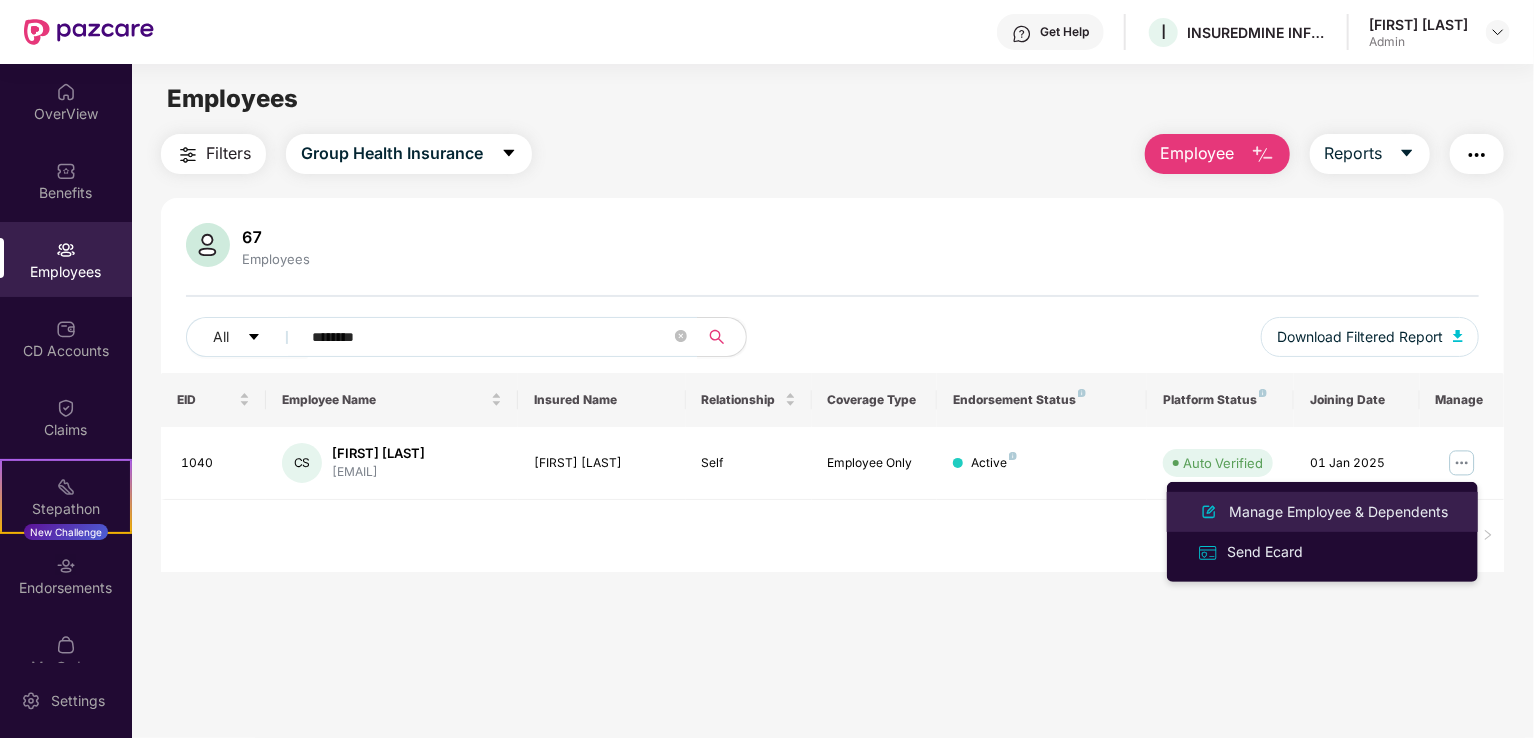 click on "Manage Employee & Dependents" at bounding box center [1338, 512] 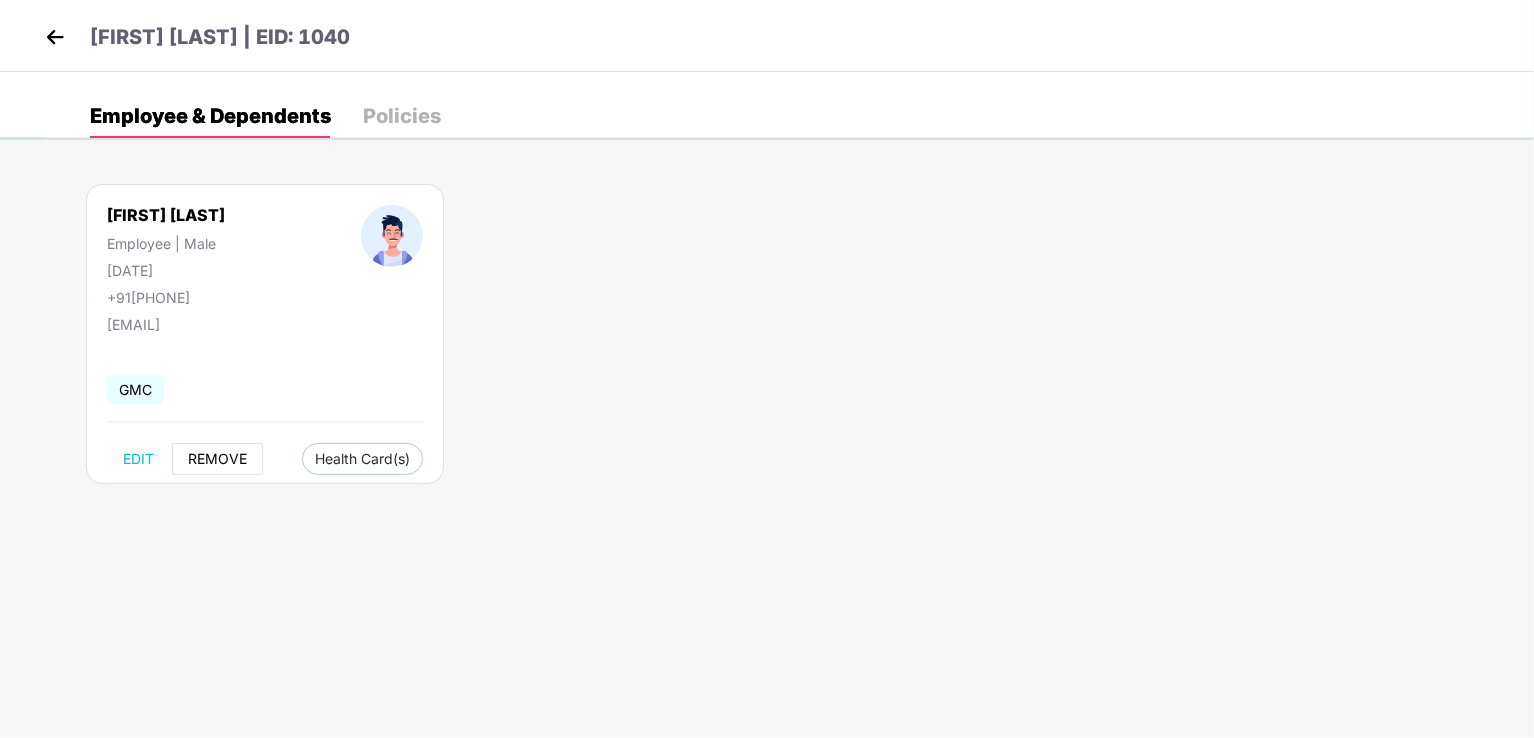 click on "REMOVE" at bounding box center [217, 459] 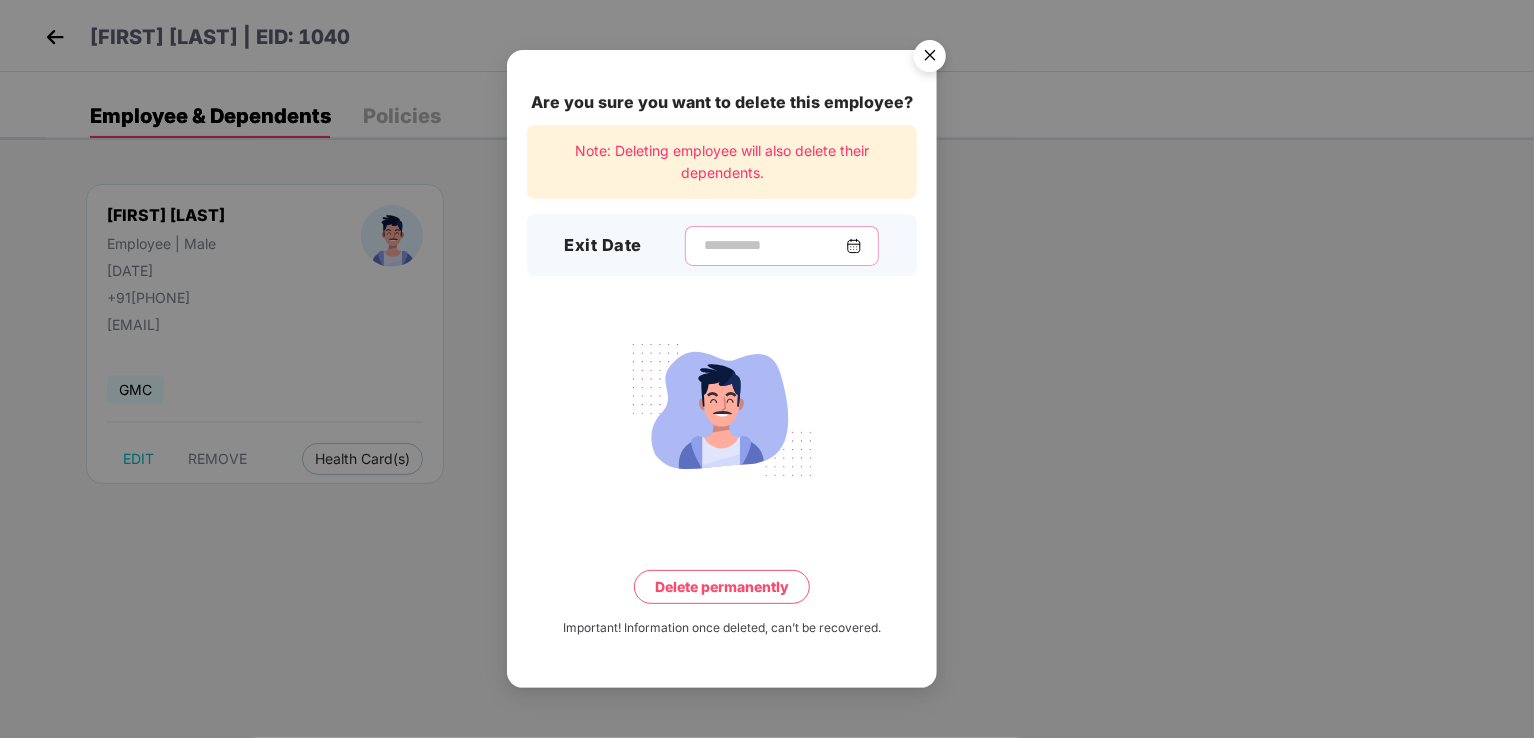 click at bounding box center (774, 245) 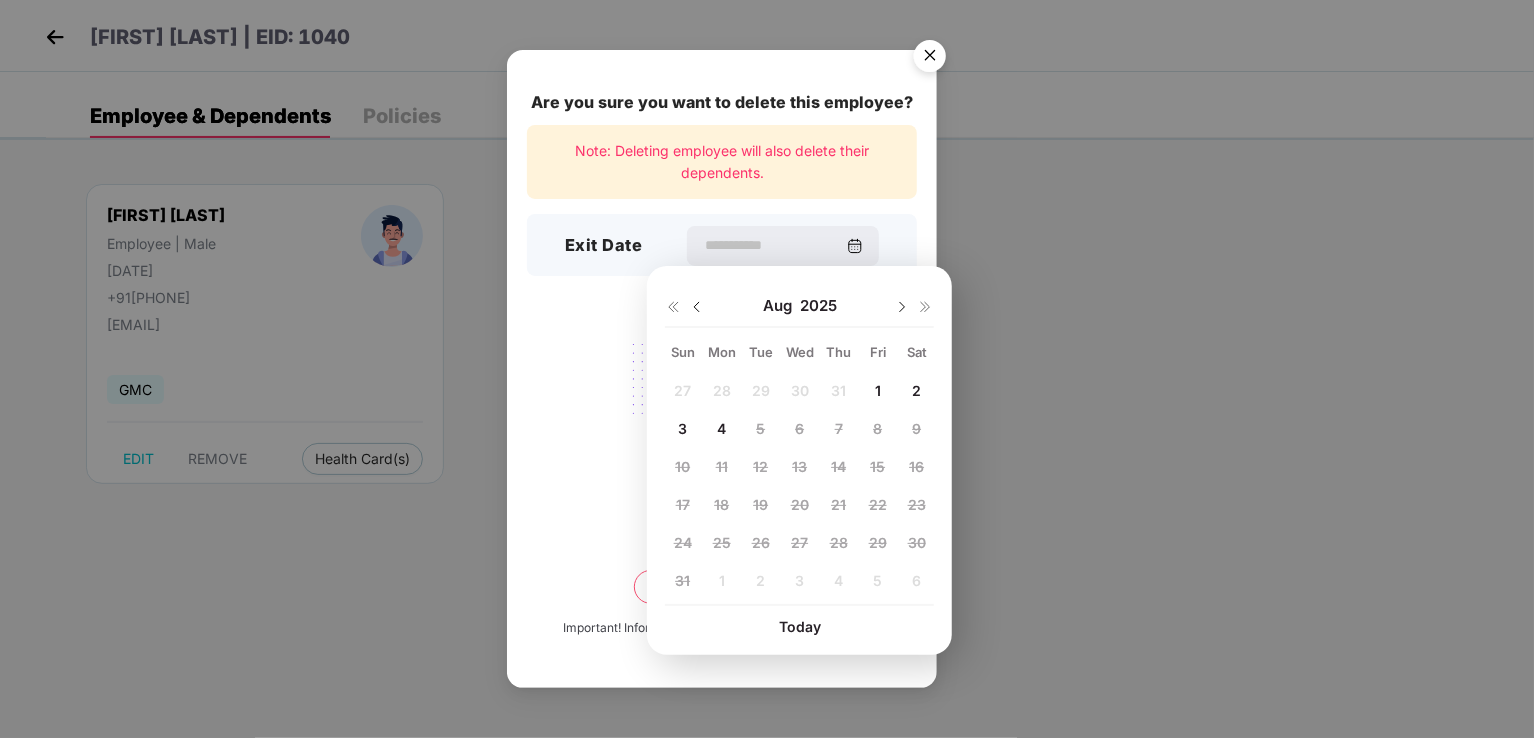 click on "1" at bounding box center [878, 391] 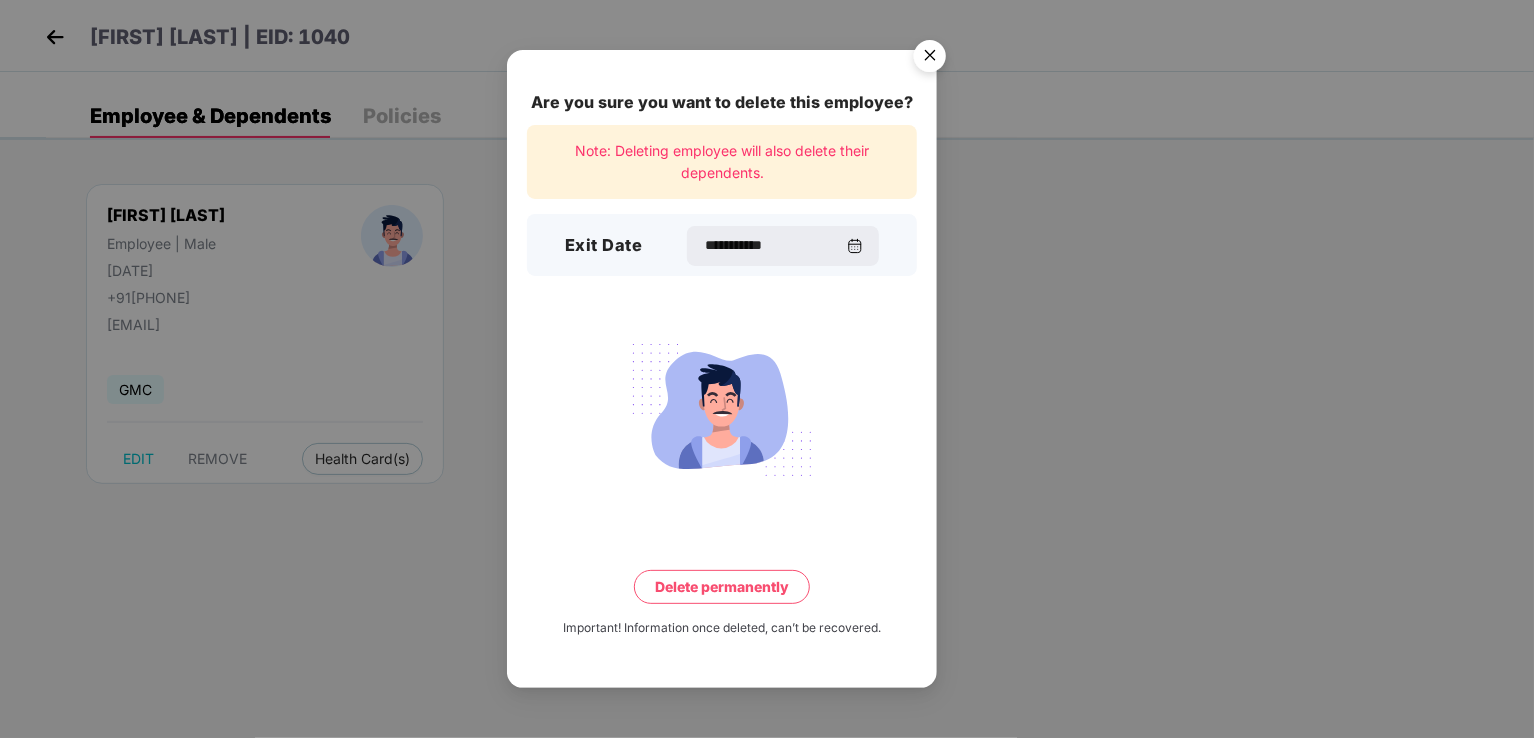 click on "Delete permanently" at bounding box center (722, 587) 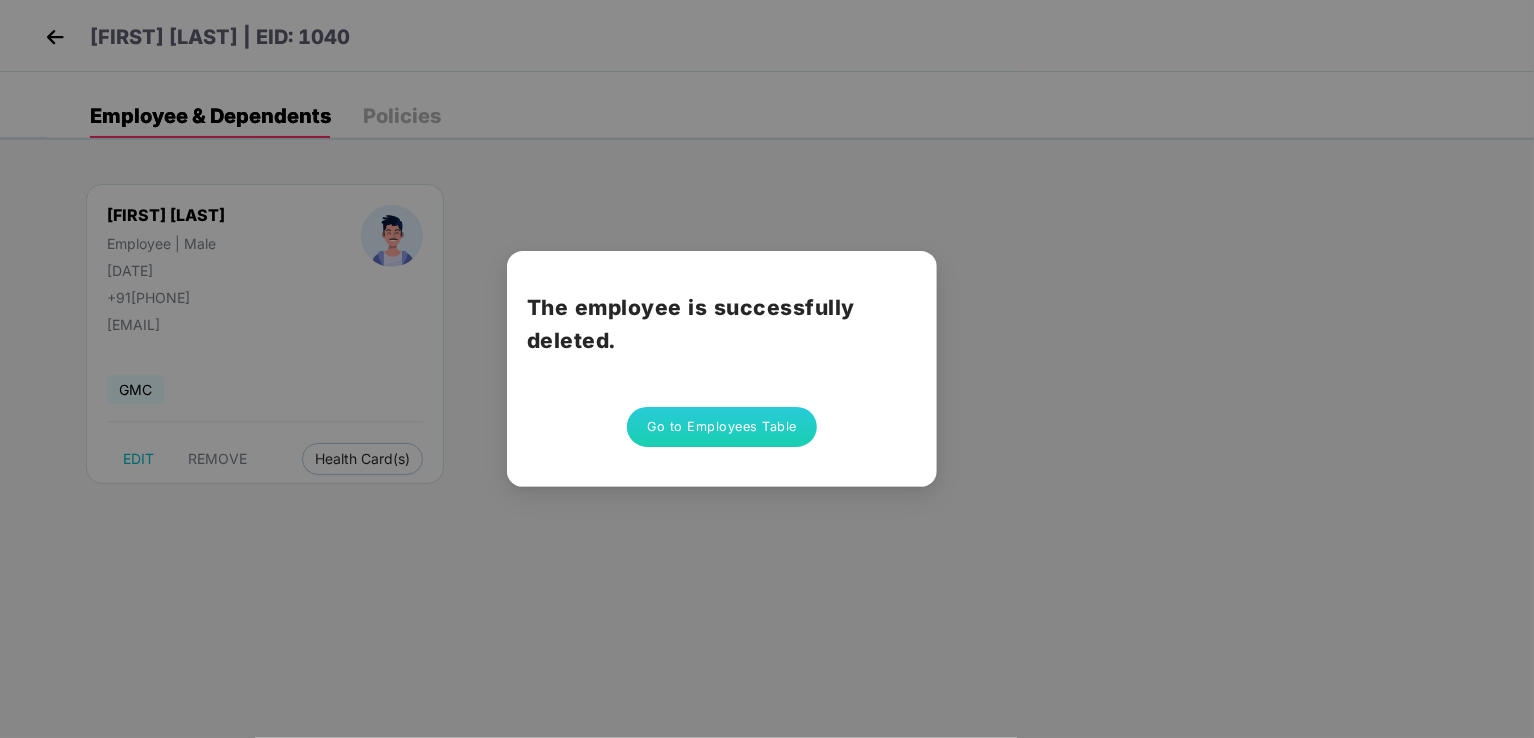 click on "Go to Employees Table" at bounding box center (722, 427) 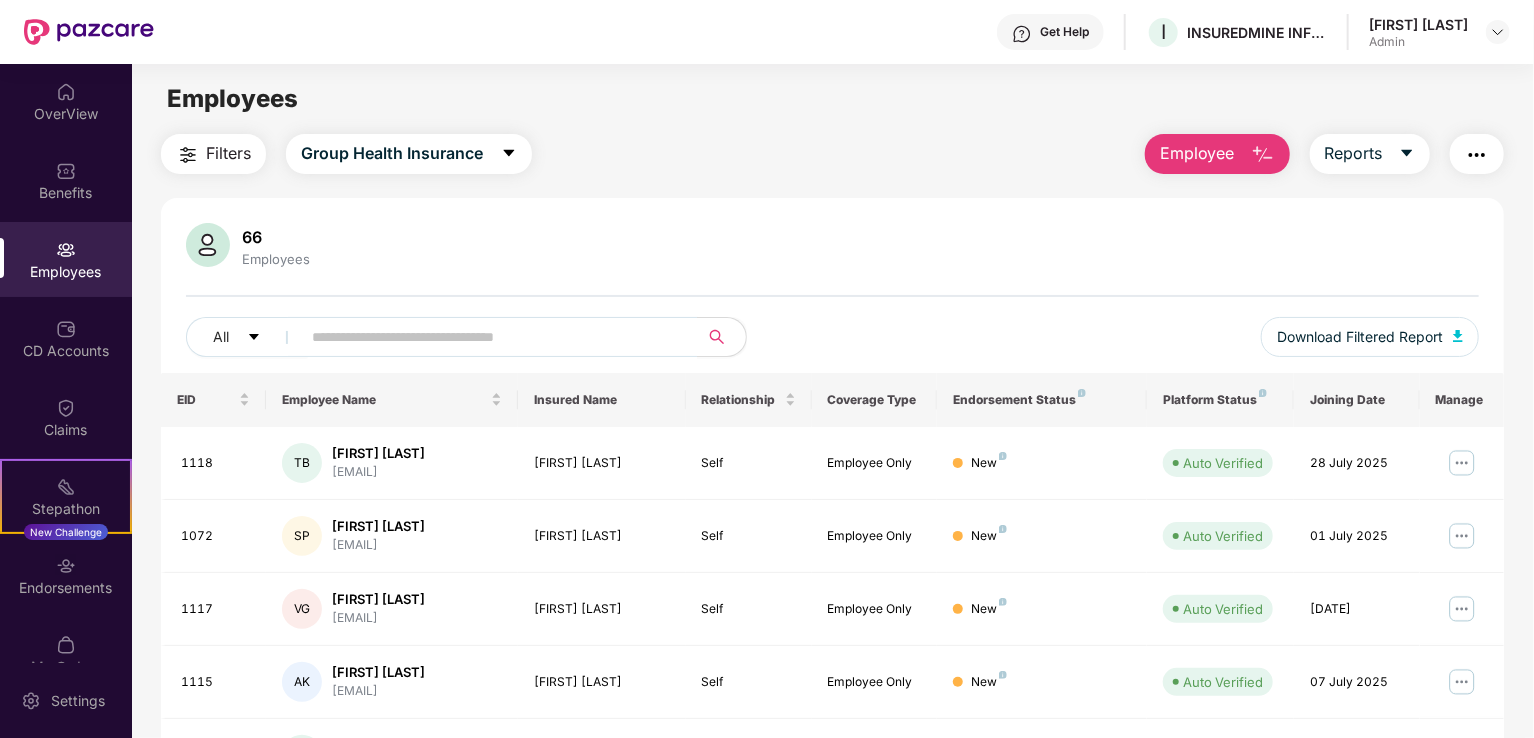 click on "Employee" at bounding box center [1197, 153] 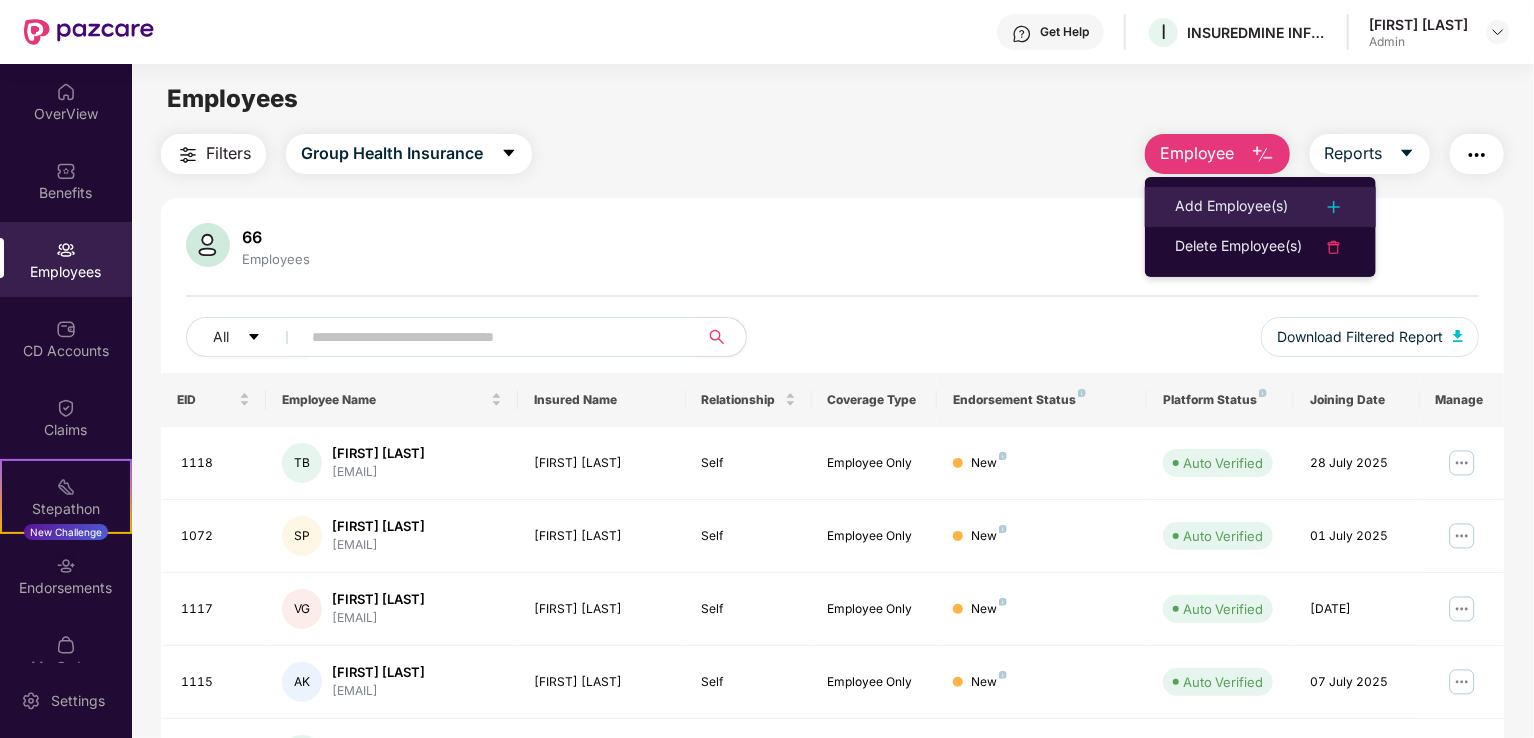 click on "Add Employee(s)" at bounding box center (1231, 207) 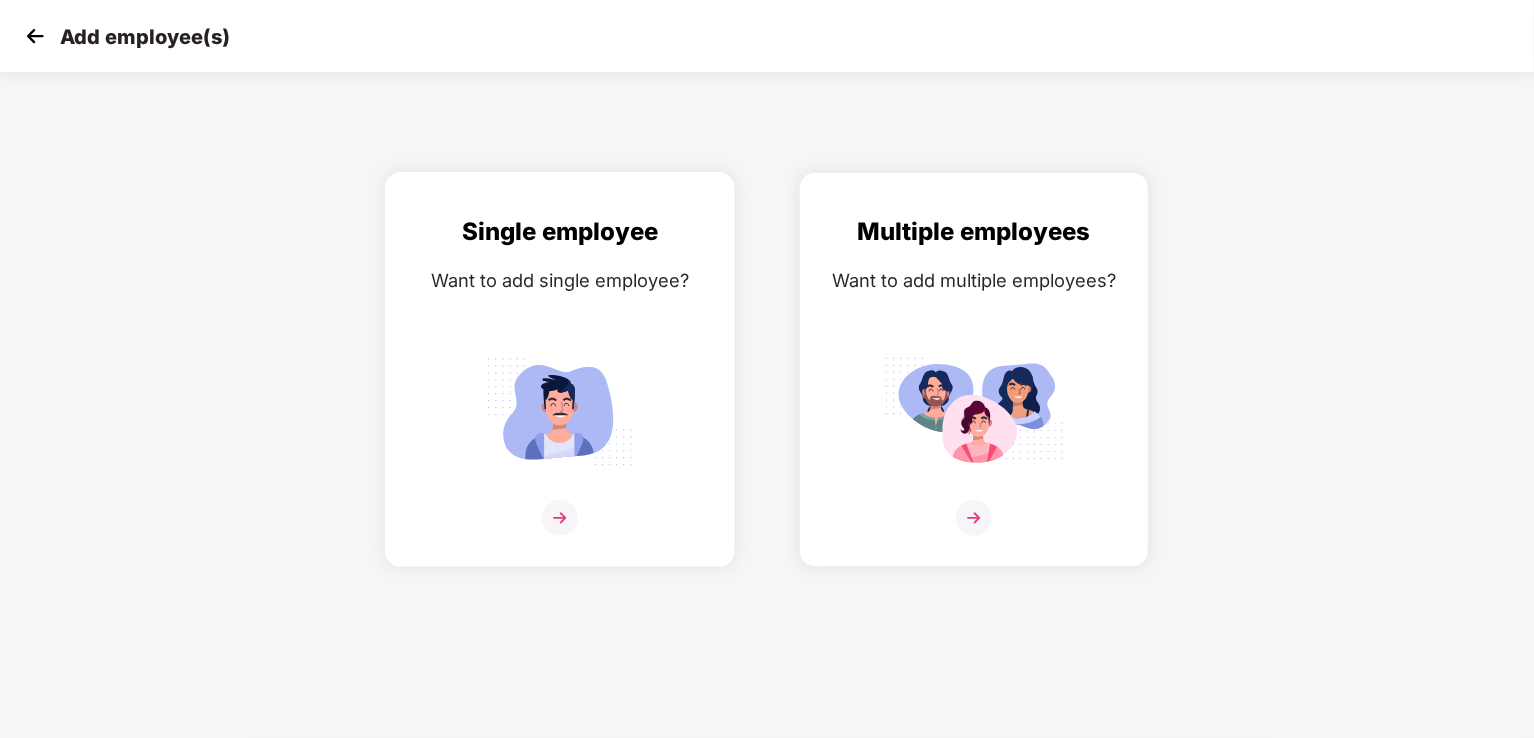 click on "Single employee Want to add single employee?" at bounding box center (560, 387) 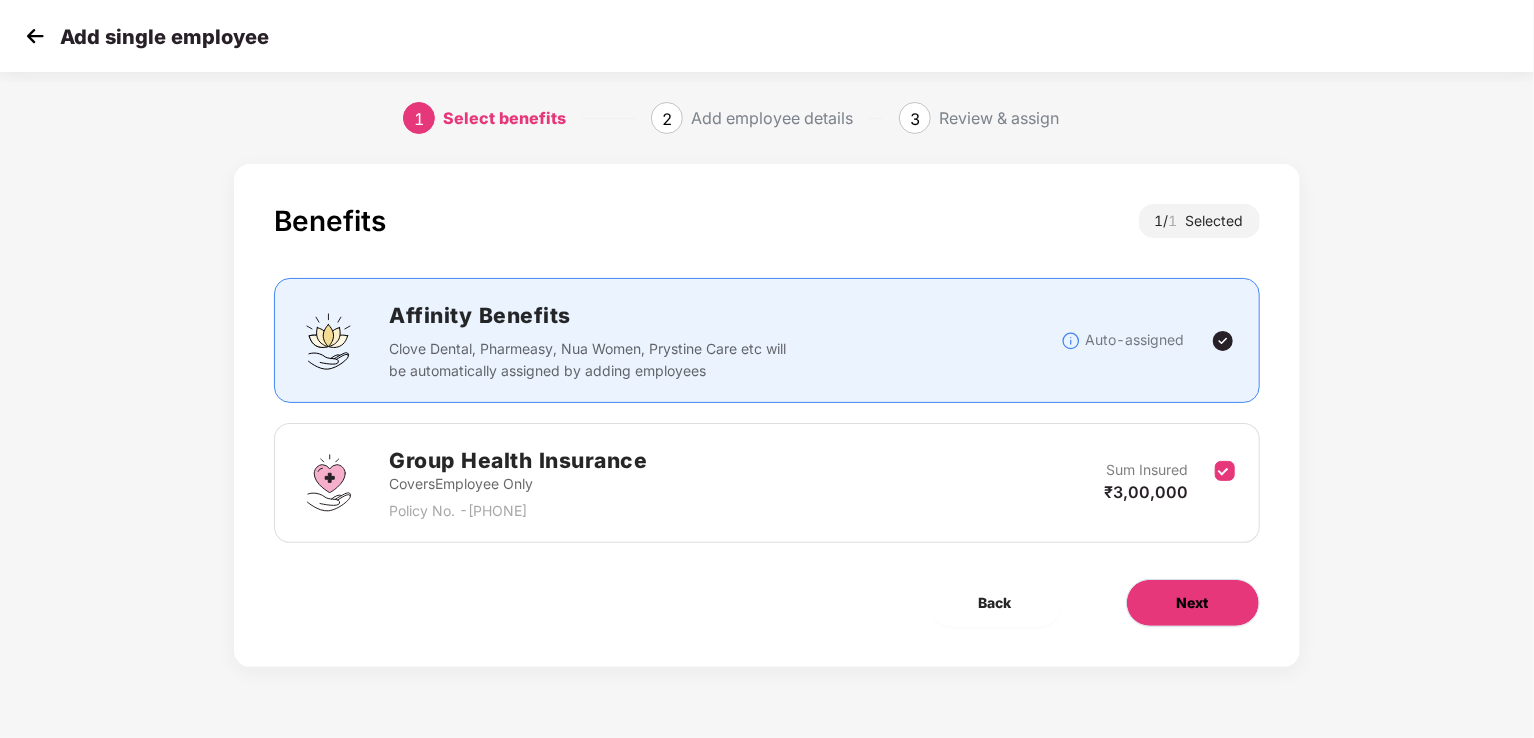 click on "Next" at bounding box center (1193, 603) 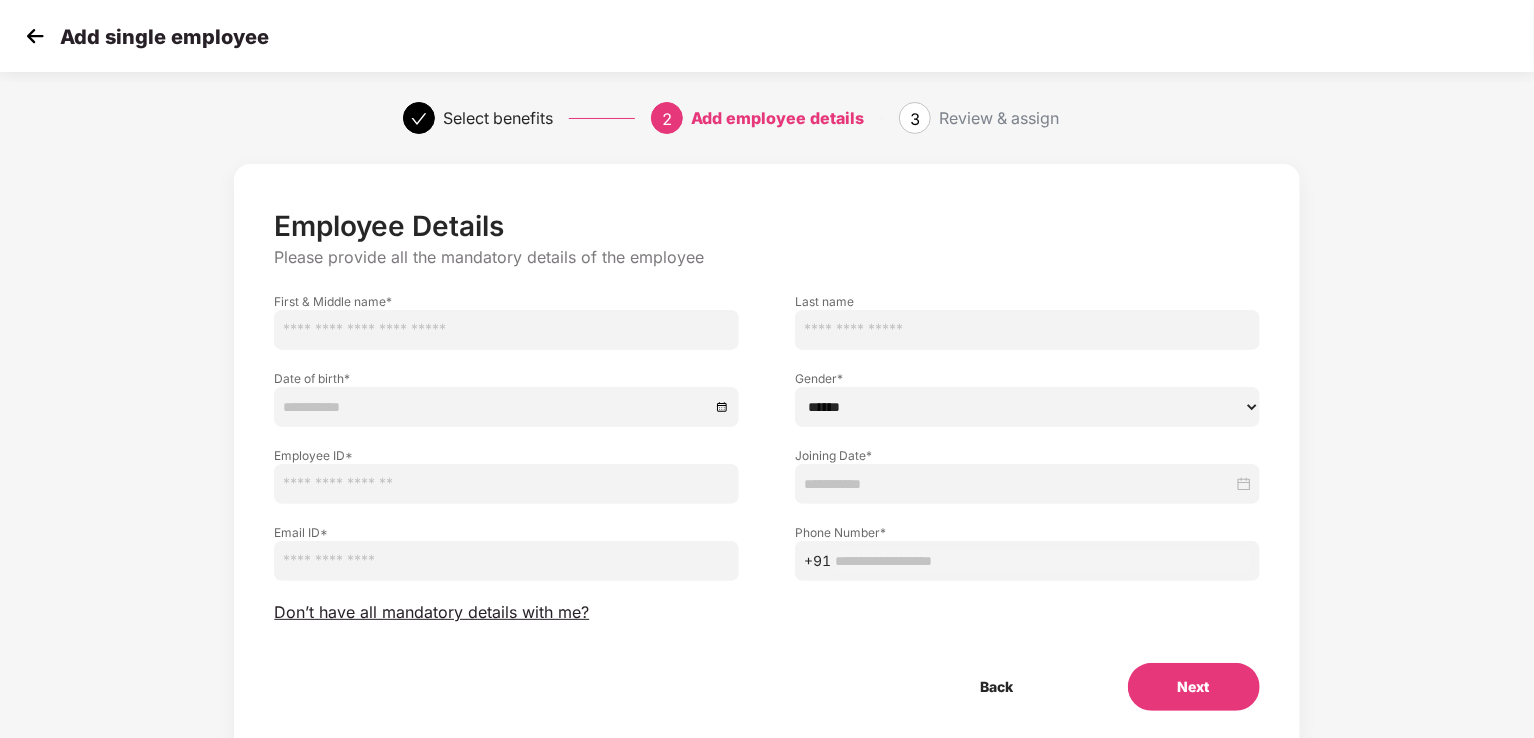click at bounding box center (506, 330) 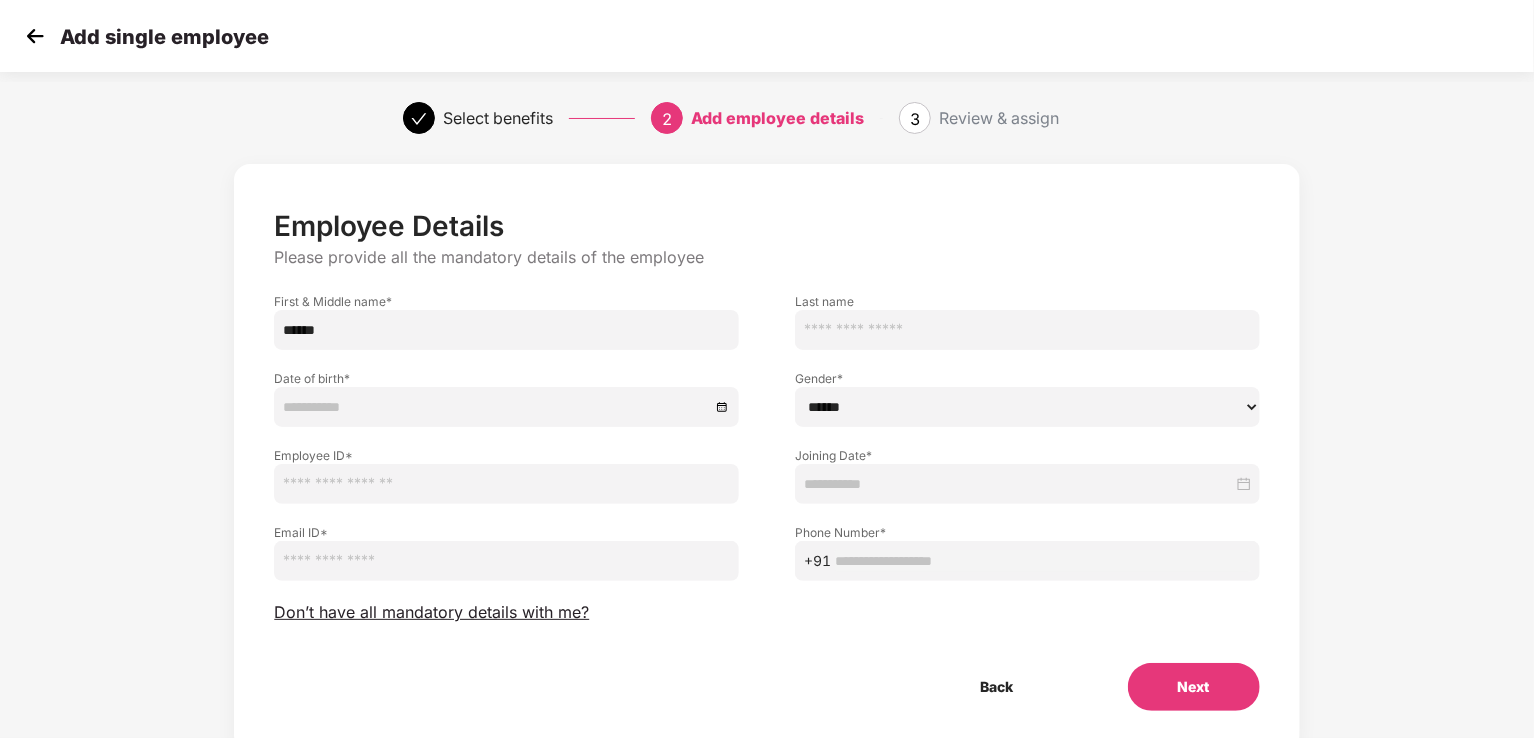 type on "*****" 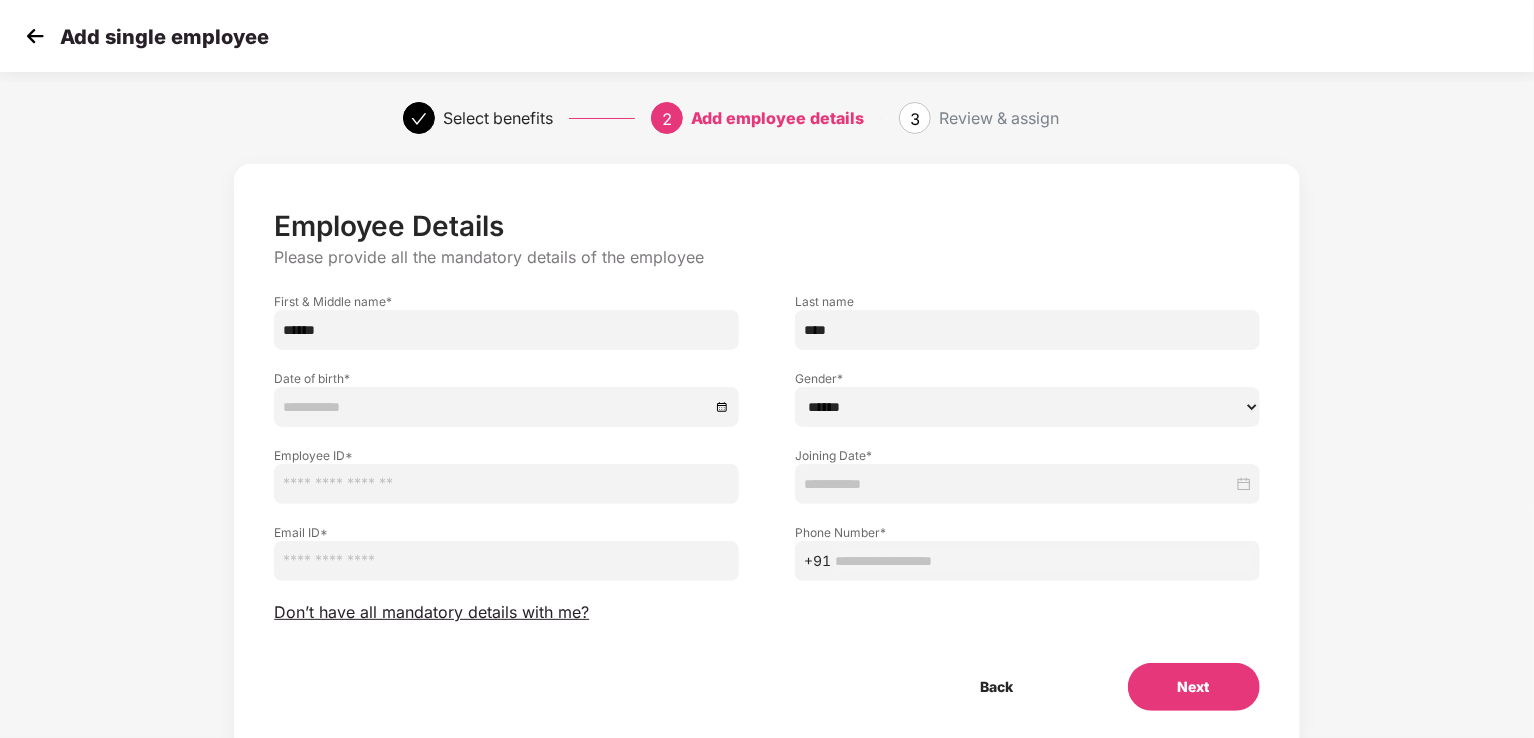 type on "****" 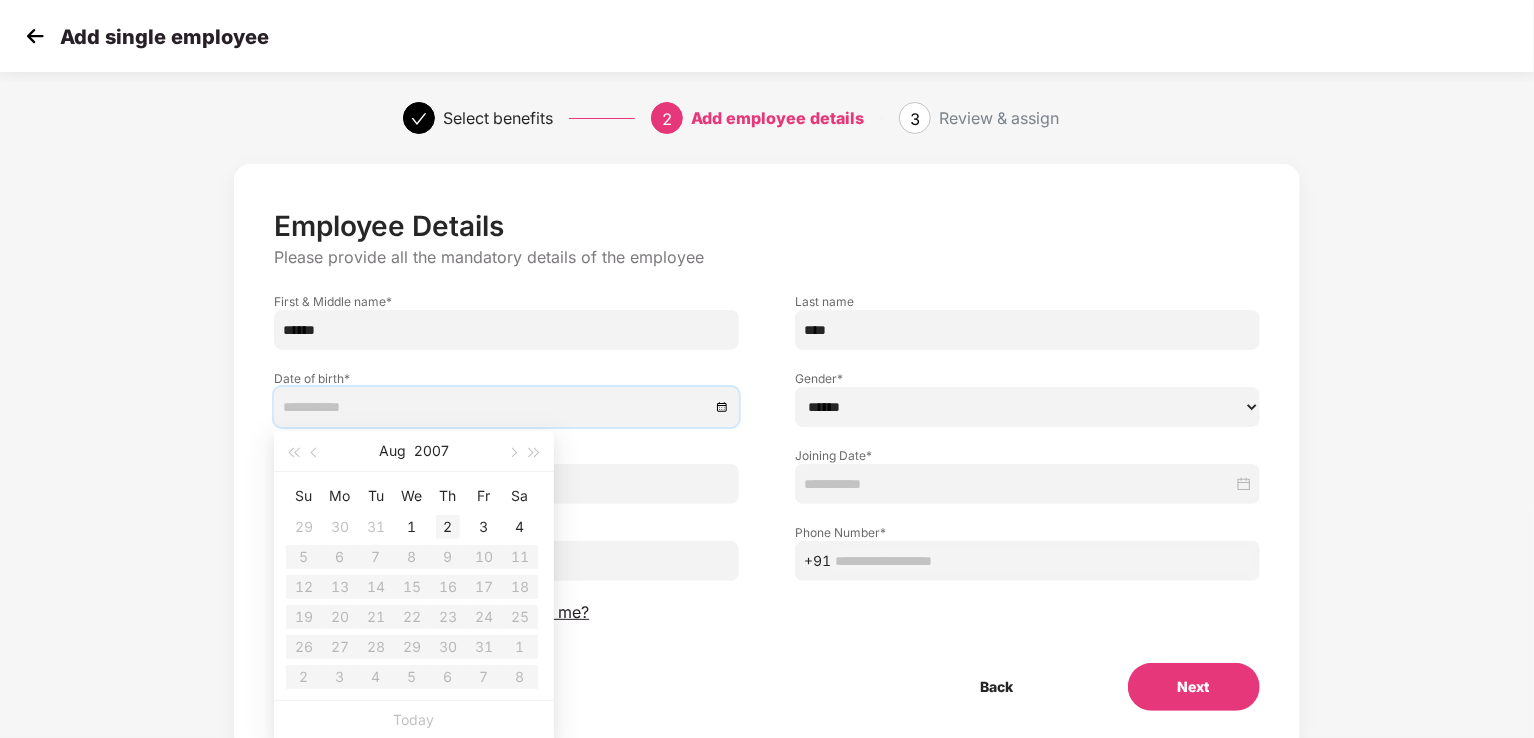 type on "**********" 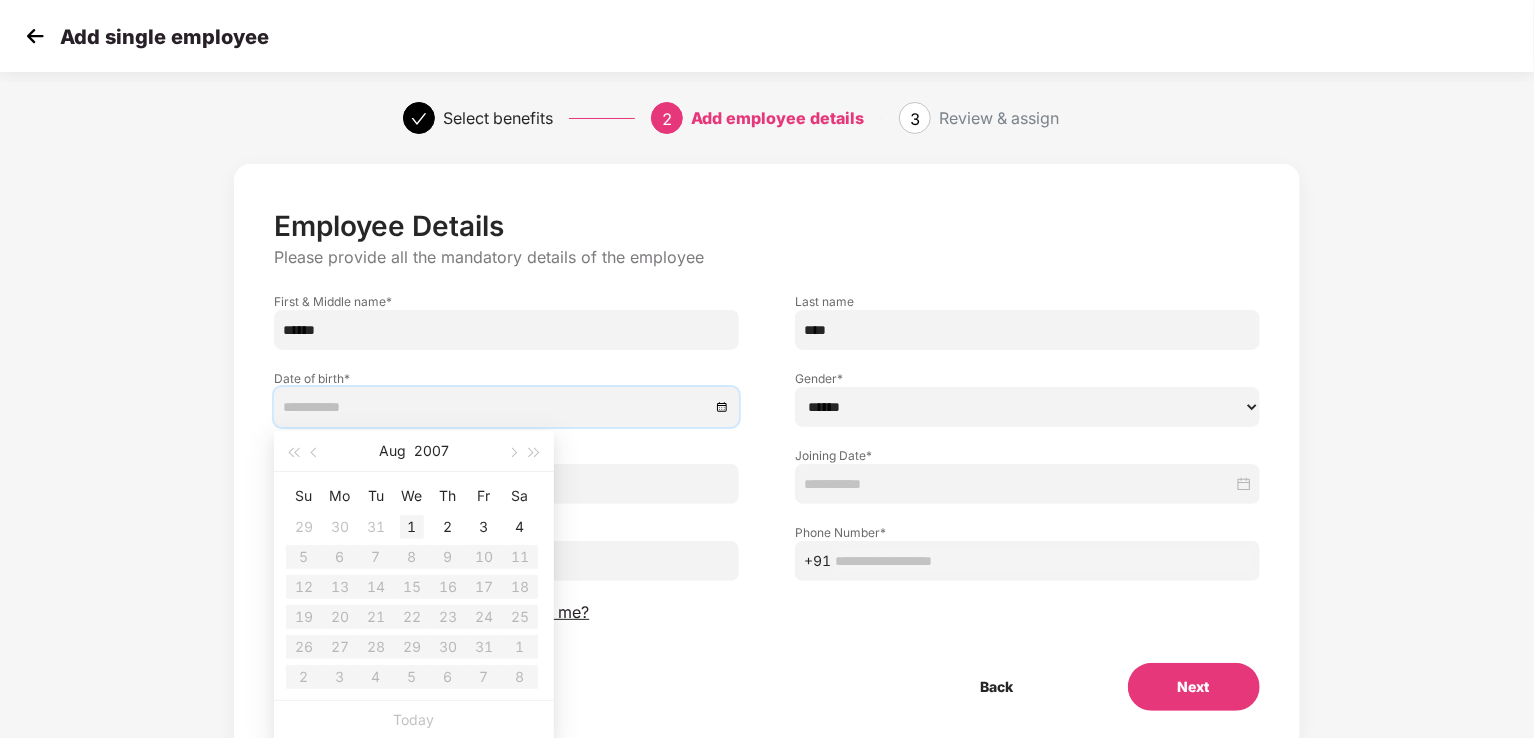 type on "**********" 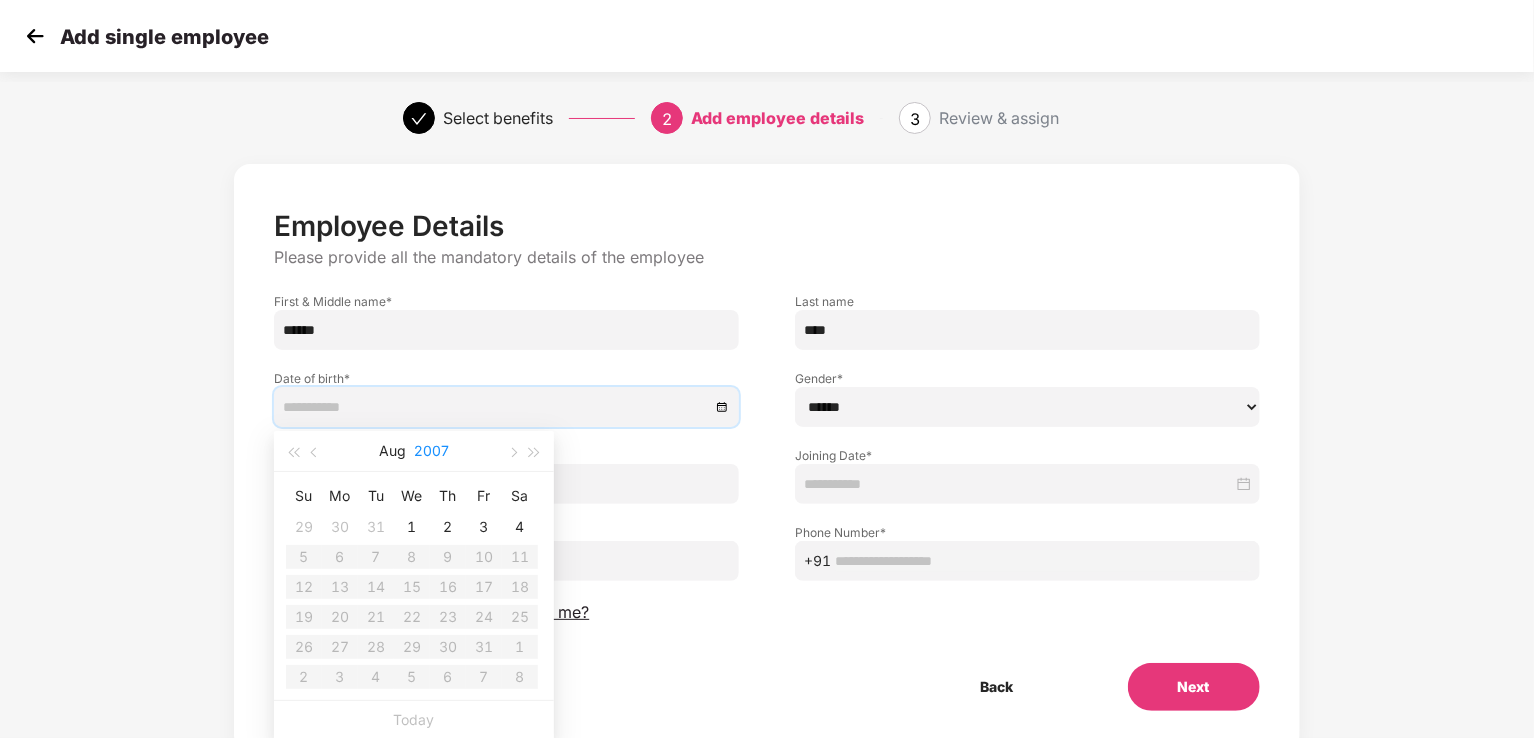 click on "2007" at bounding box center (431, 451) 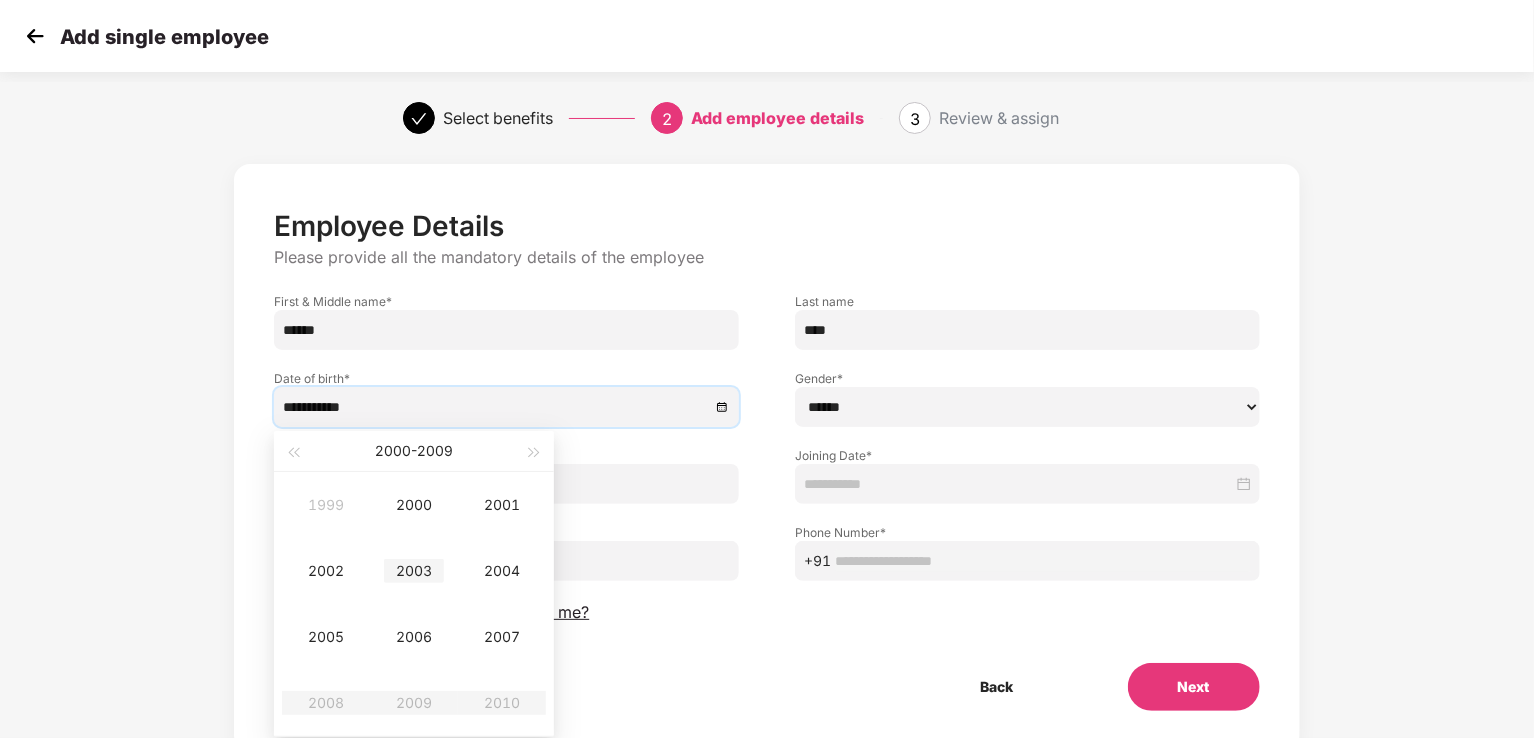type on "**********" 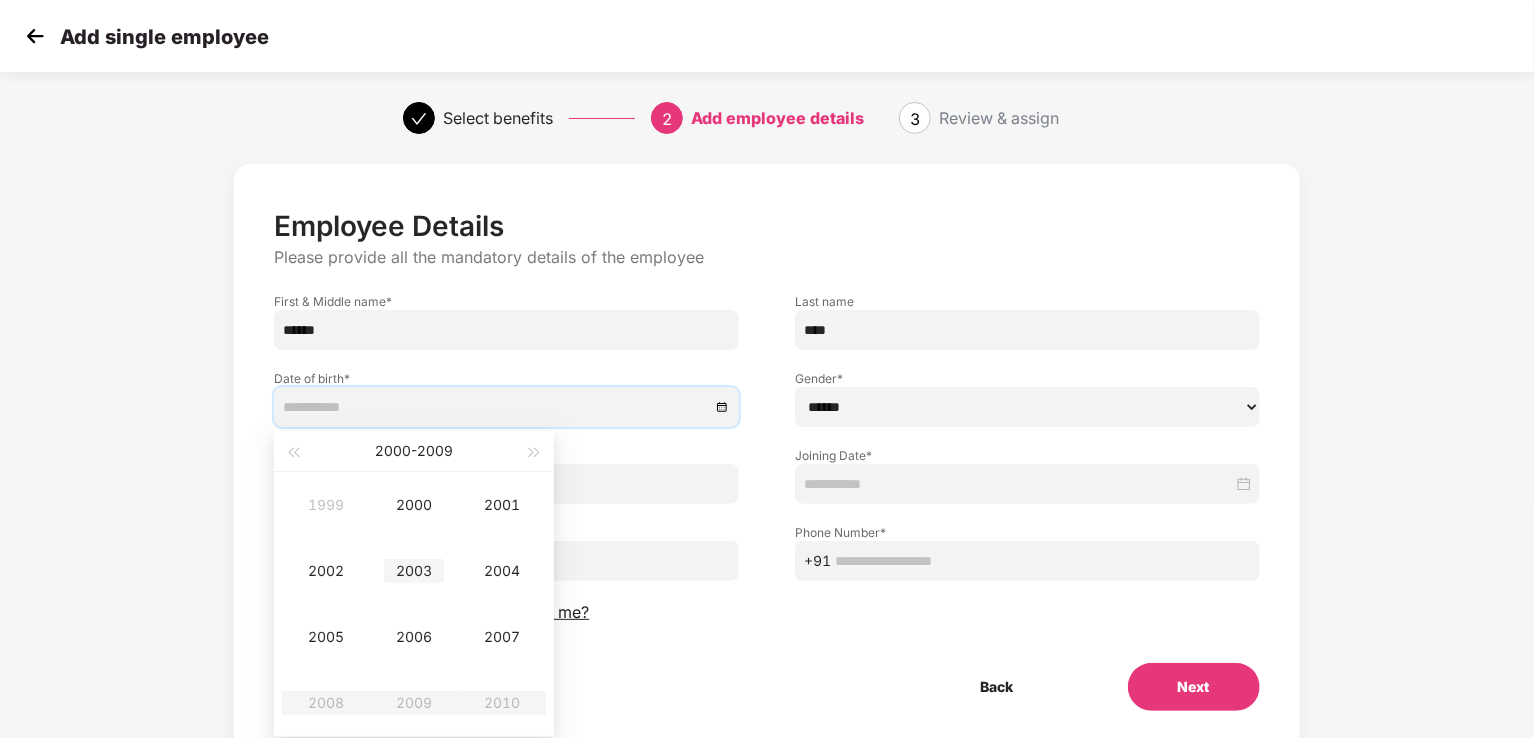 click on "2003" at bounding box center (414, 571) 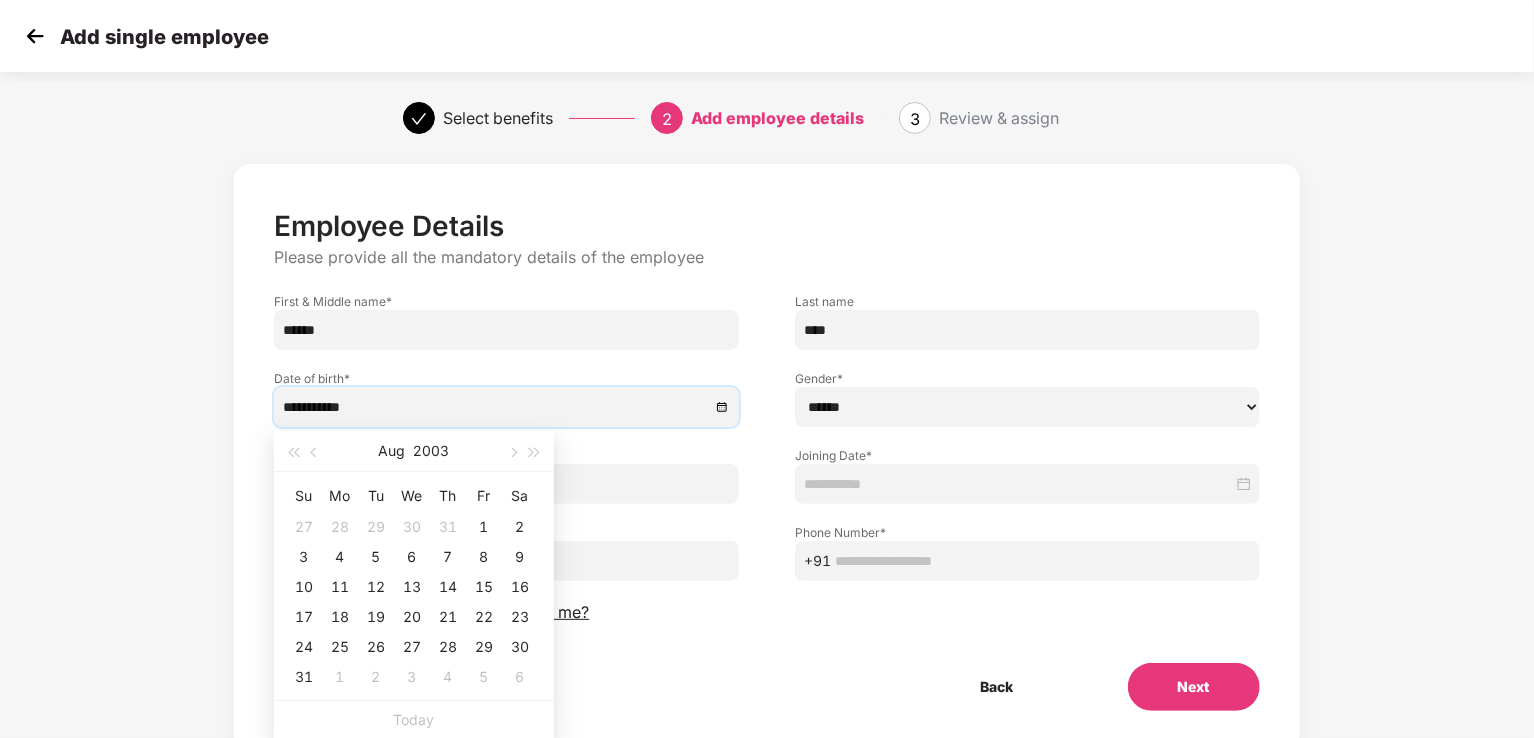 type on "**********" 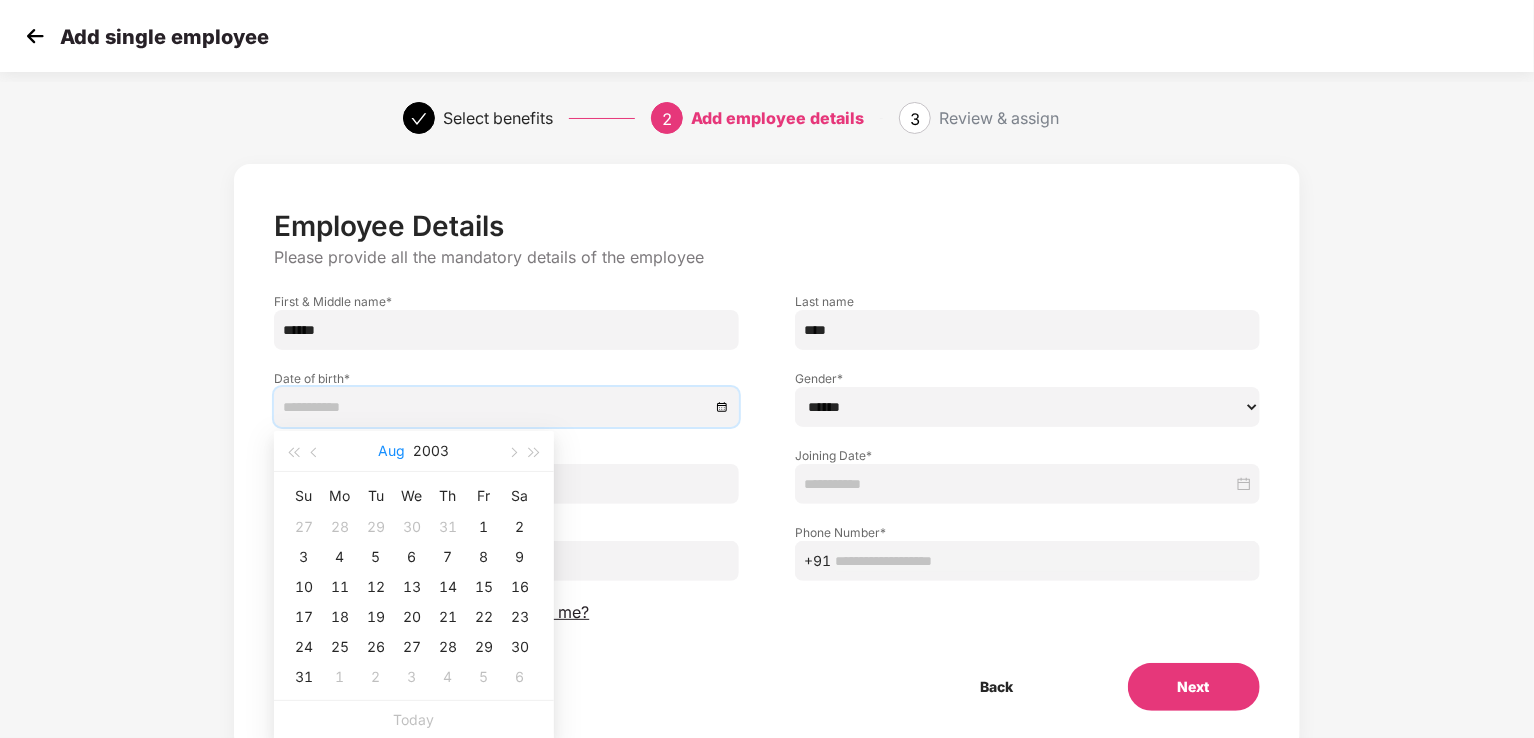 click on "Aug" at bounding box center [392, 451] 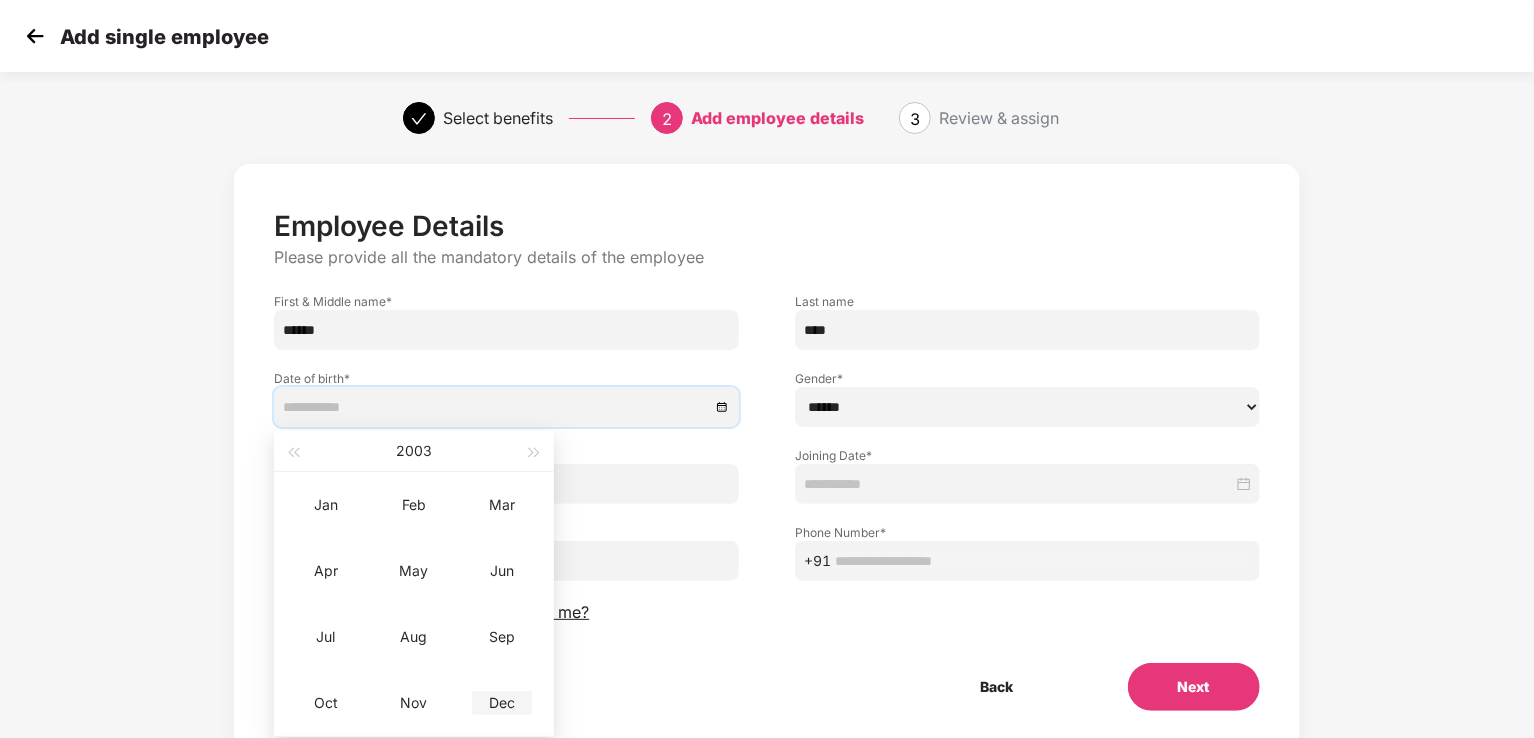 type on "**********" 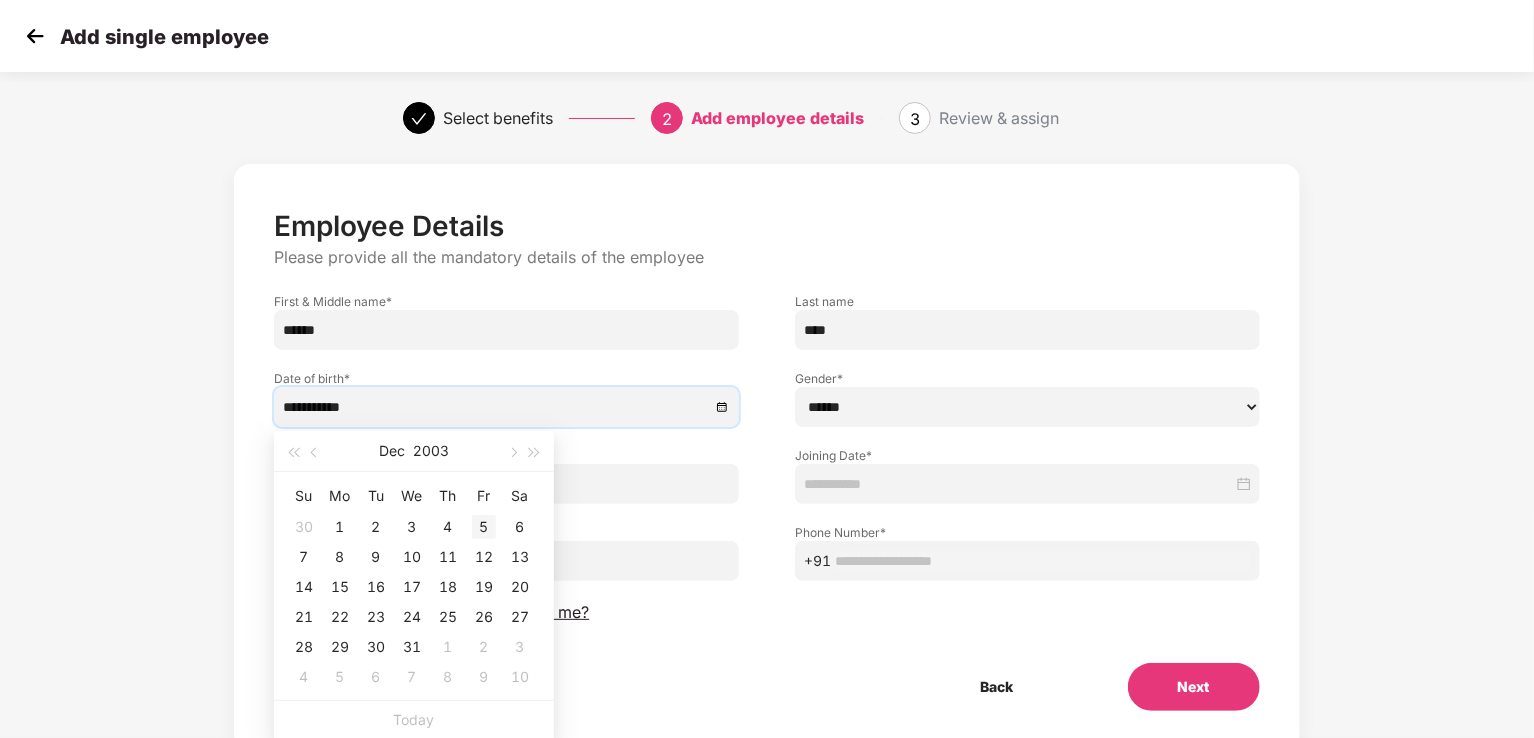 type on "**********" 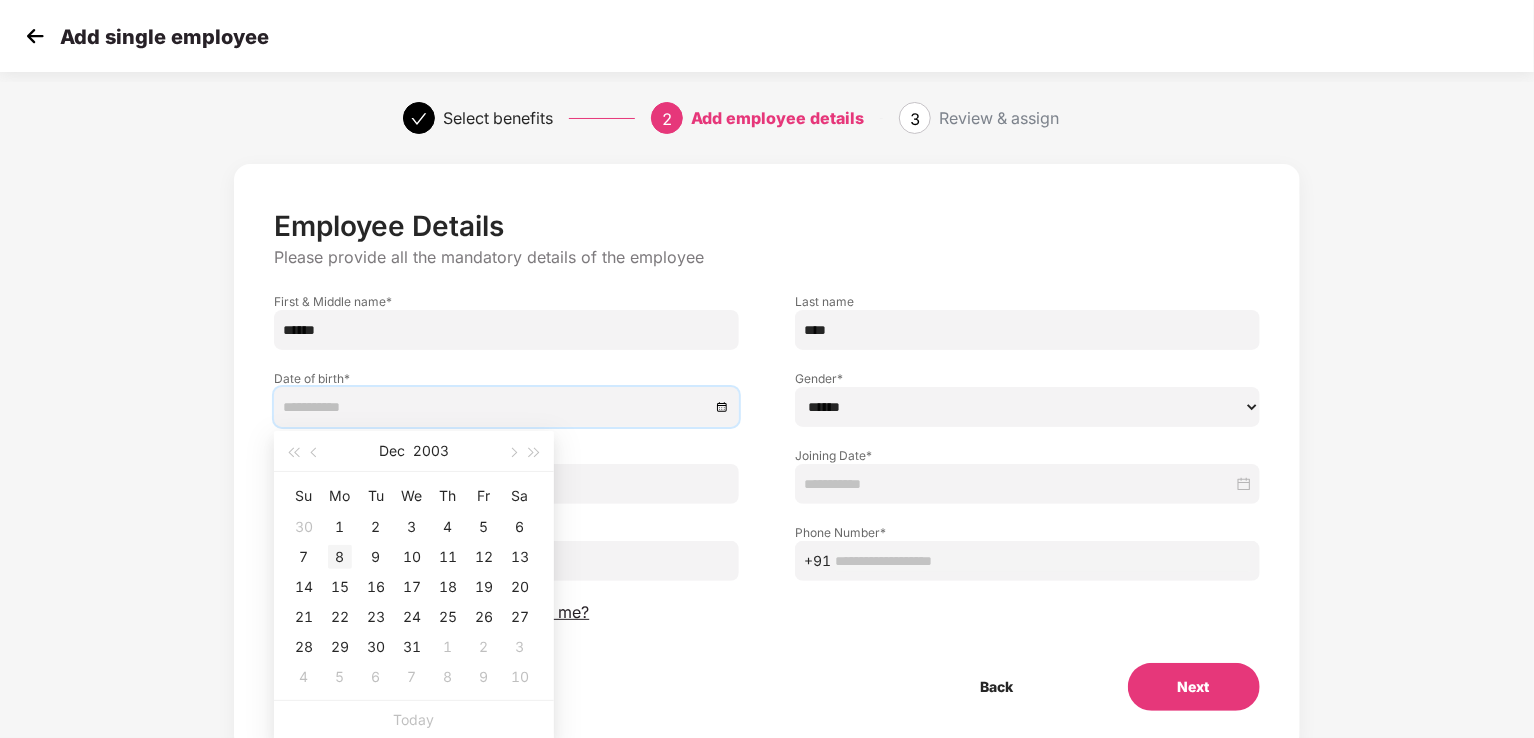 type on "**********" 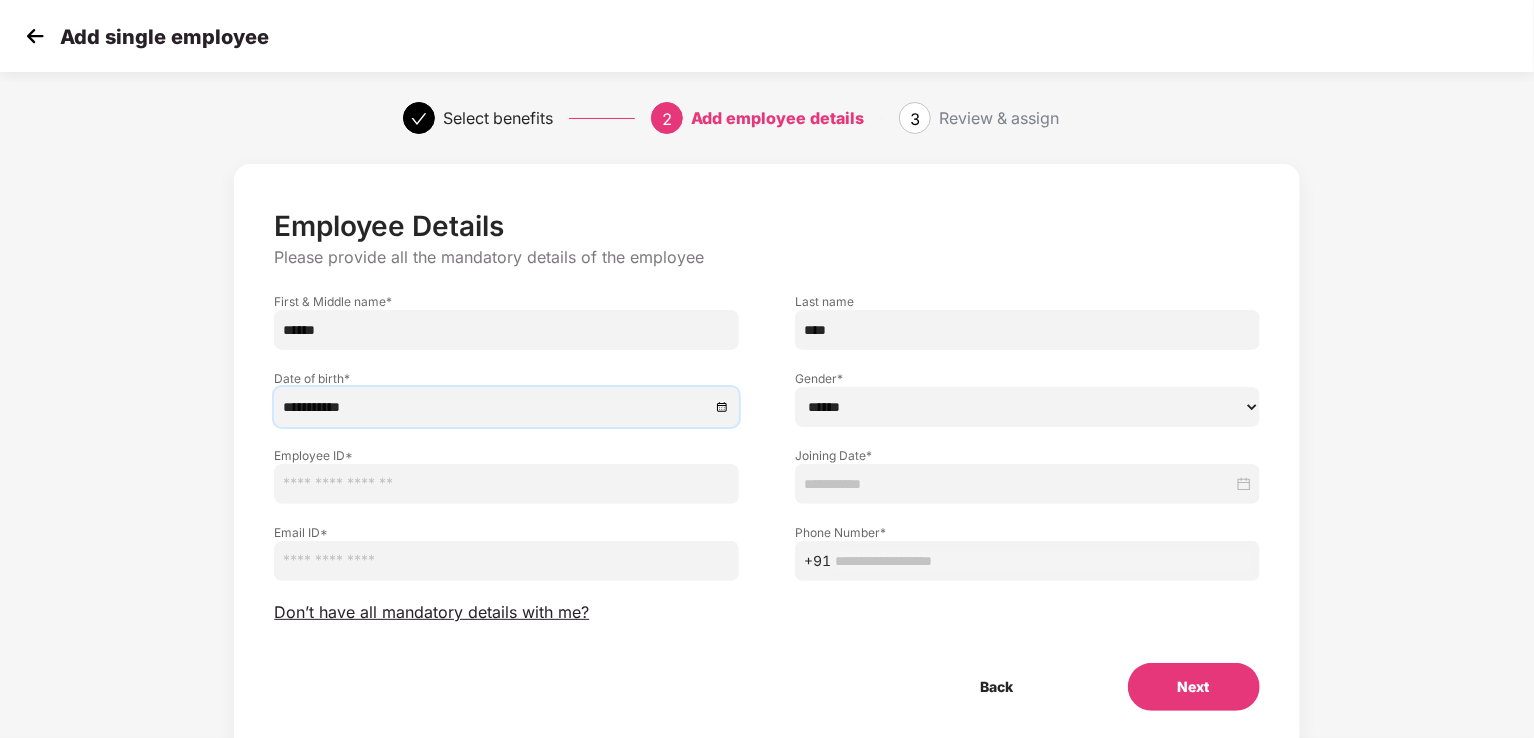 click on "****** **** ******" at bounding box center (1027, 407) 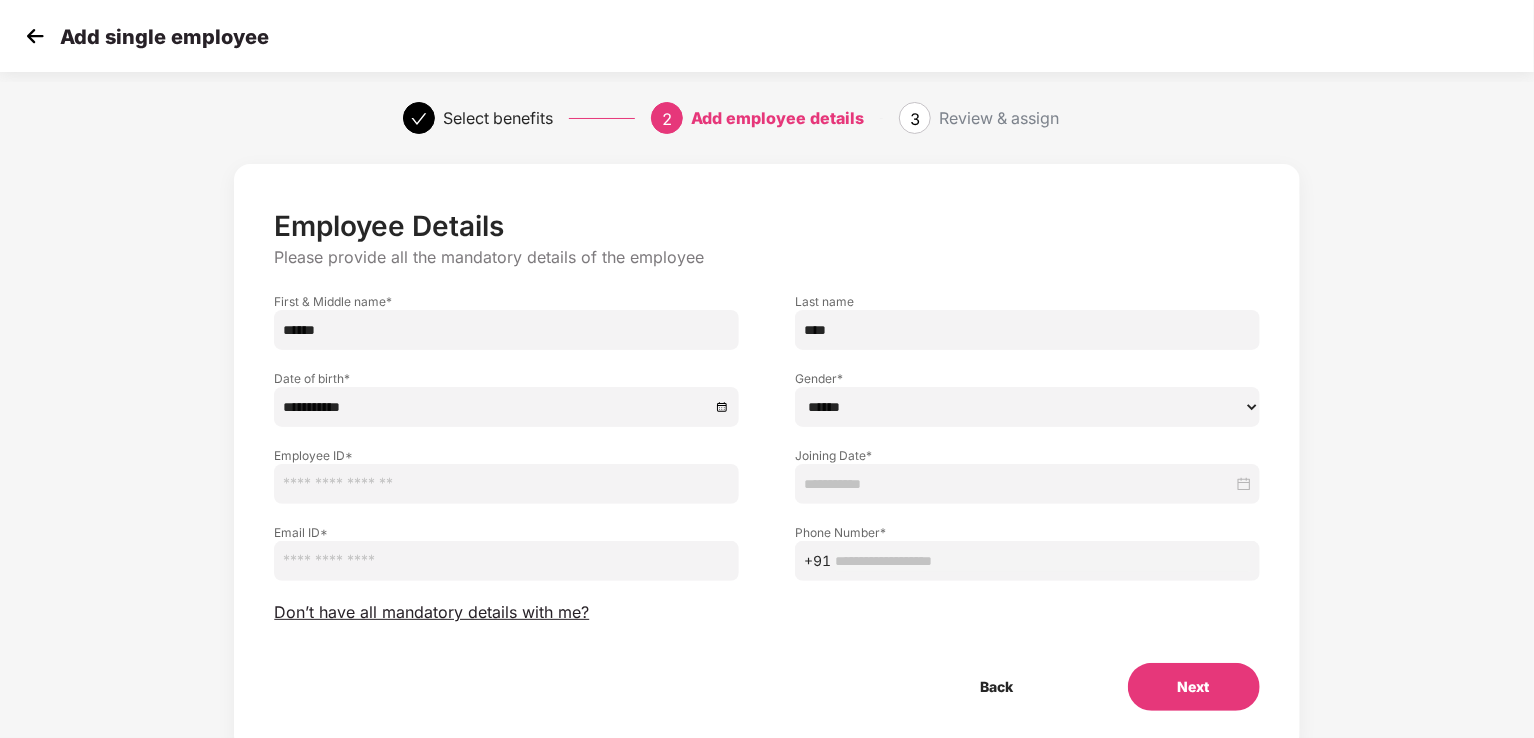 select on "****" 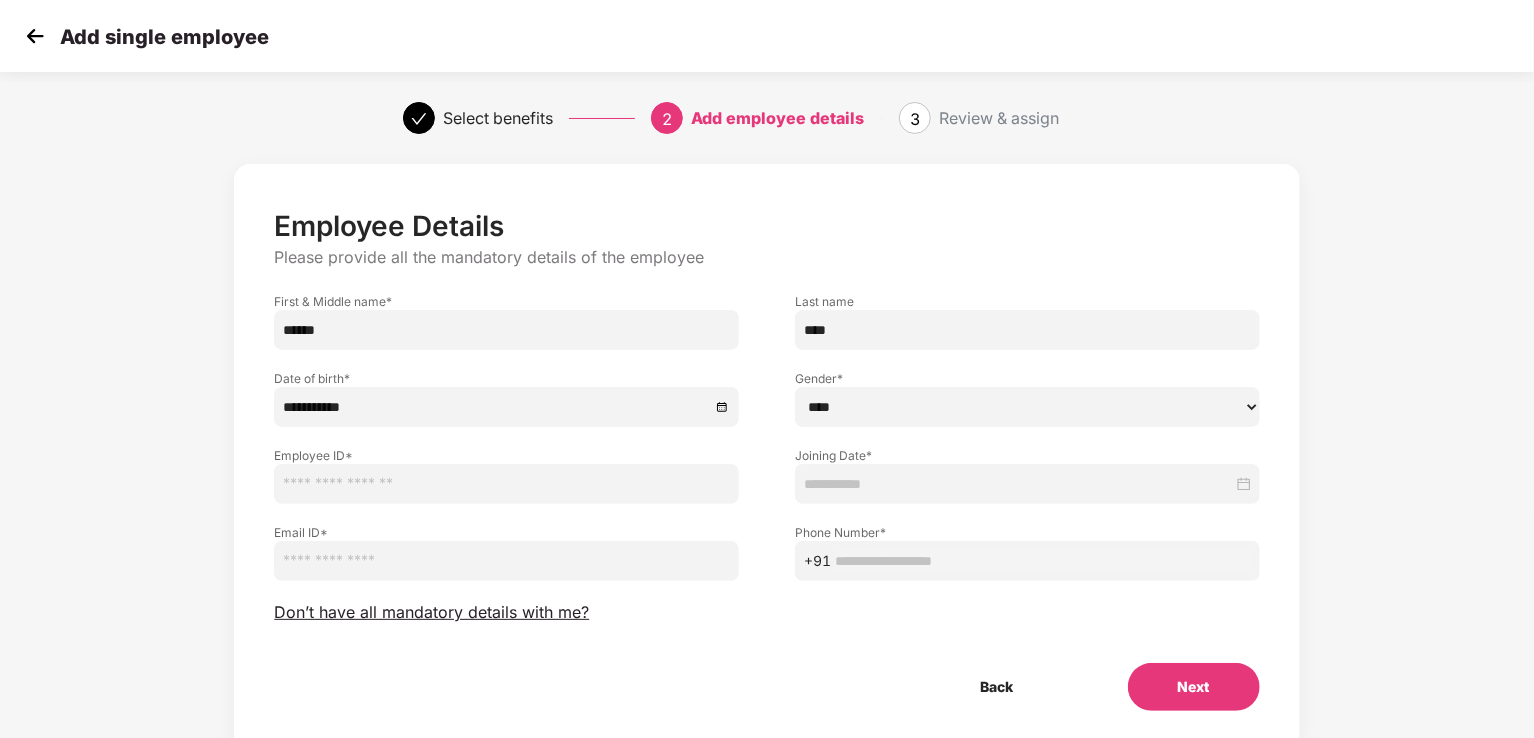click on "****** **** ******" at bounding box center (1027, 407) 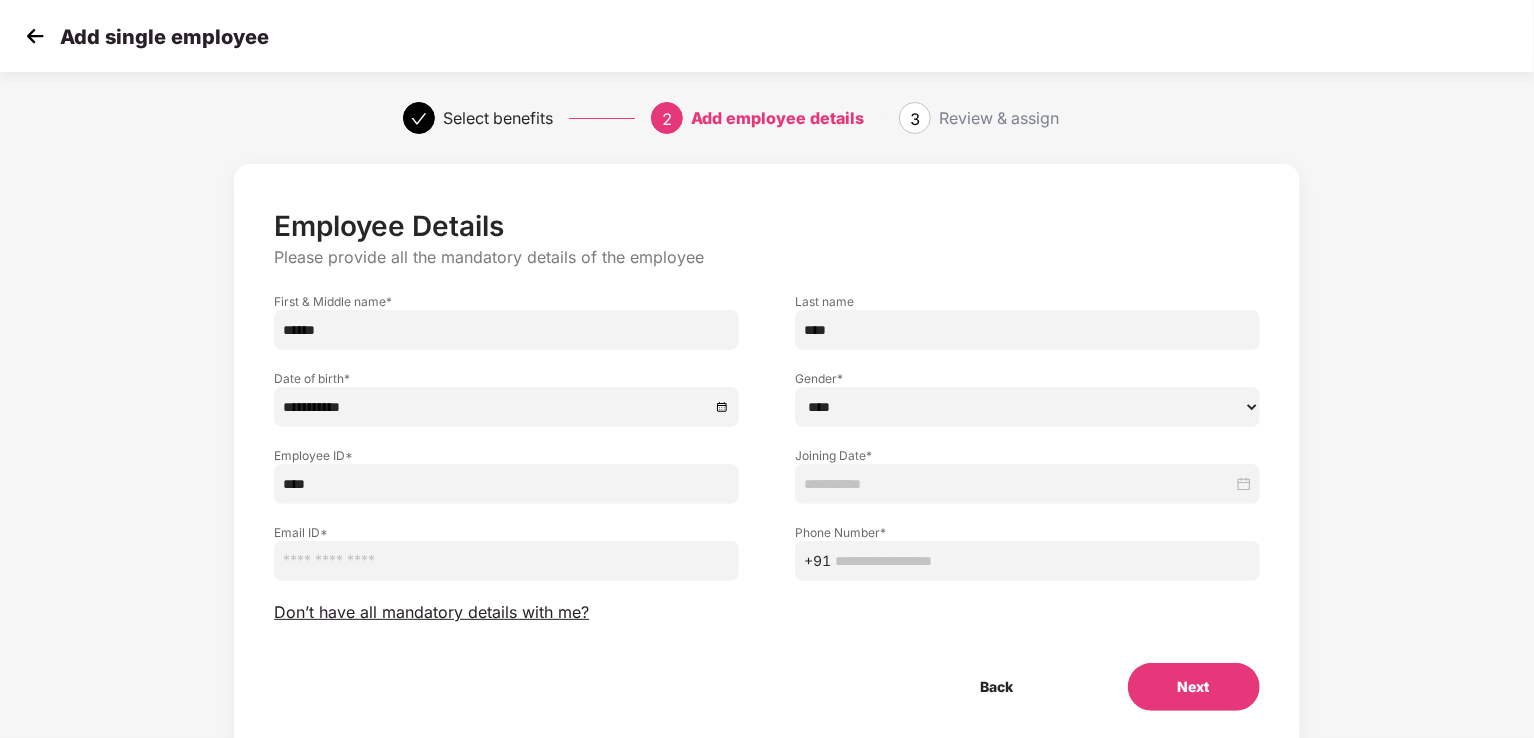type on "****" 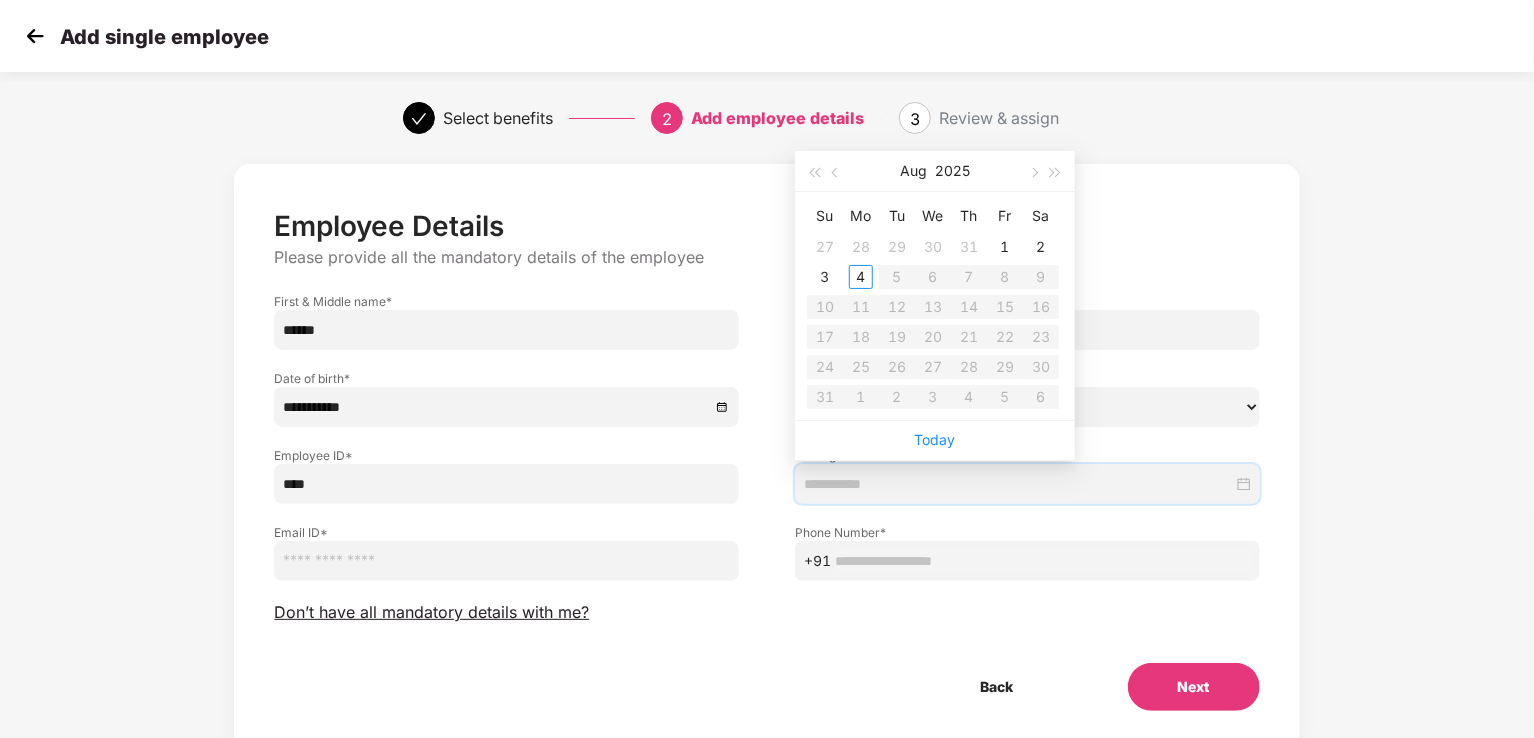 click at bounding box center [1018, 484] 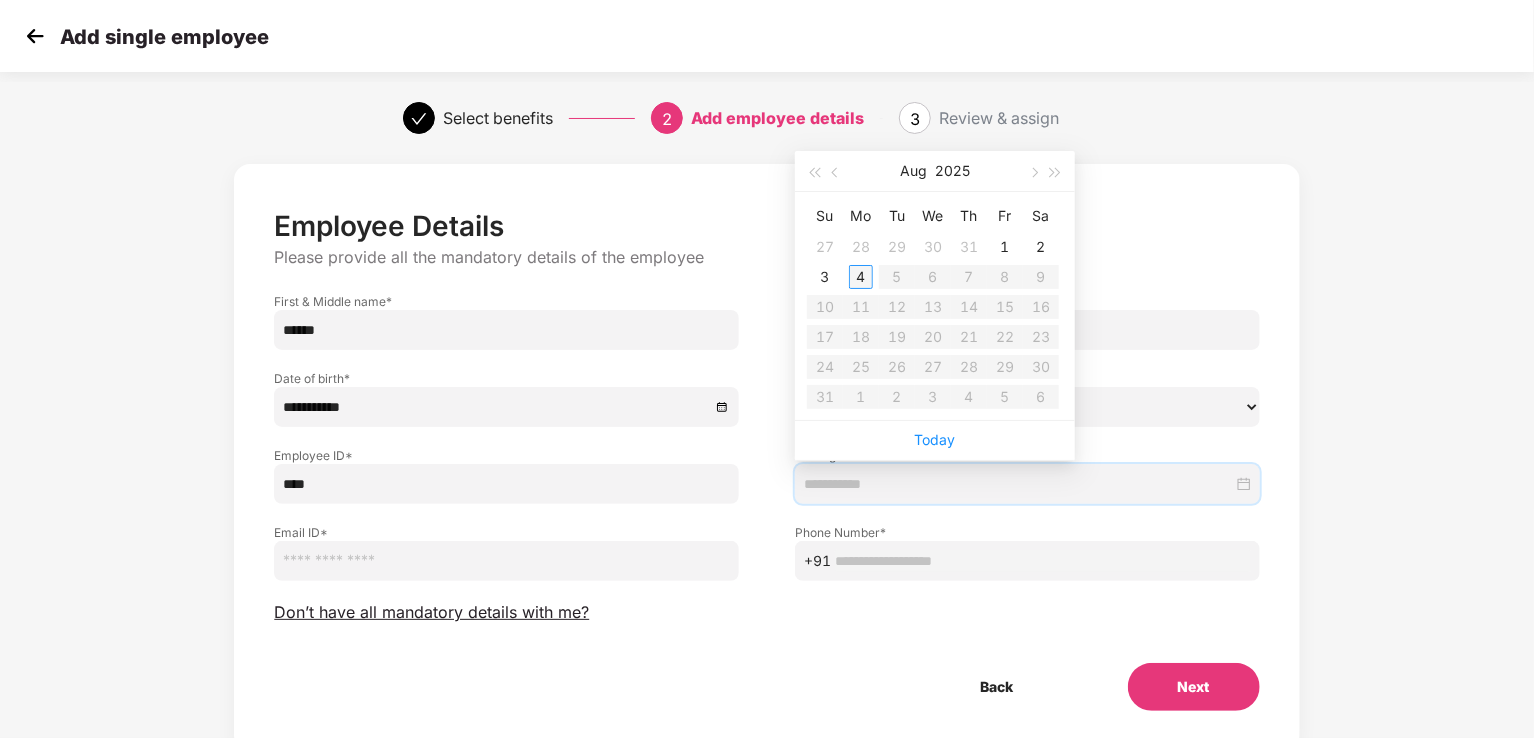 type on "**********" 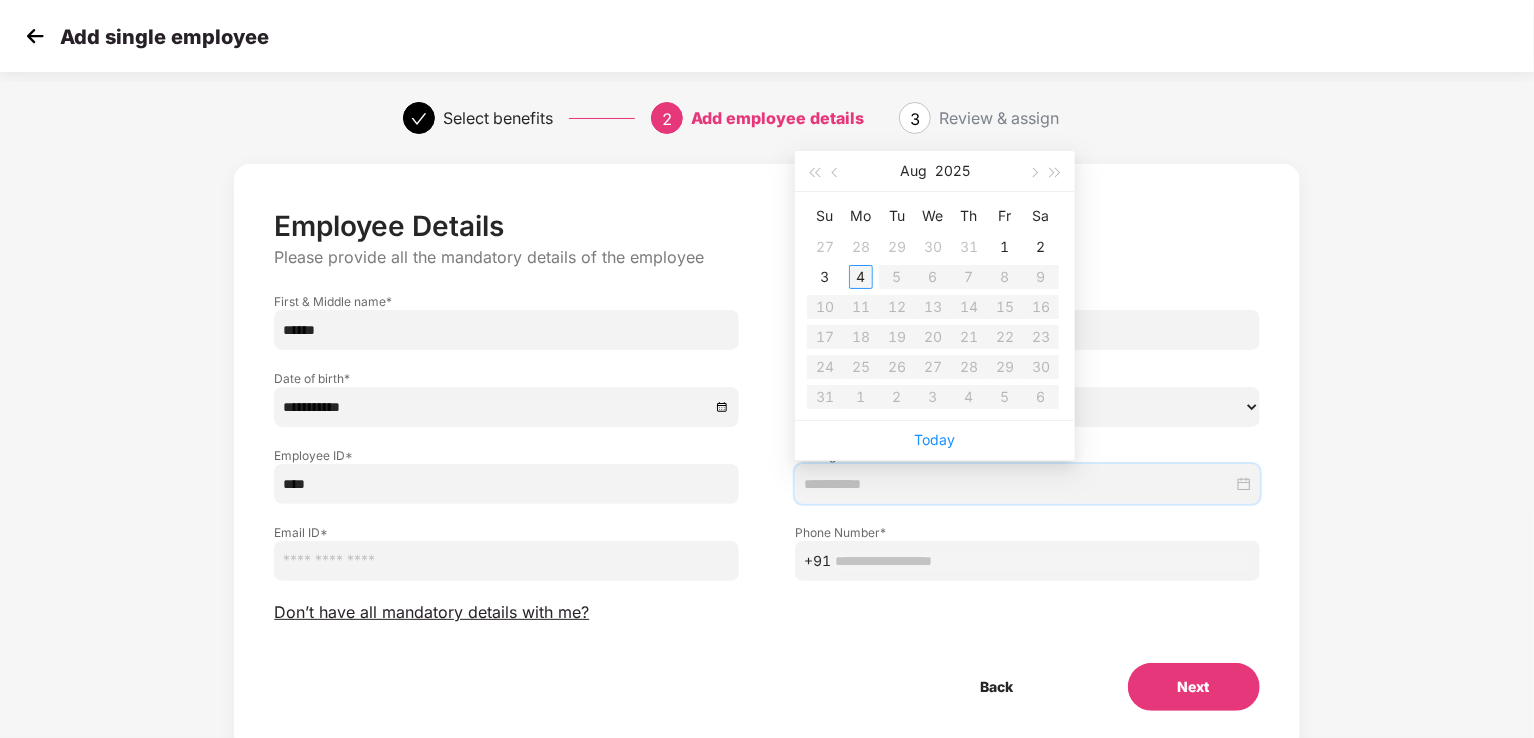 click on "4" at bounding box center [861, 277] 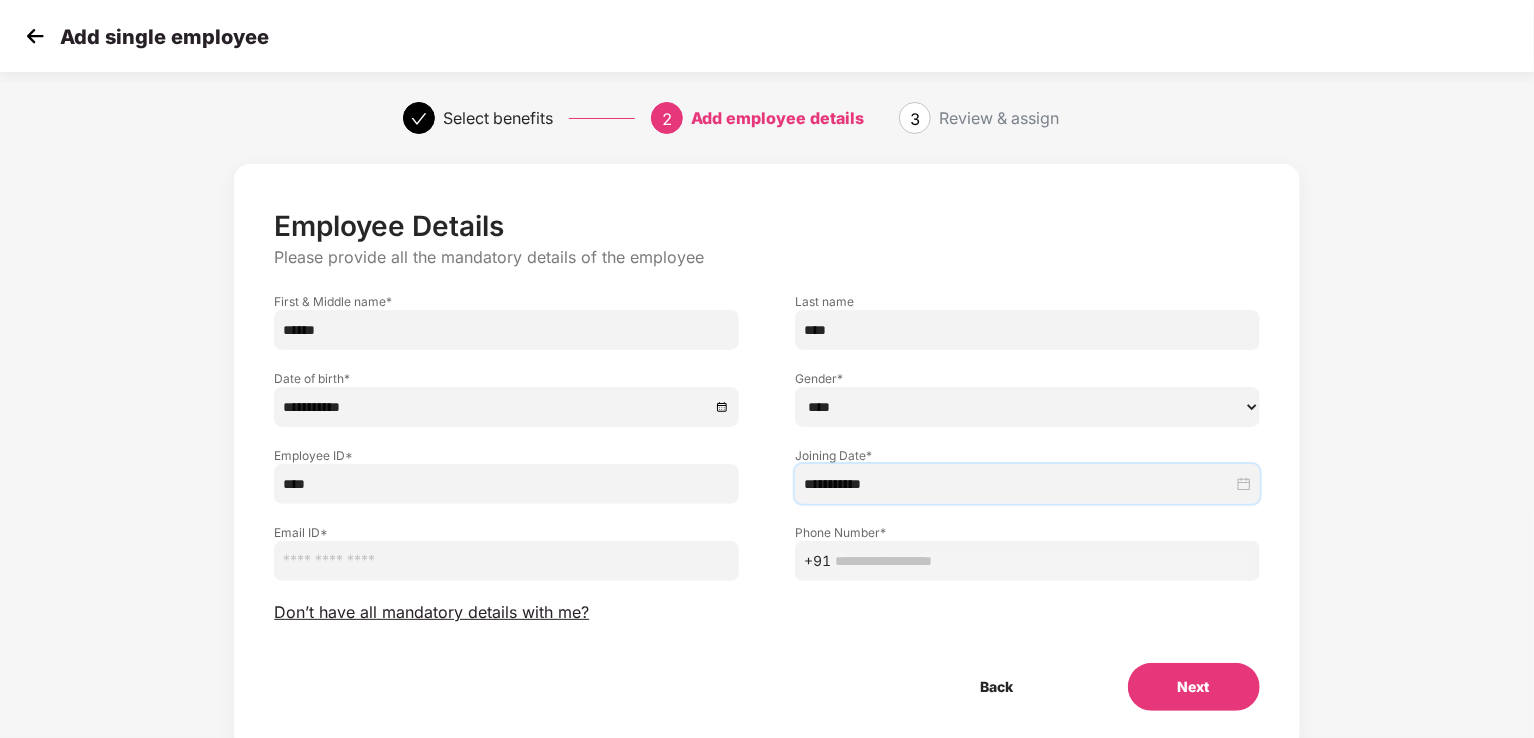 click at bounding box center (506, 561) 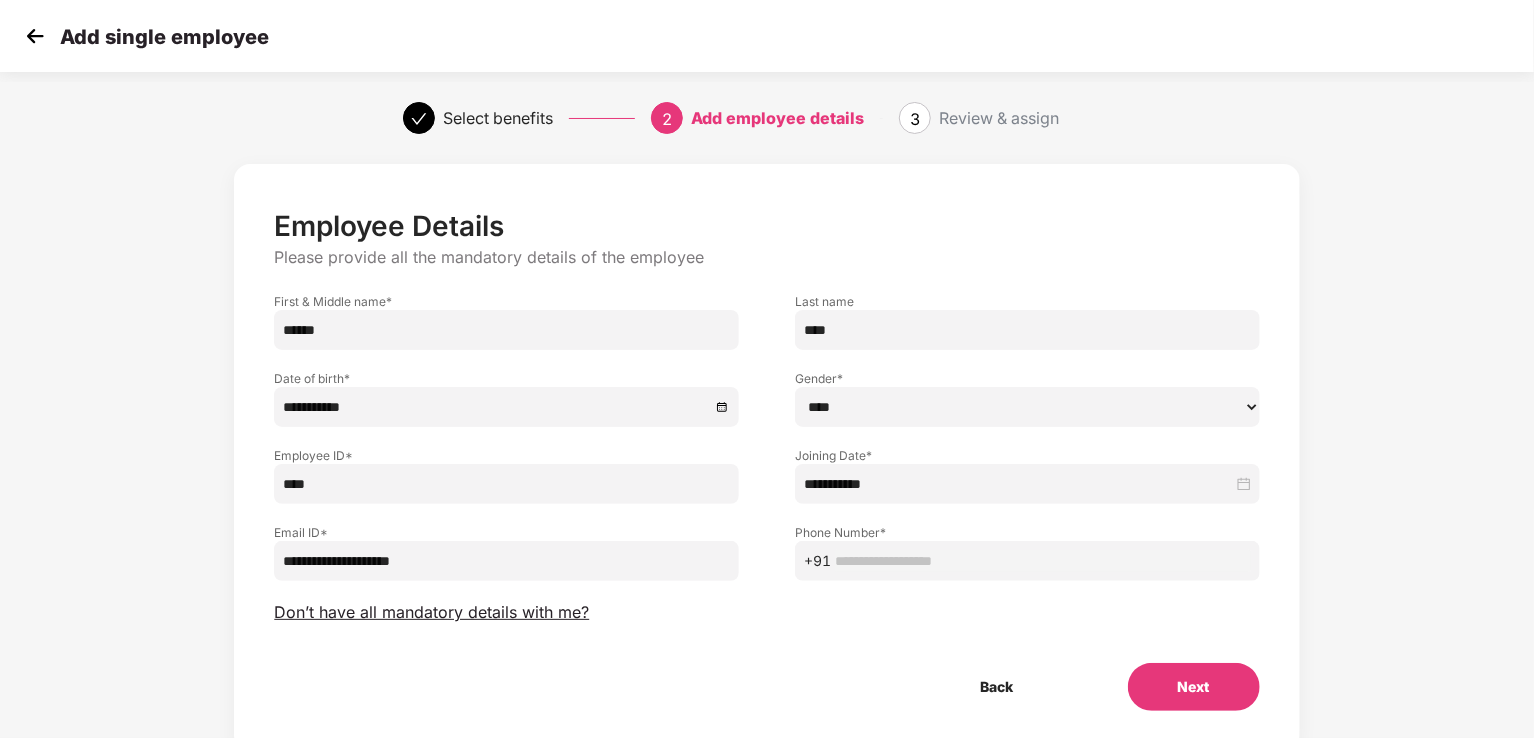 type on "**********" 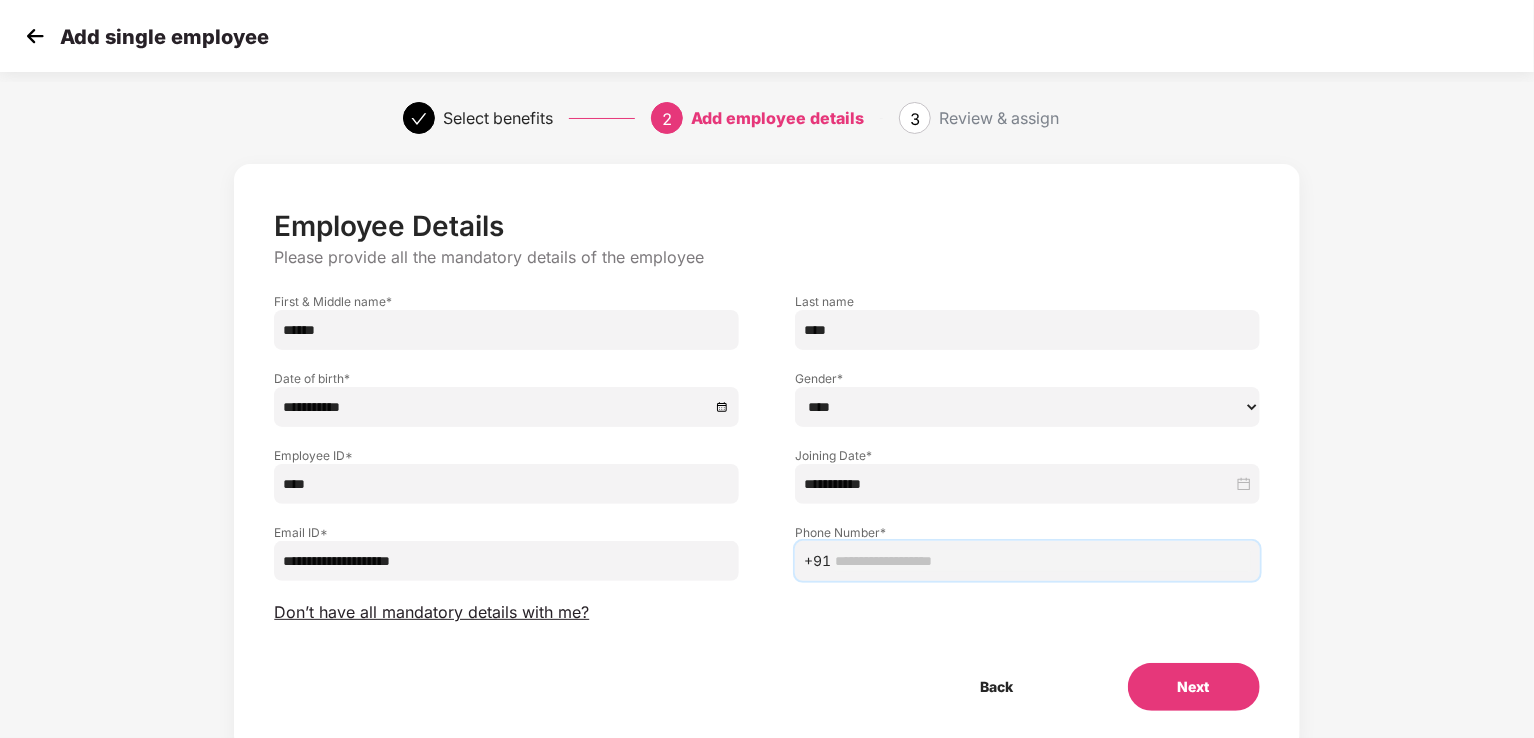 click at bounding box center [1043, 561] 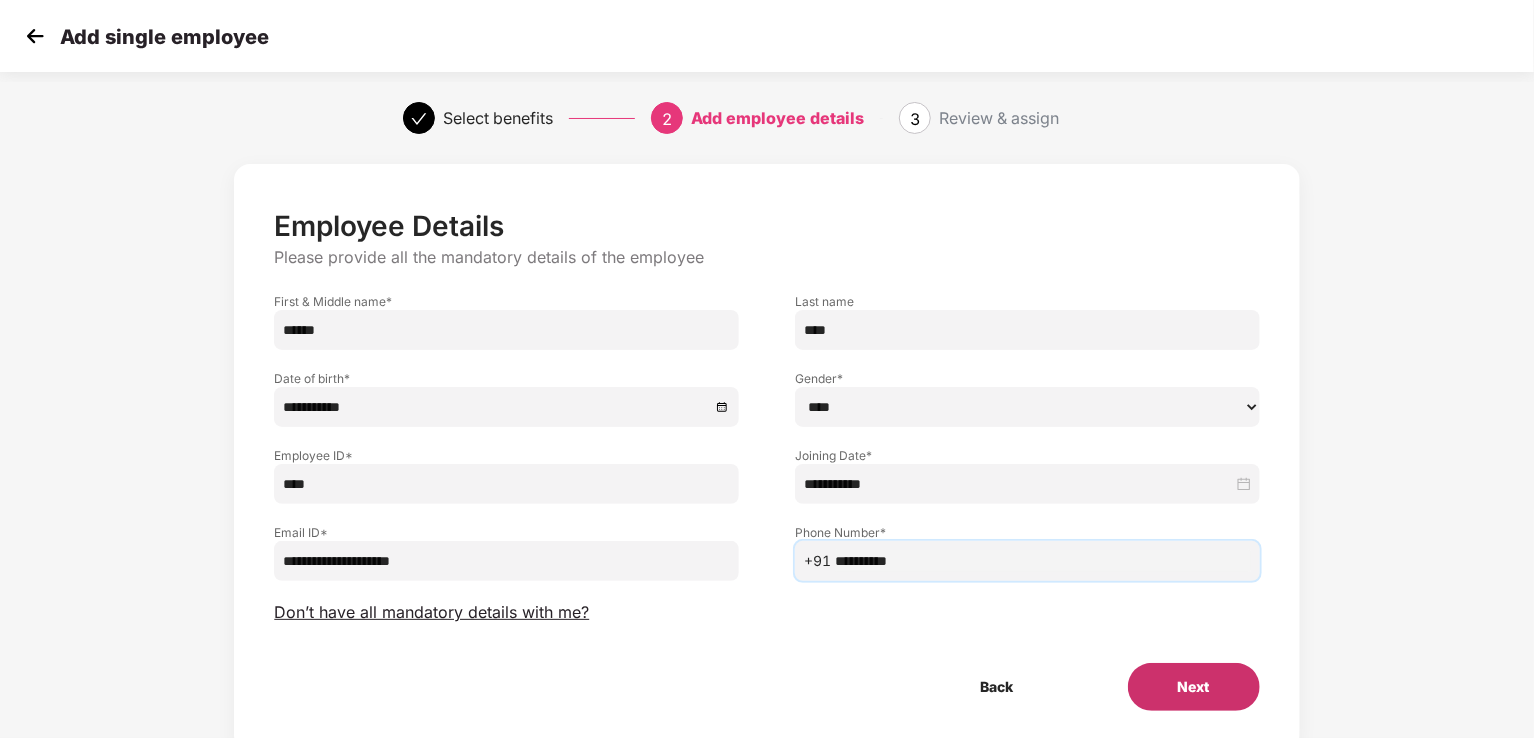type on "**********" 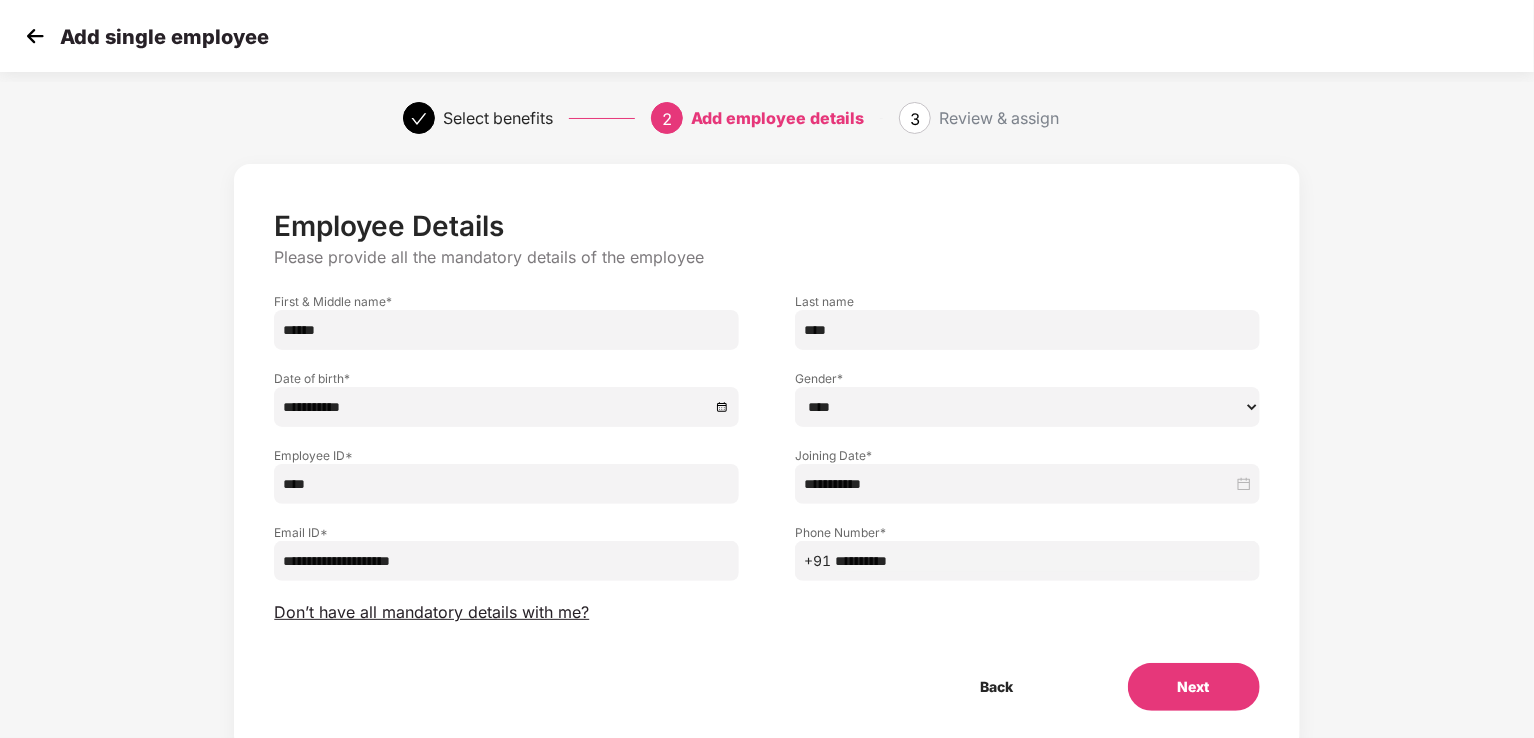 click on "Next" at bounding box center [1194, 687] 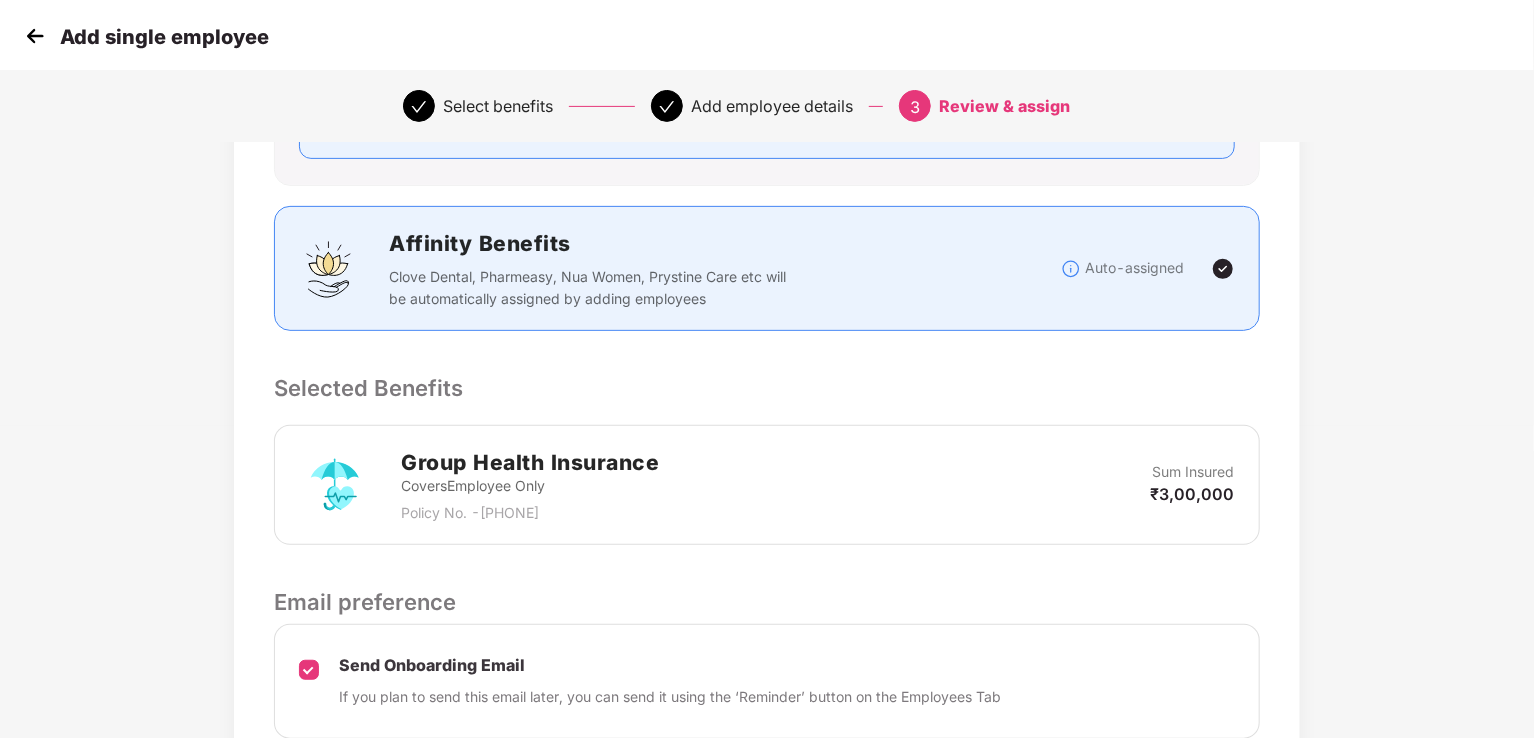 scroll, scrollTop: 477, scrollLeft: 0, axis: vertical 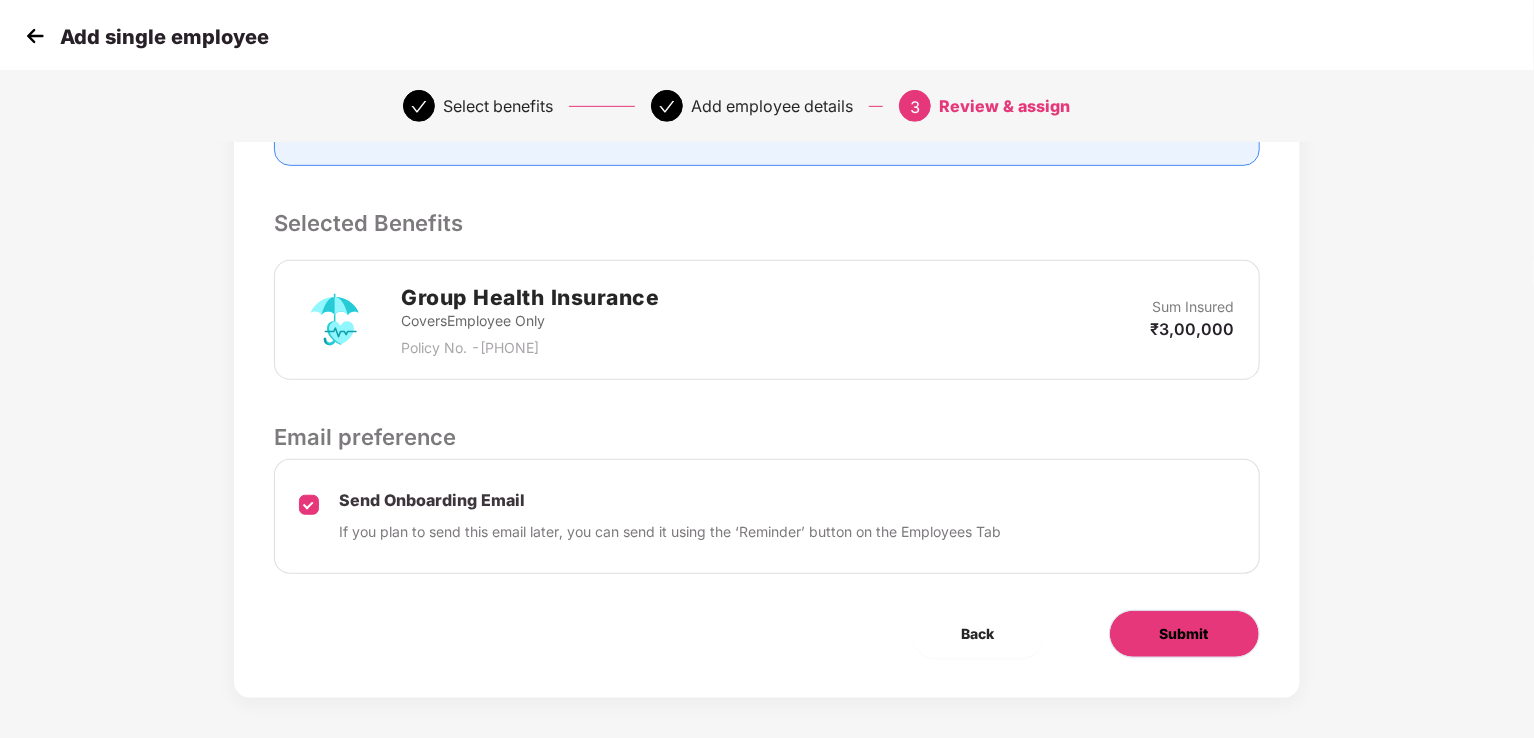 click on "Submit" at bounding box center [1184, 634] 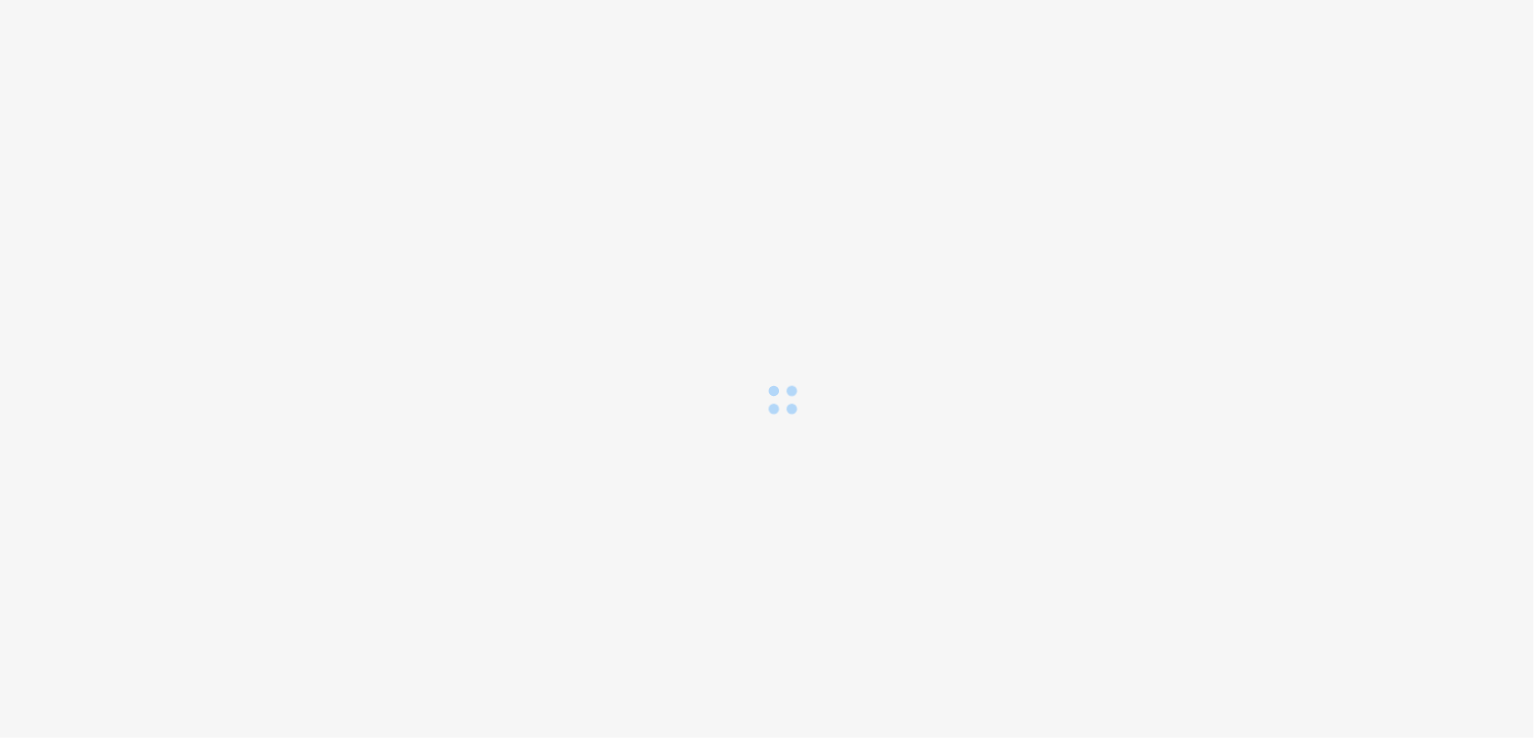 scroll, scrollTop: 0, scrollLeft: 0, axis: both 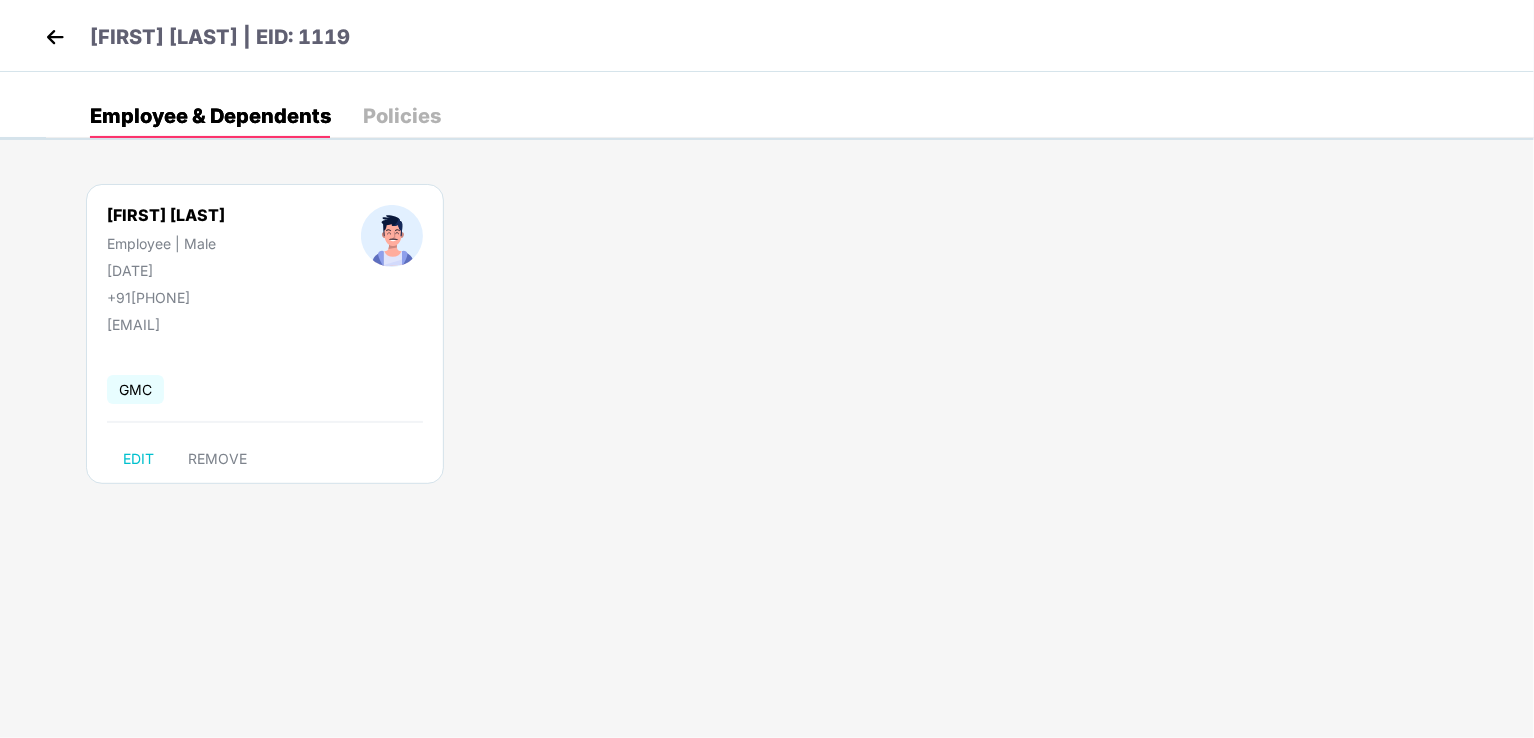 click at bounding box center (55, 37) 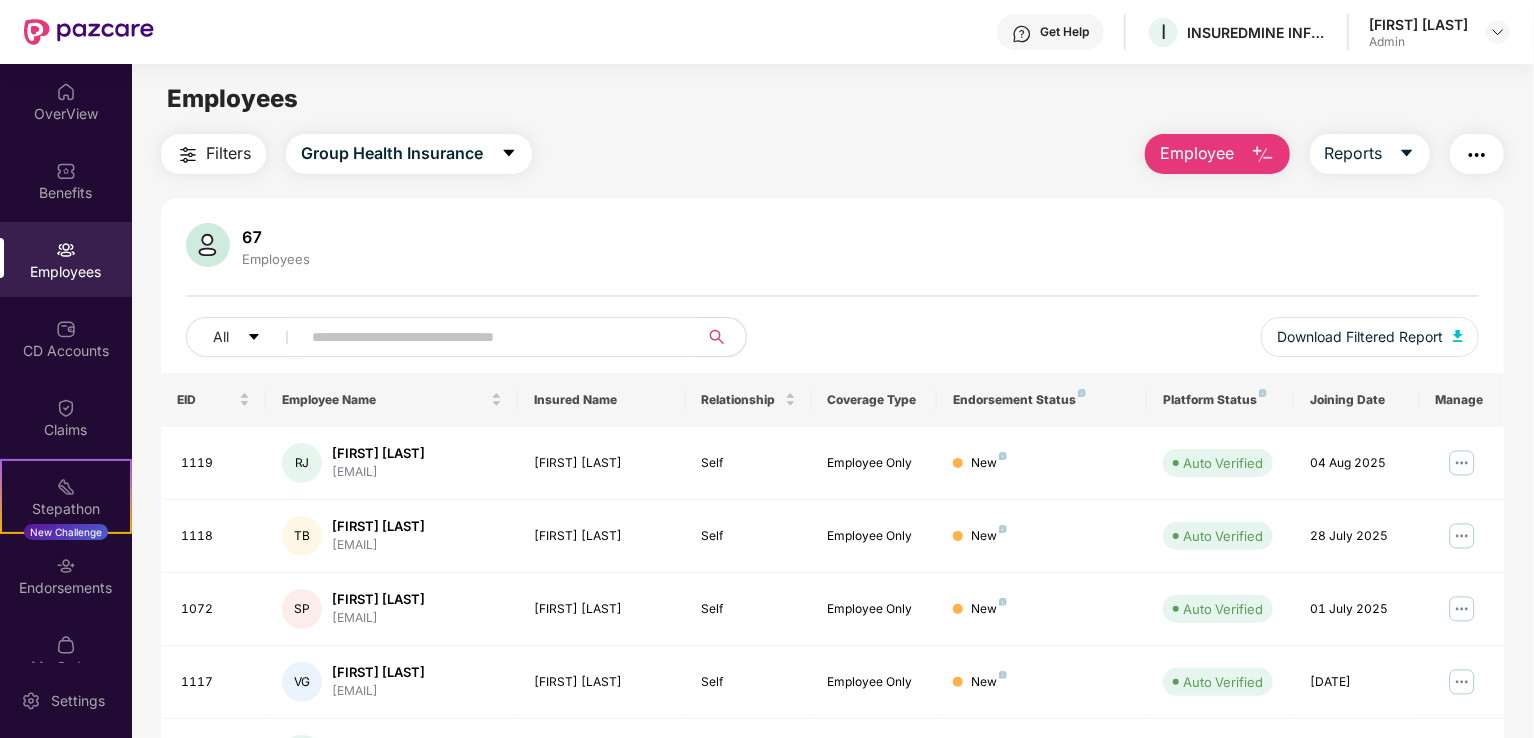 click on "Employee" at bounding box center [1197, 153] 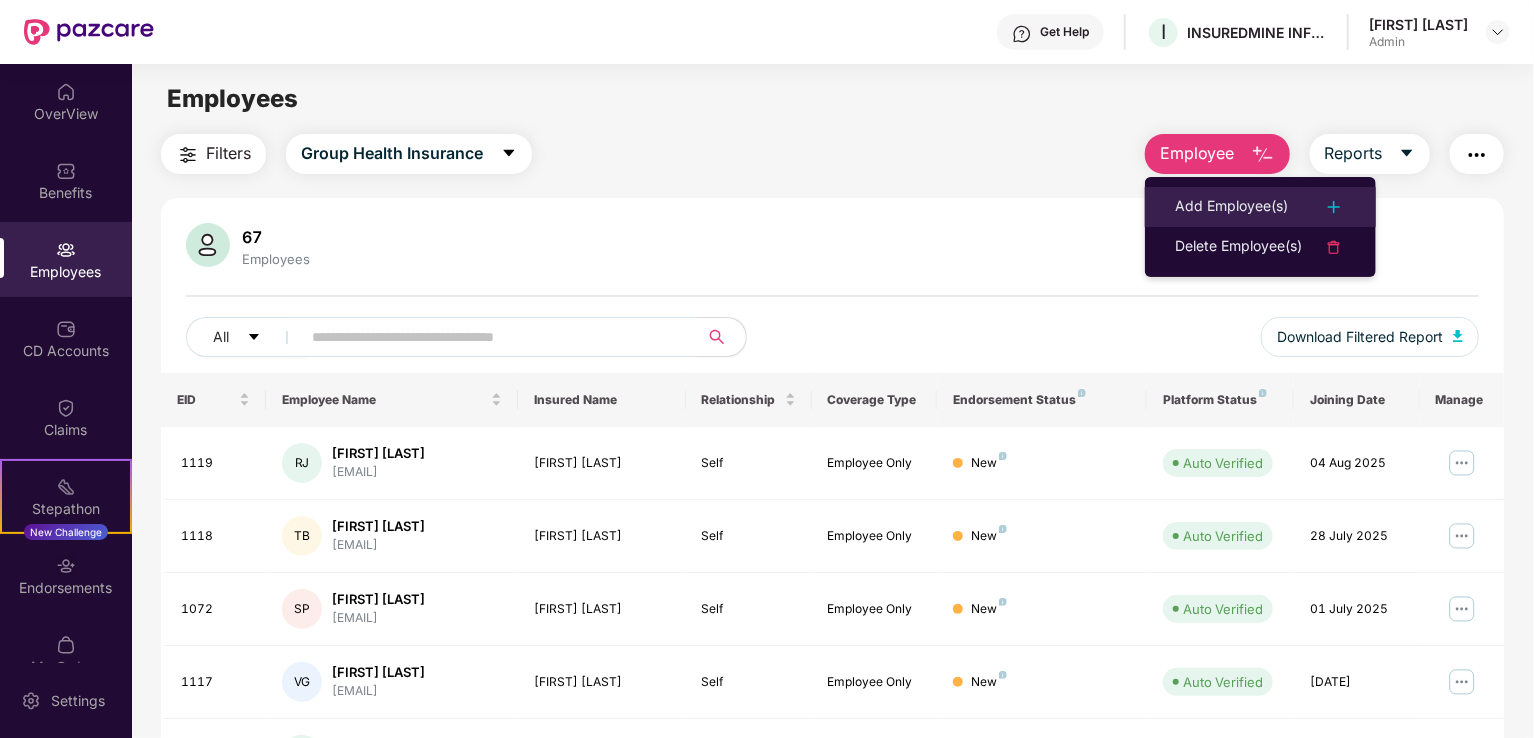 click on "Add Employee(s)" at bounding box center (1231, 207) 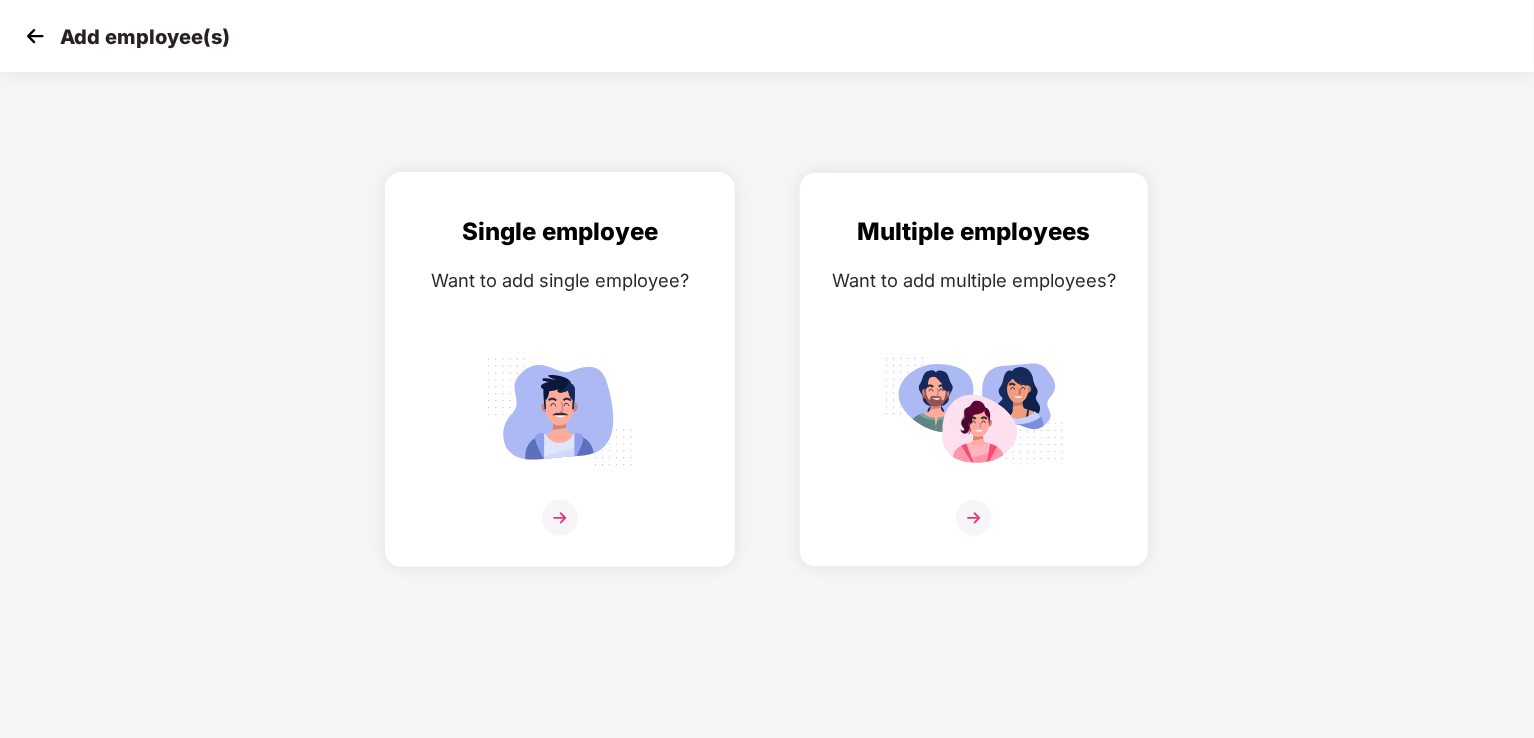 click at bounding box center [560, 411] 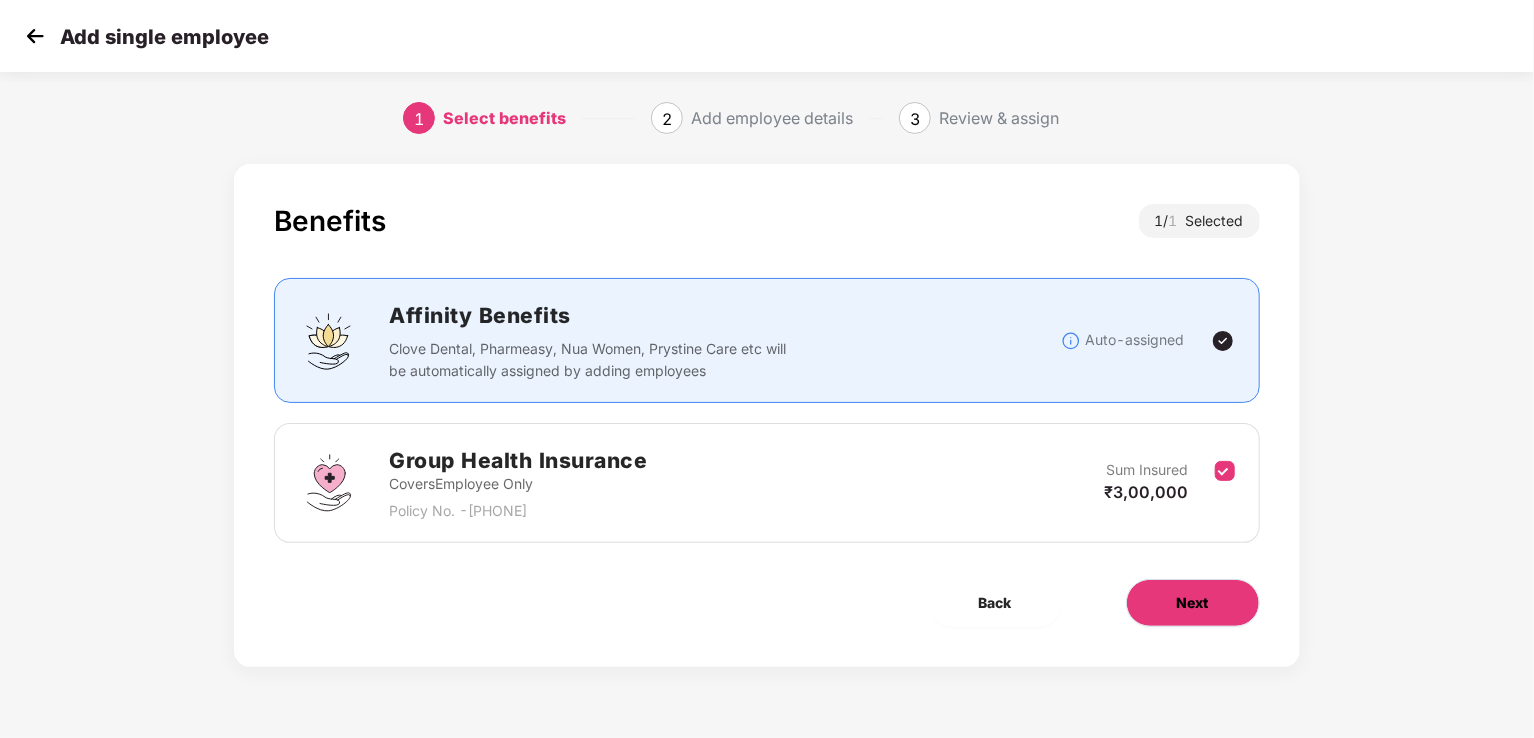 click on "Next" at bounding box center (1193, 603) 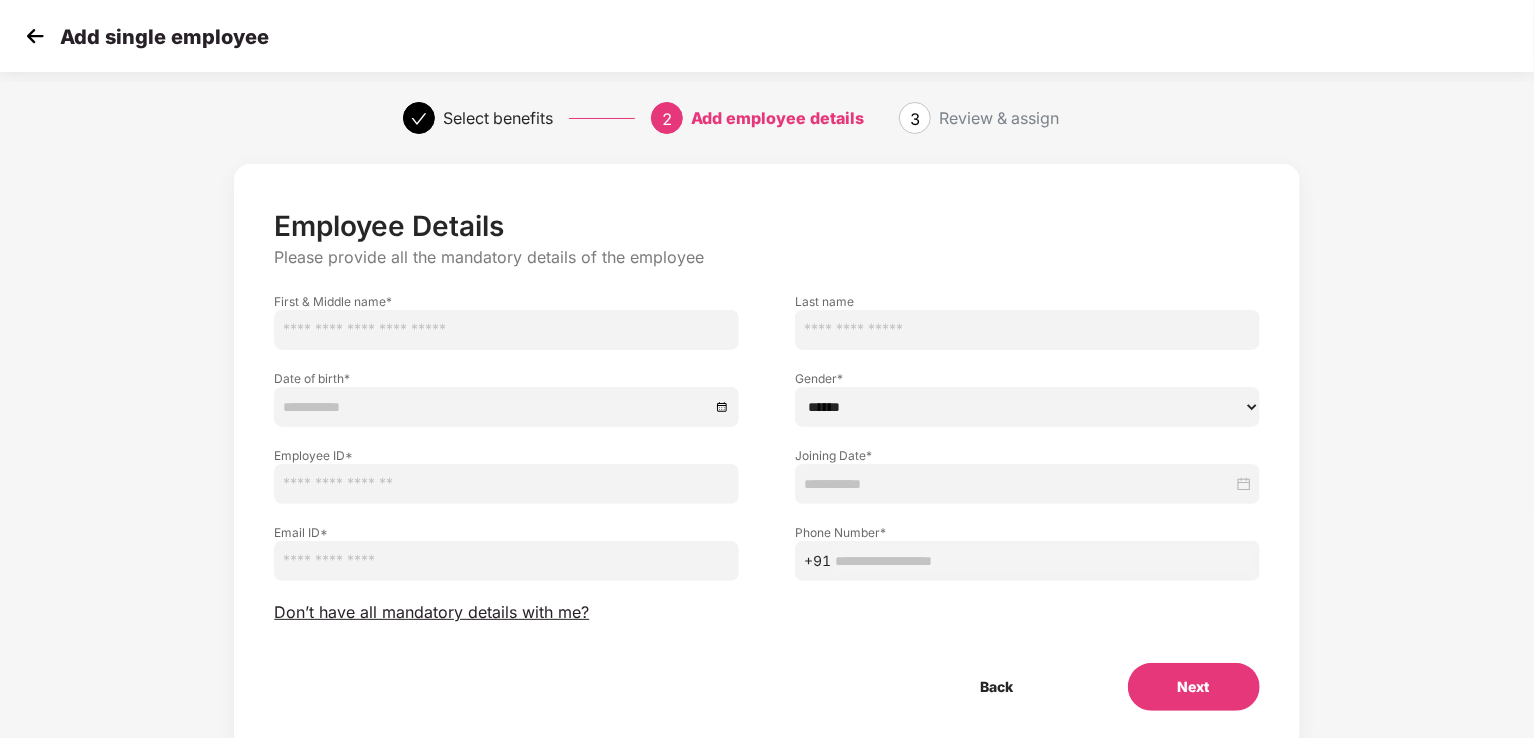 click at bounding box center [506, 330] 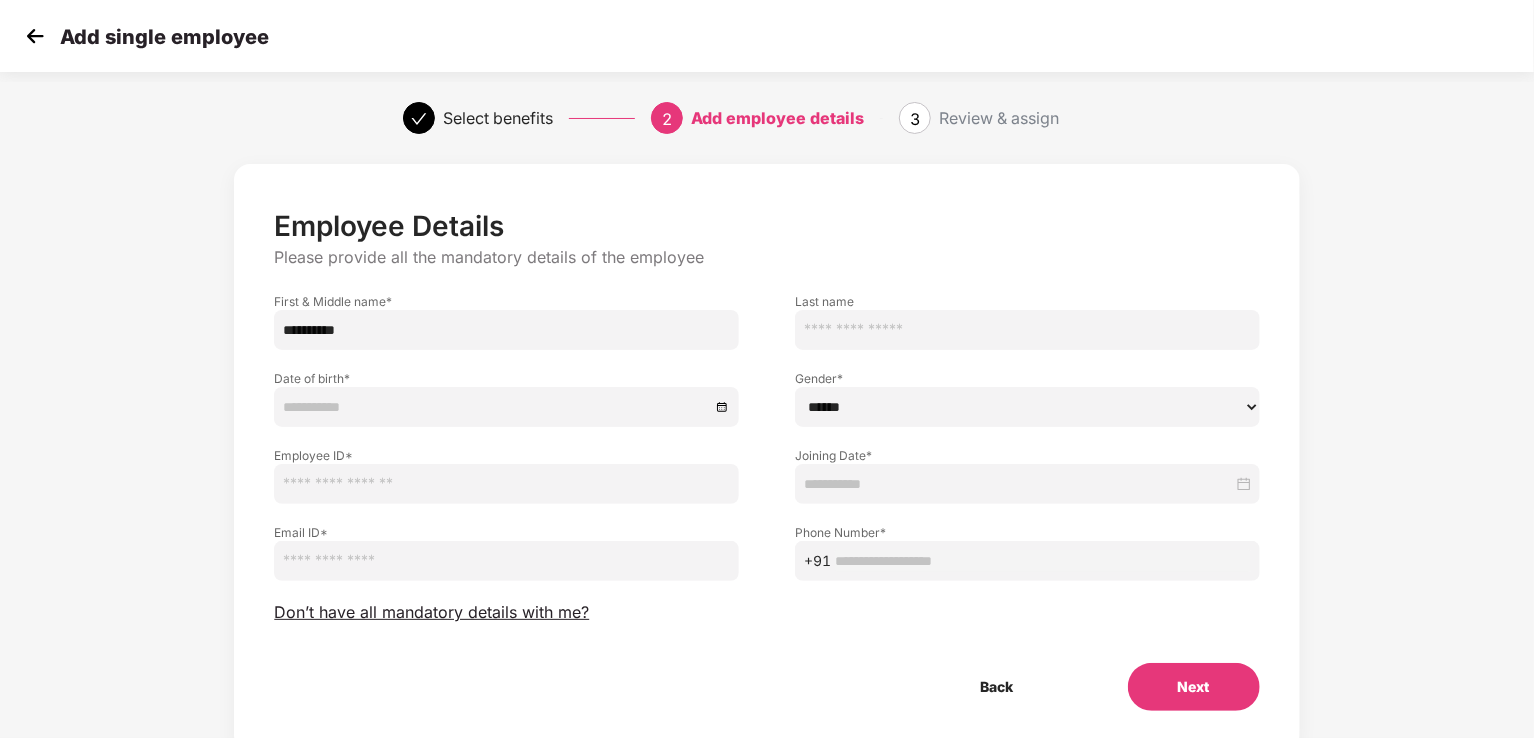 type on "**********" 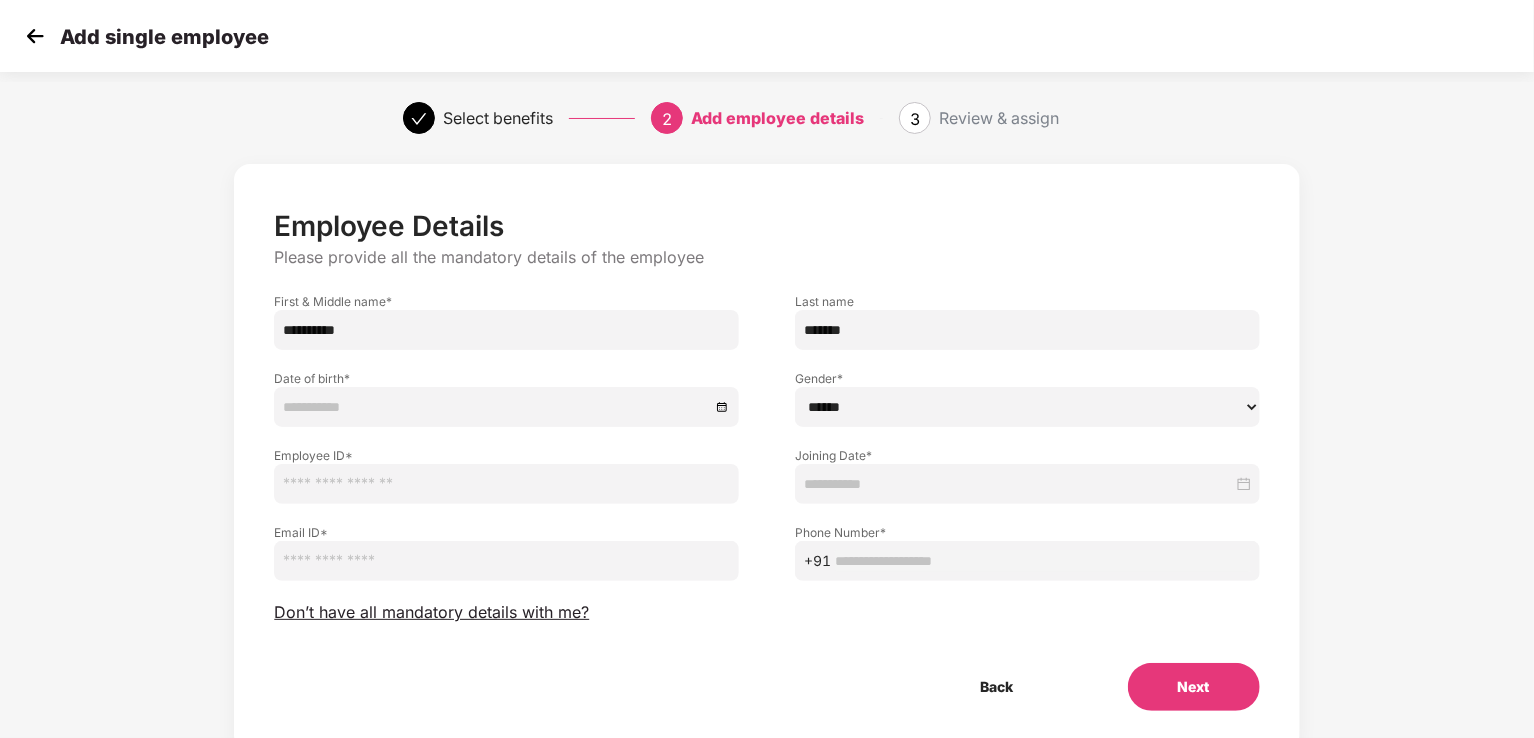 type on "*******" 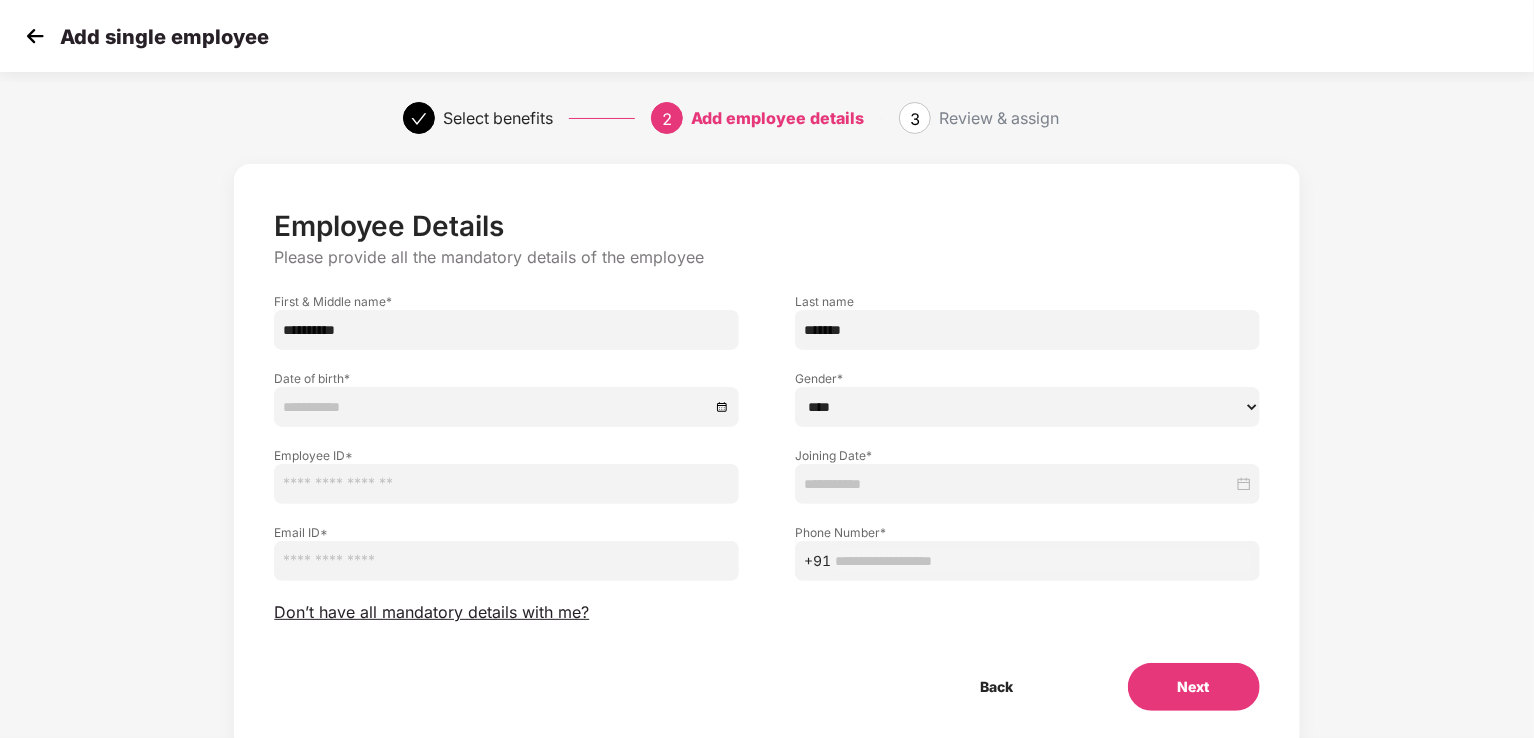 click on "****** **** ******" at bounding box center (1027, 407) 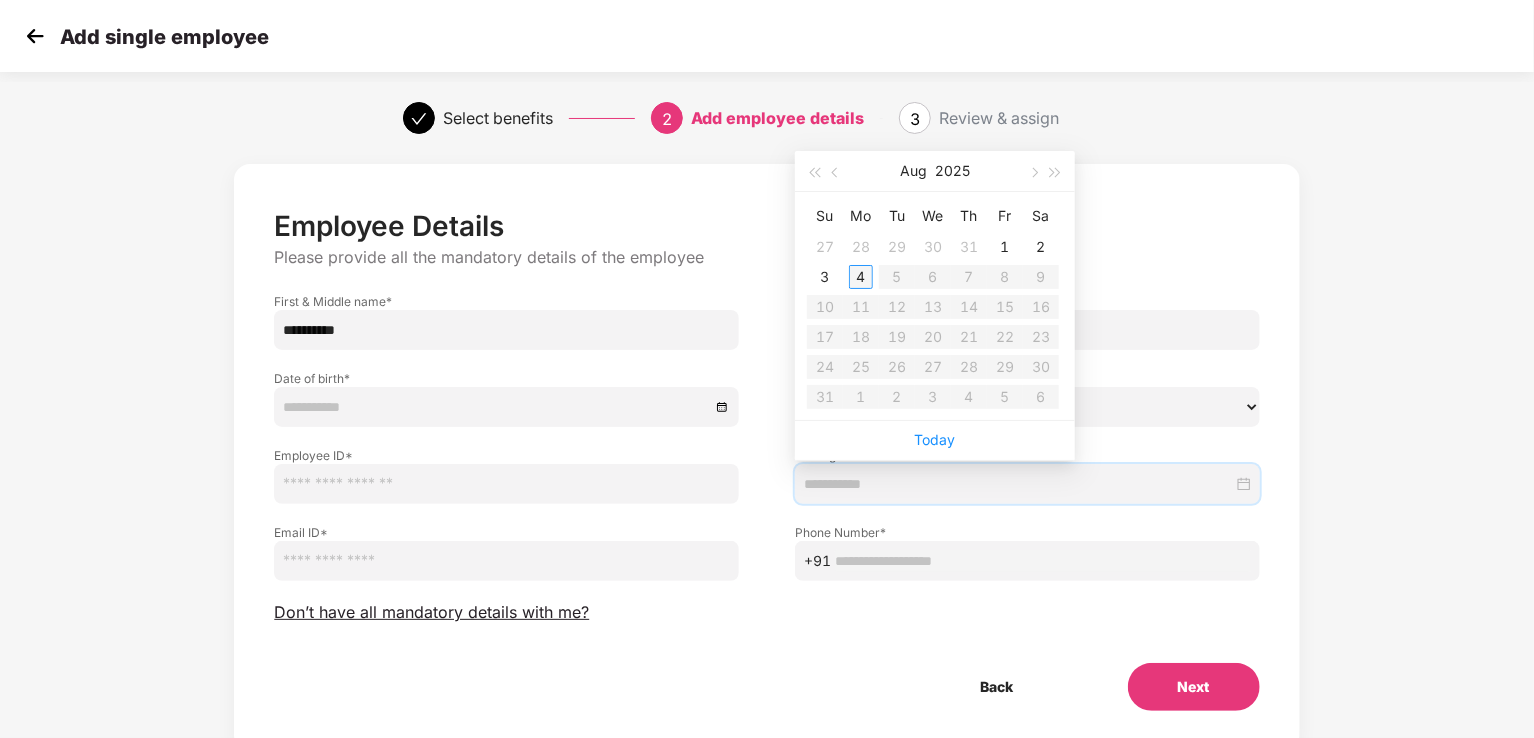 type on "**********" 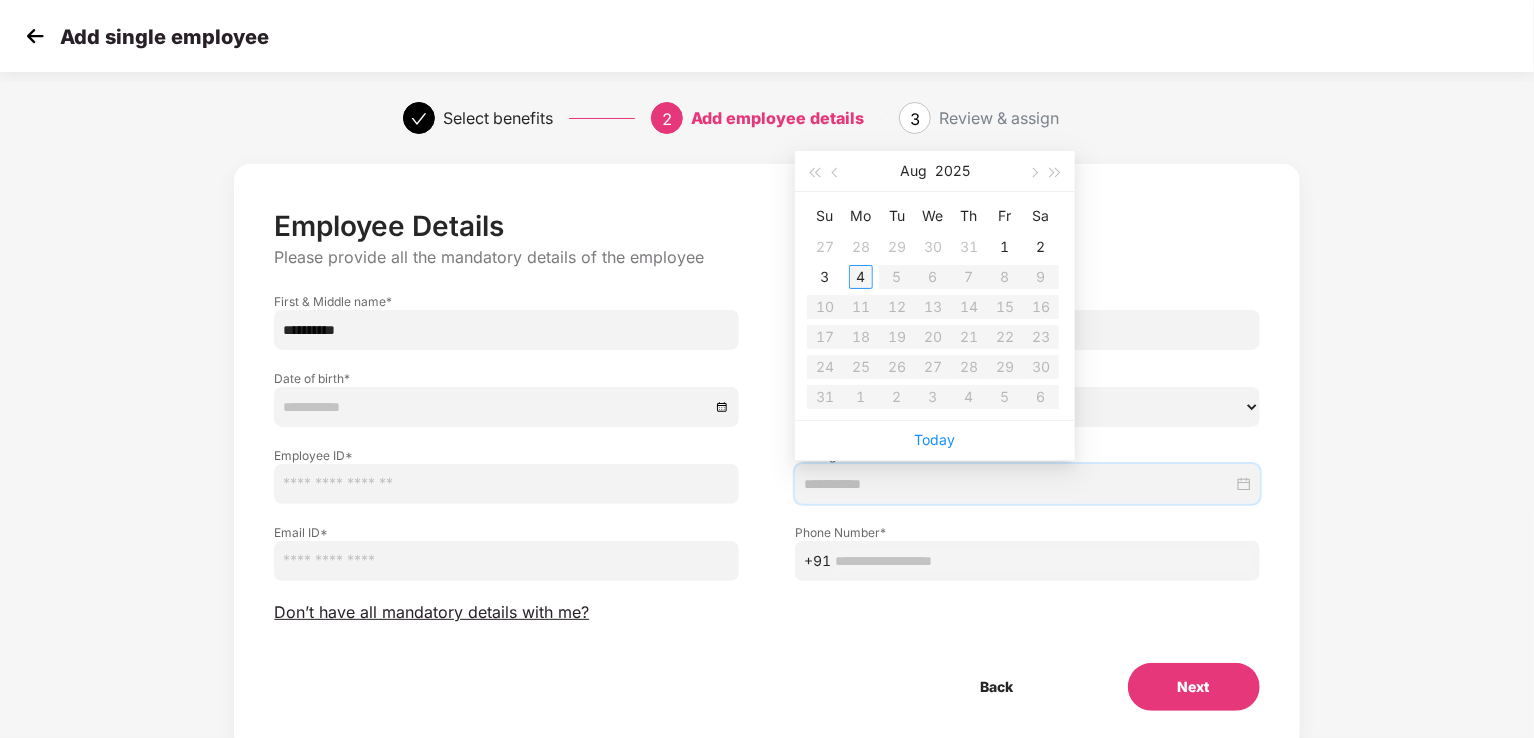 click on "4" at bounding box center (861, 277) 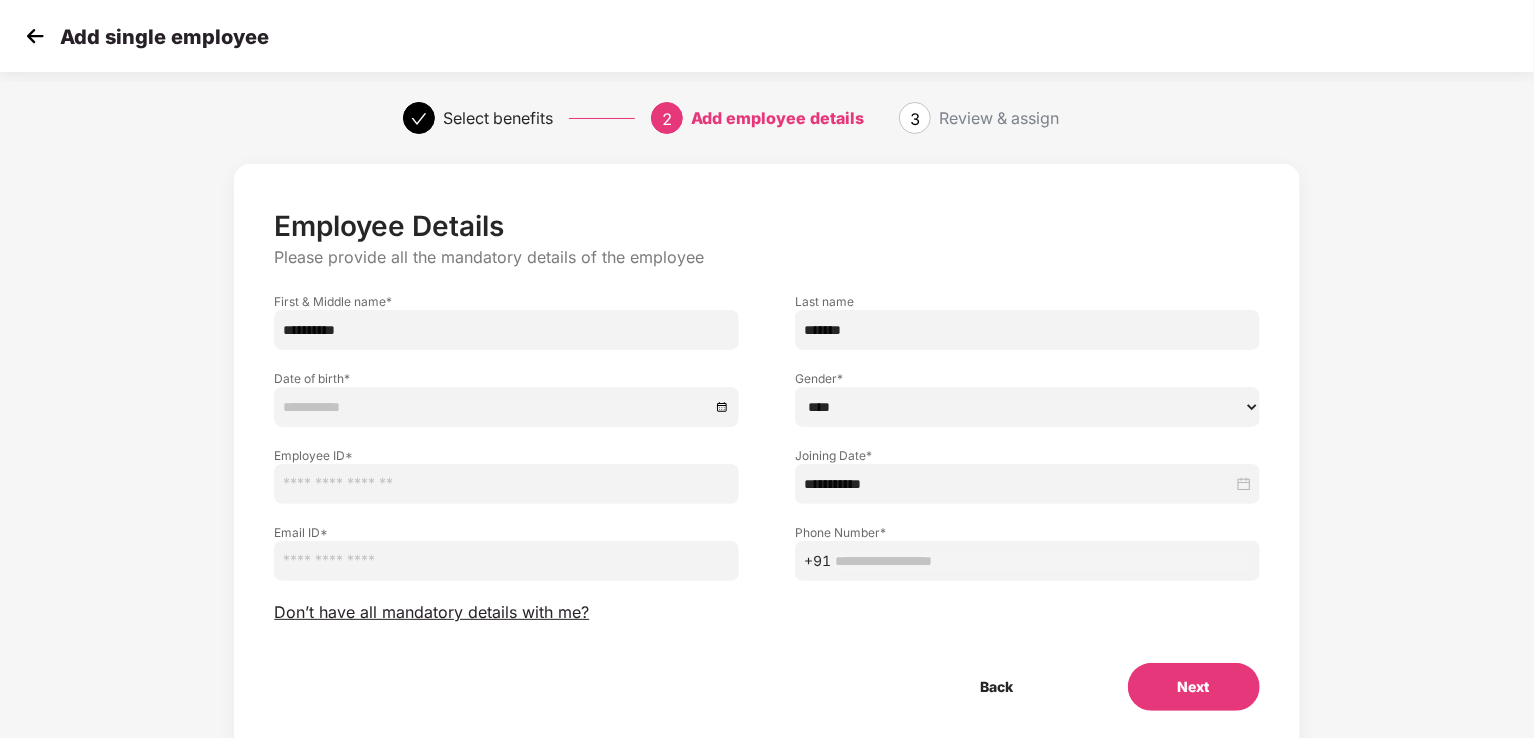 click at bounding box center (506, 484) 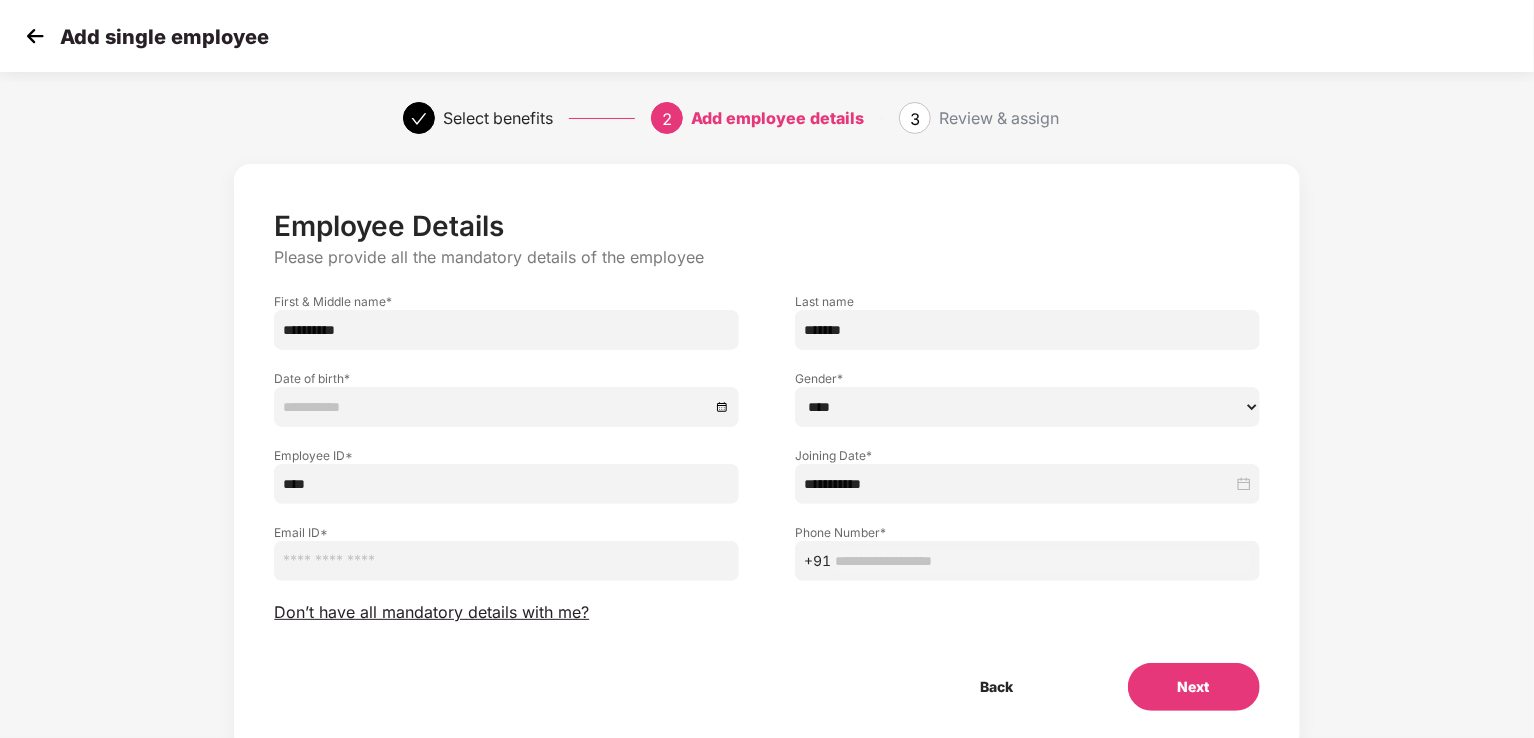 type on "****" 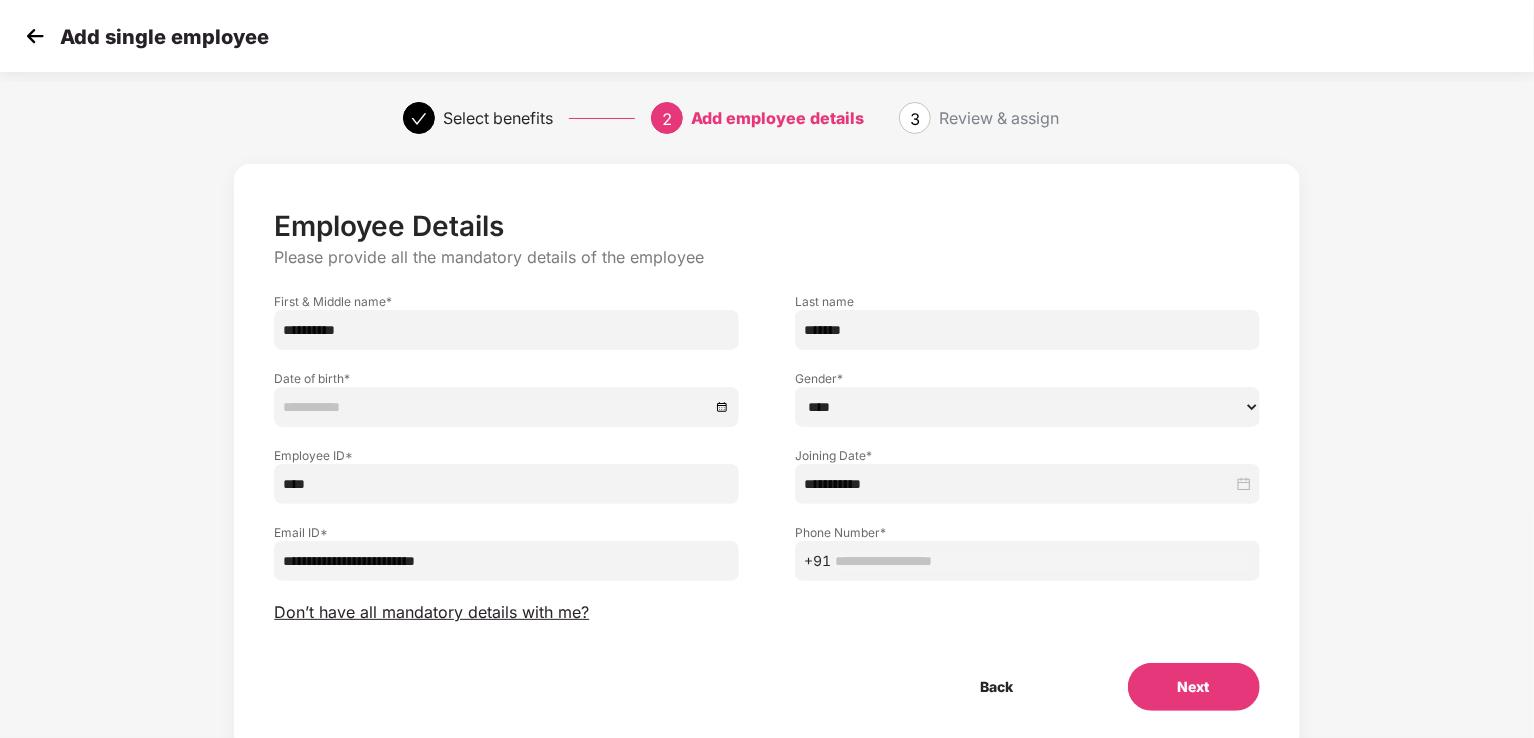 type on "**********" 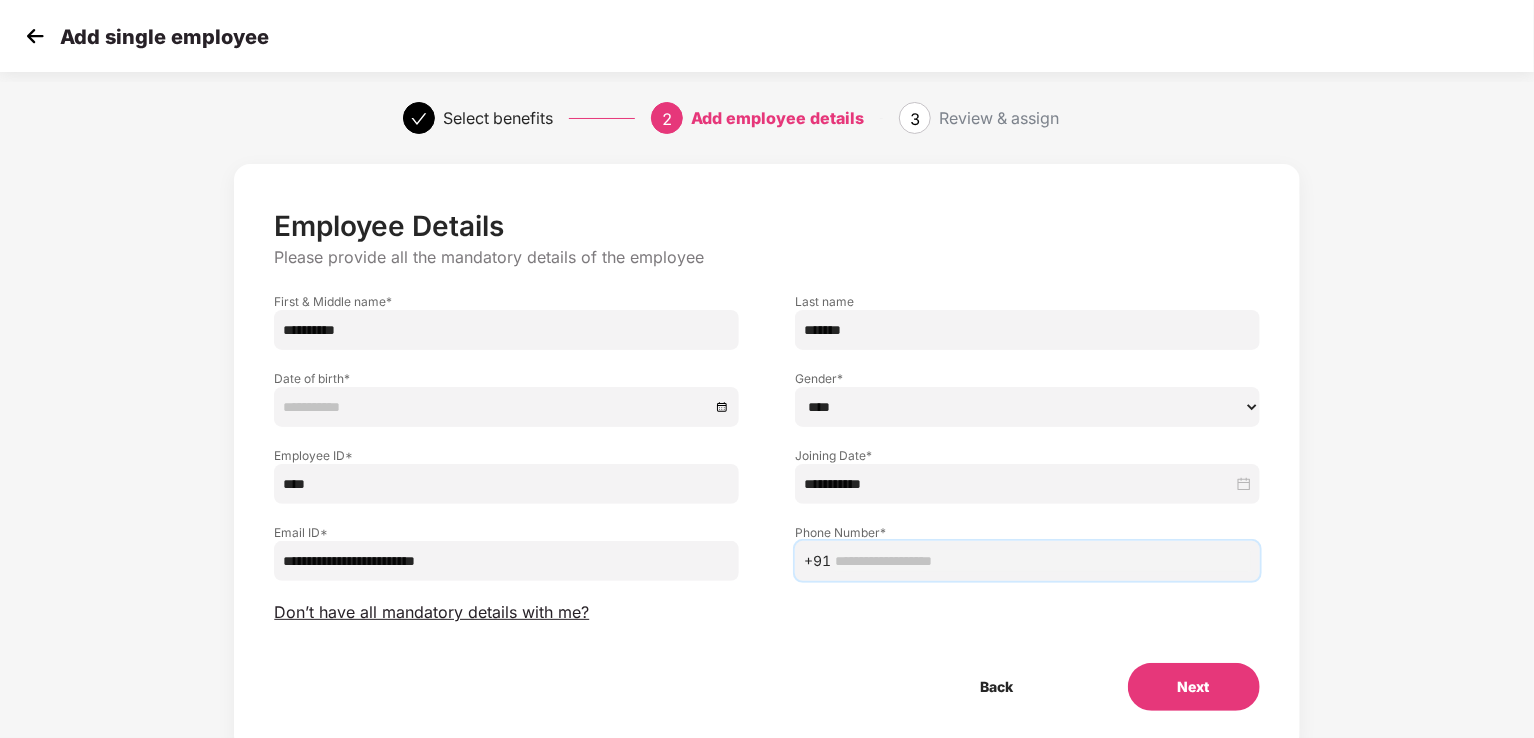 click at bounding box center (1043, 561) 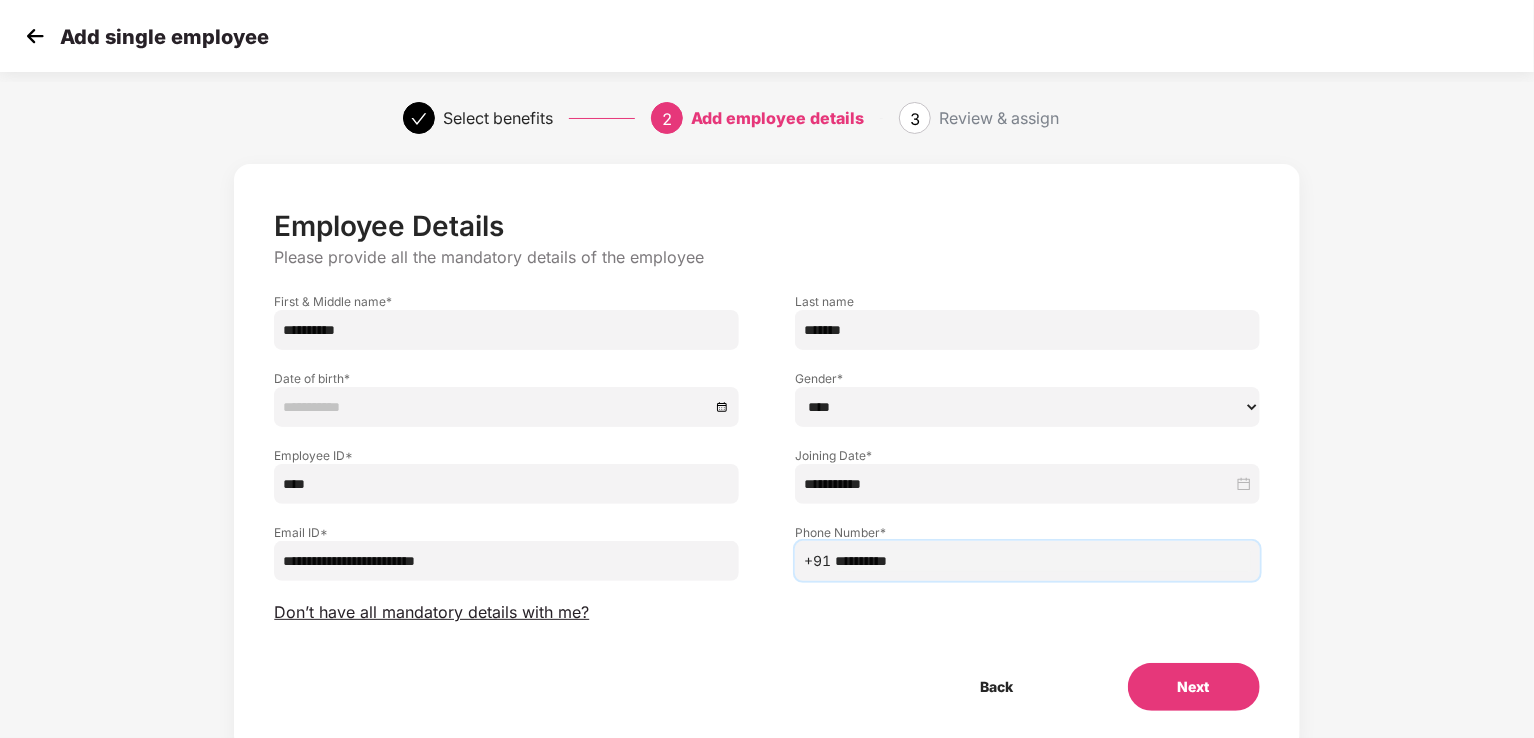 type on "**********" 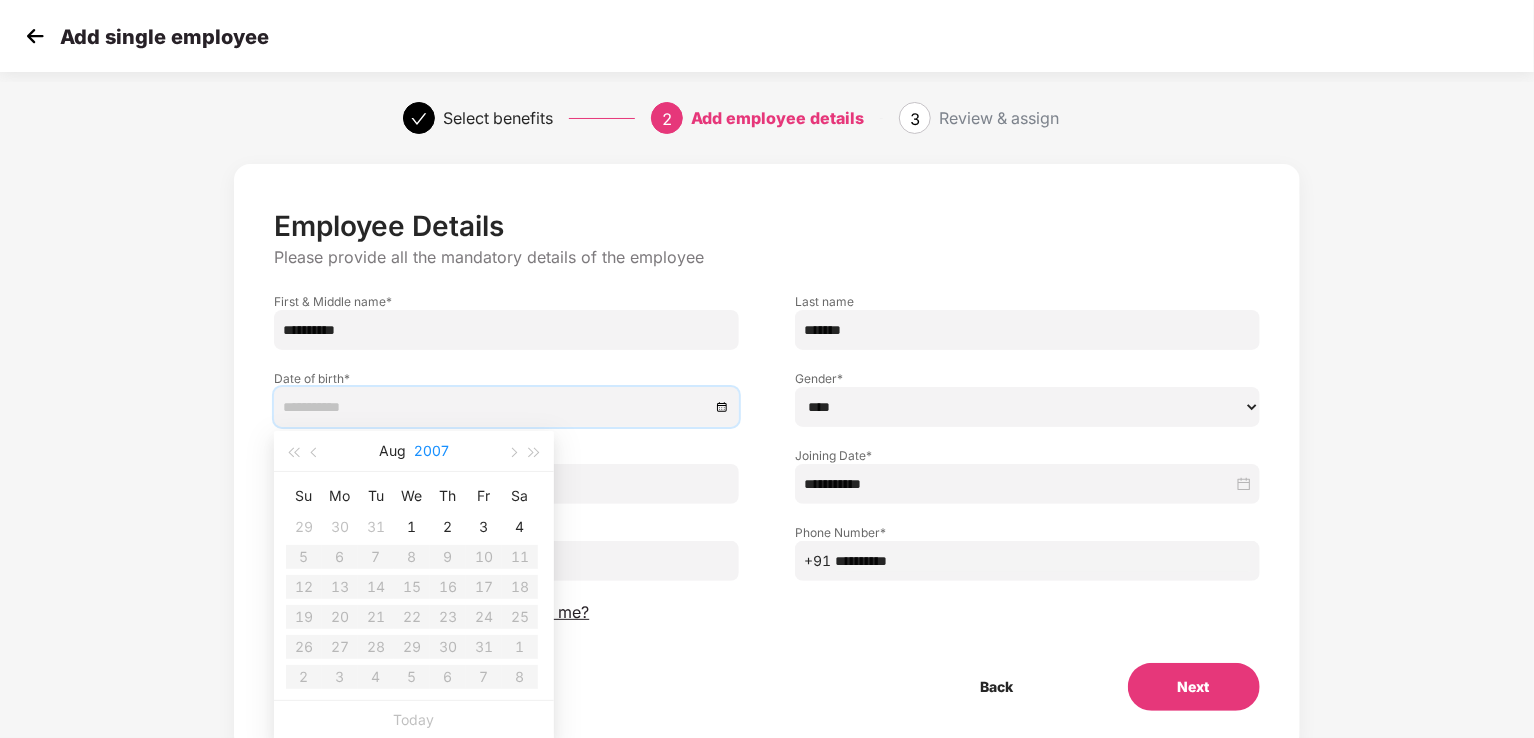 click on "2007" at bounding box center (431, 451) 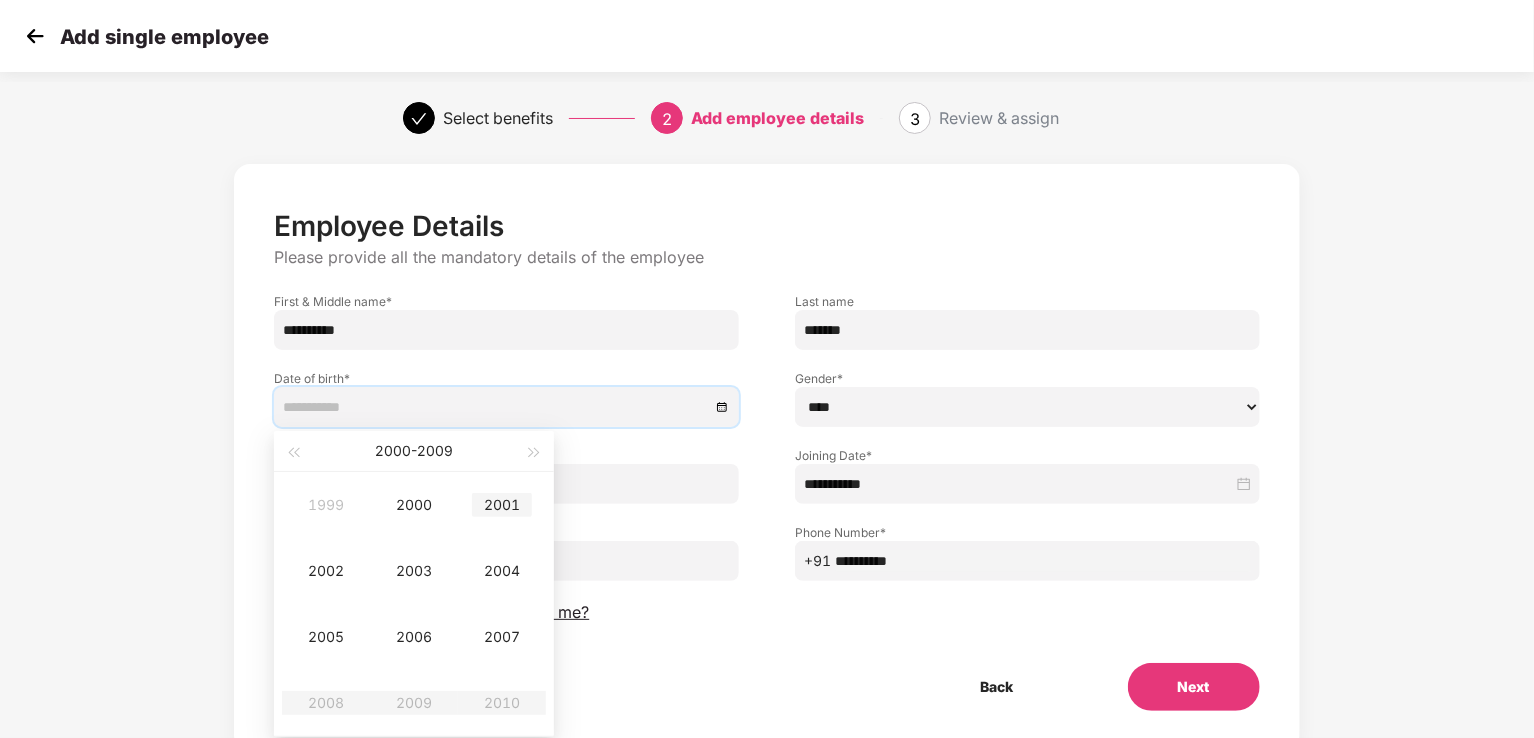 type on "**********" 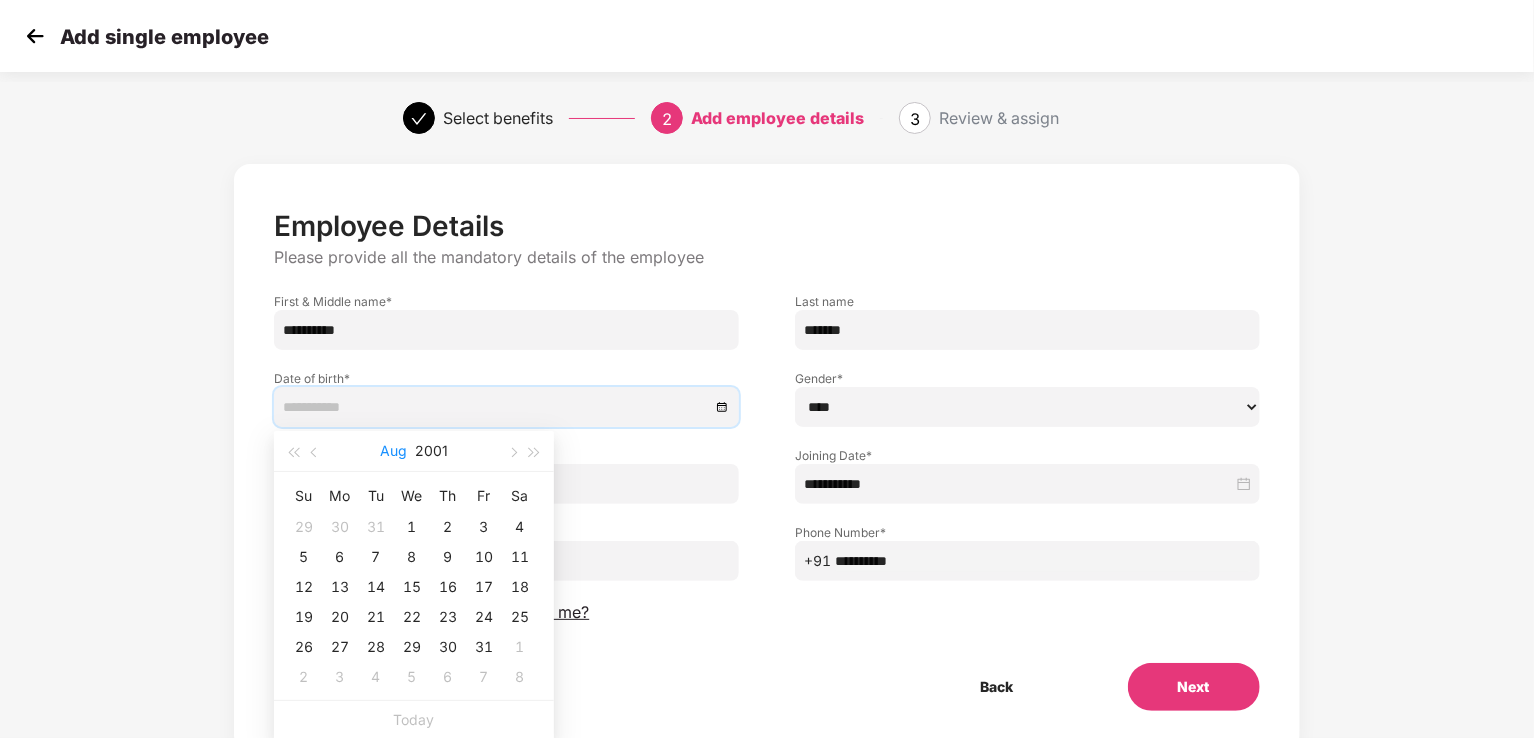 click on "Aug" at bounding box center [393, 451] 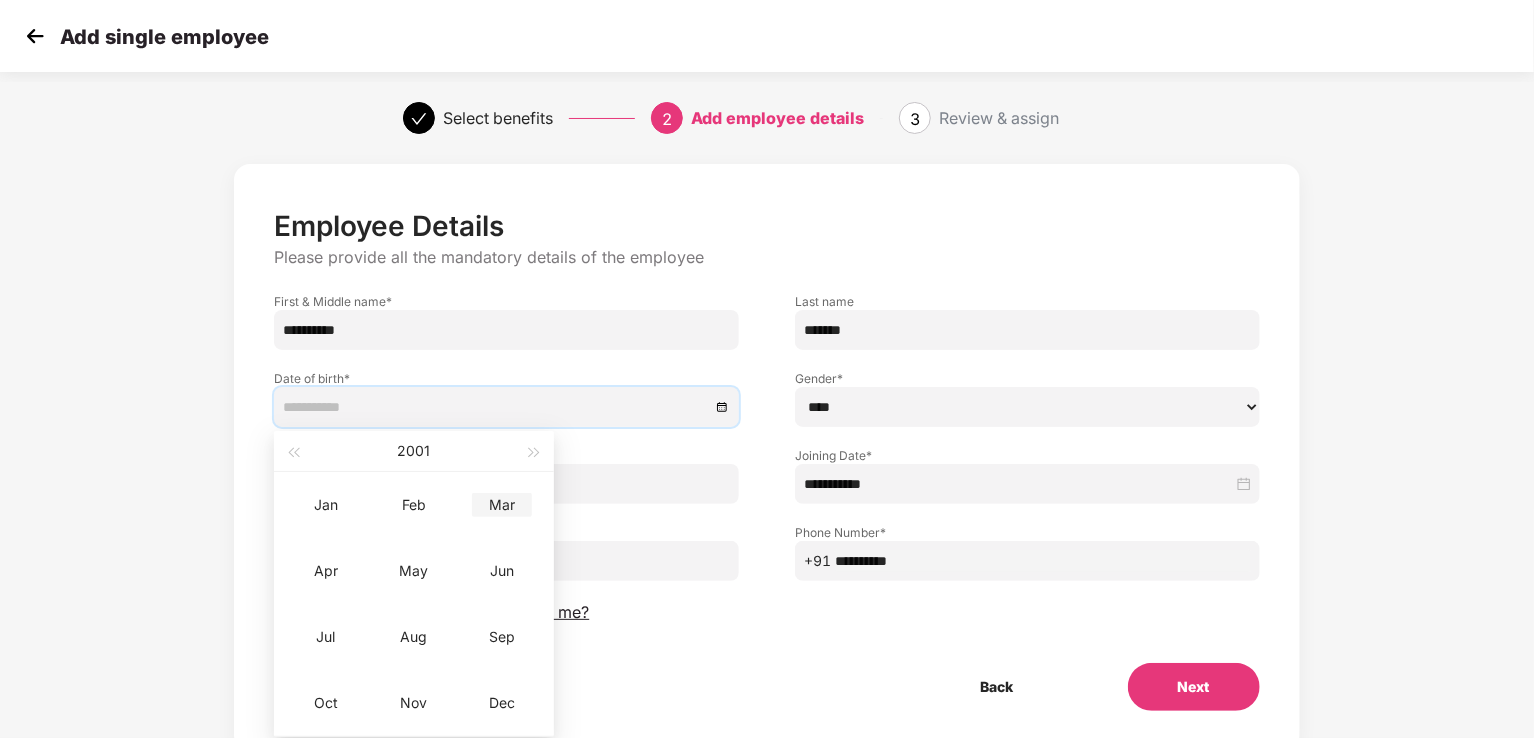 type on "**********" 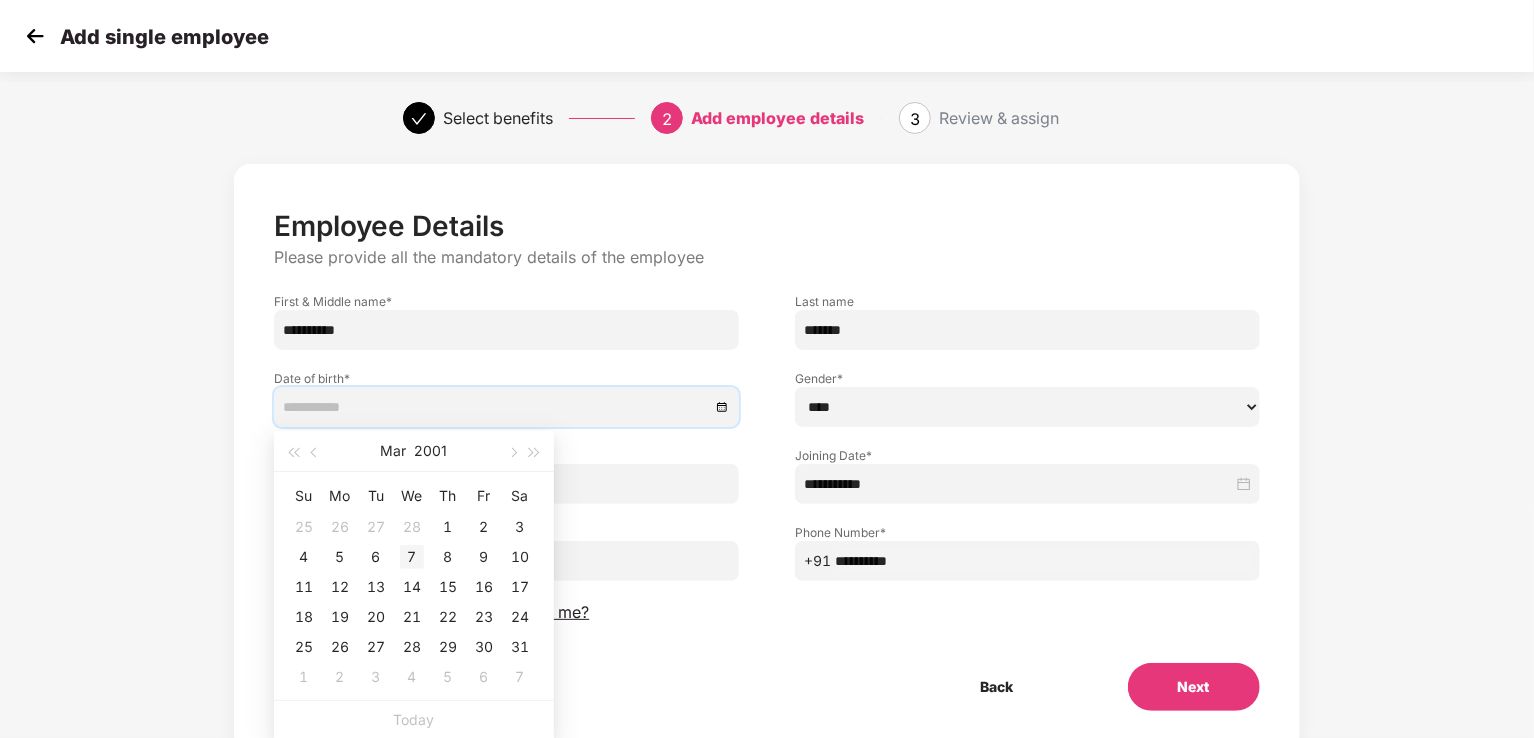 type on "**********" 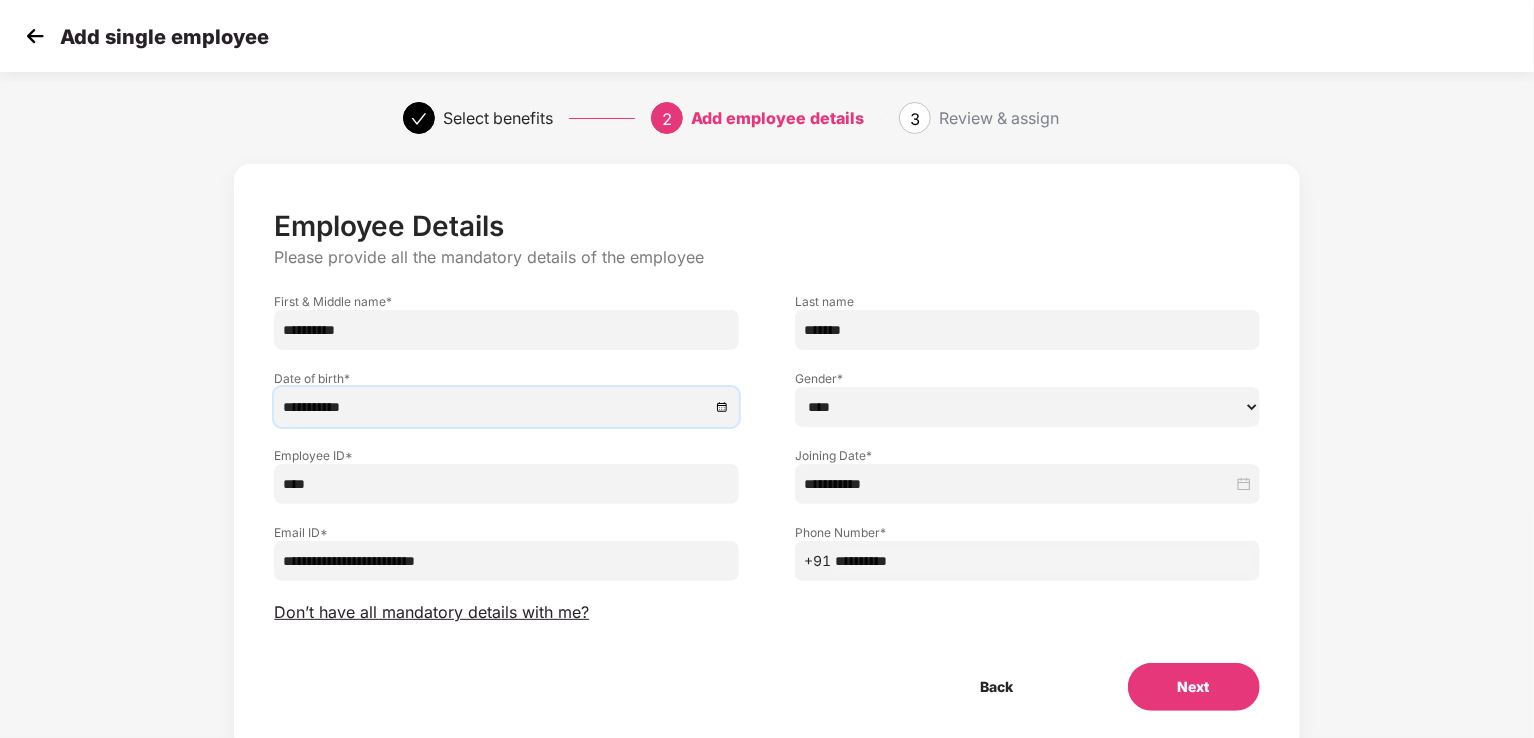 click on "Next" at bounding box center [1194, 687] 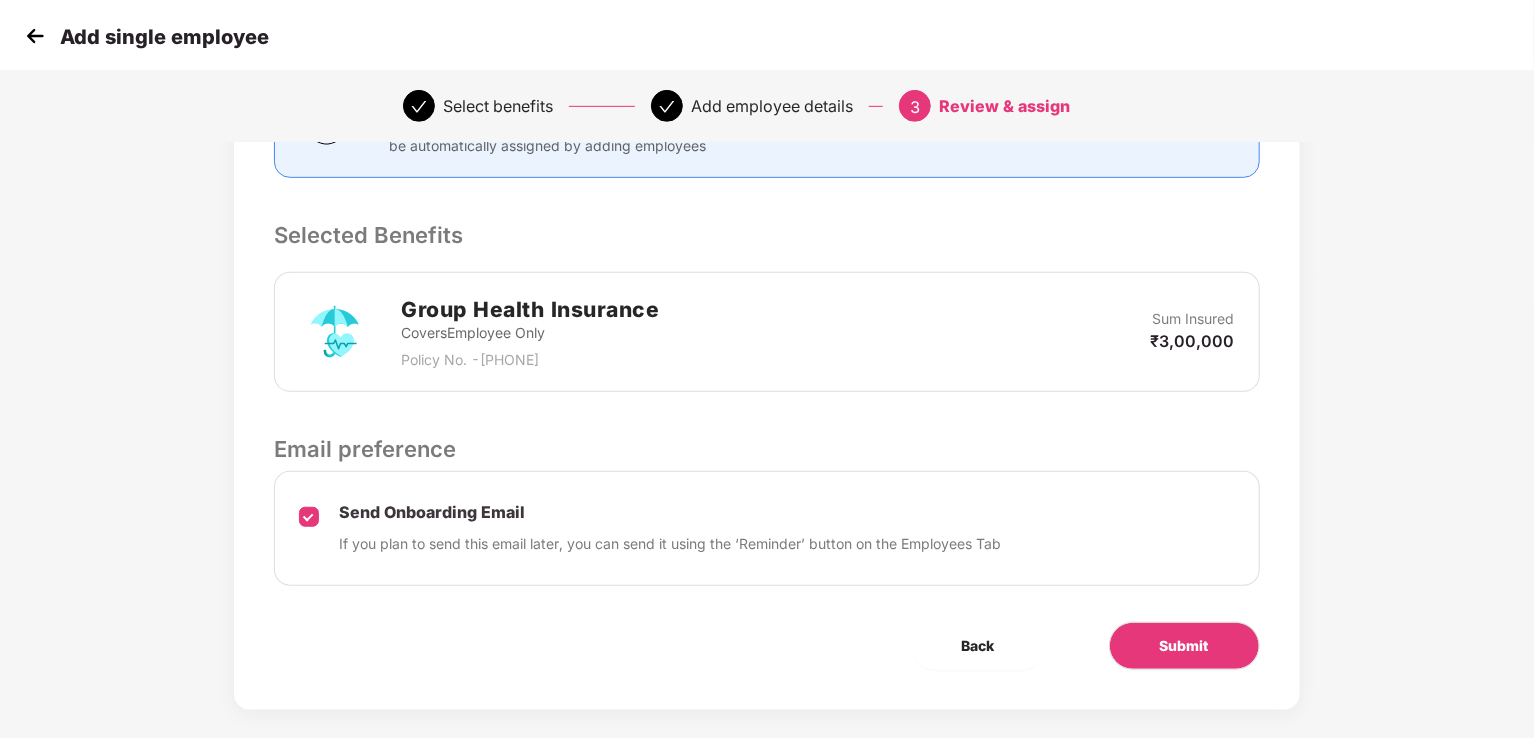 scroll, scrollTop: 485, scrollLeft: 0, axis: vertical 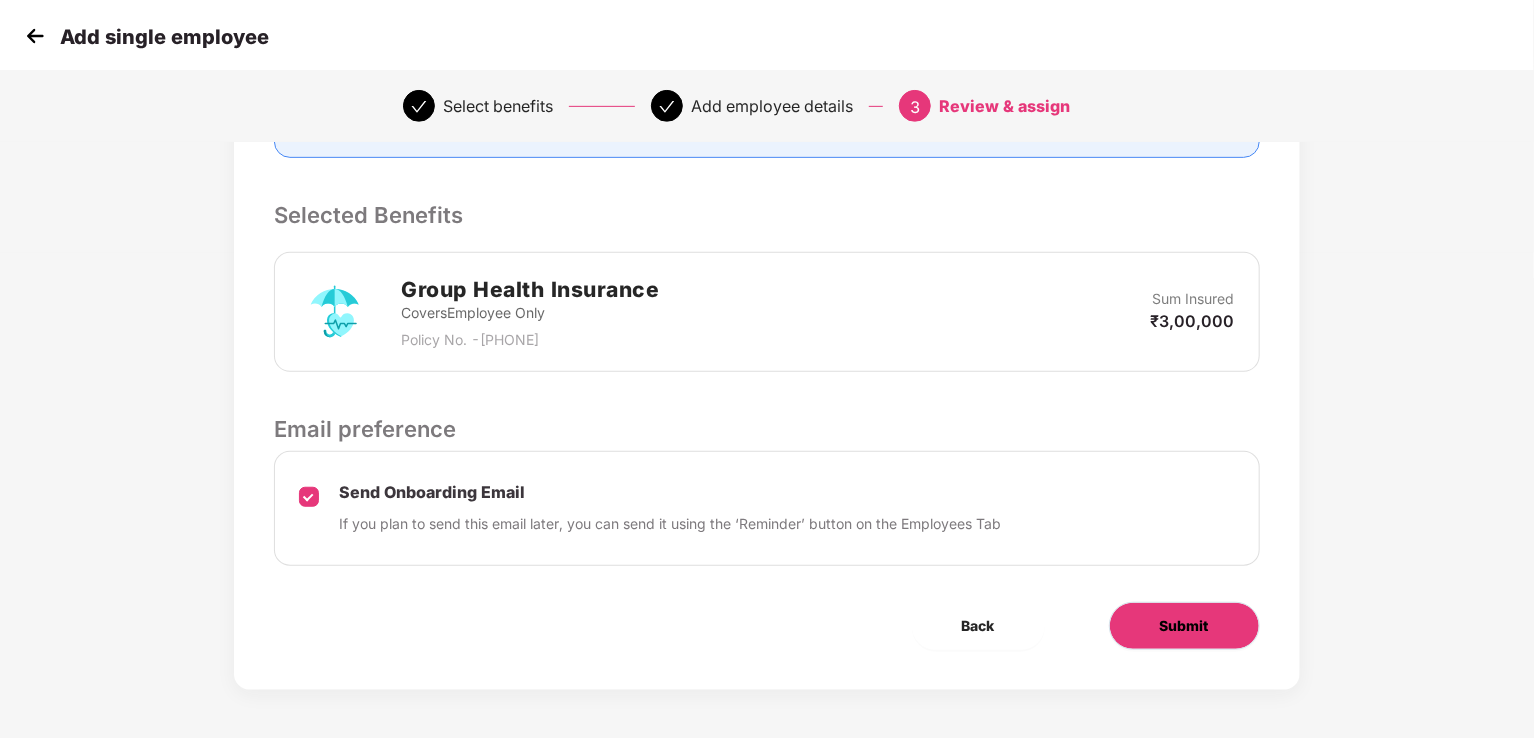 click on "Submit" at bounding box center [1184, 626] 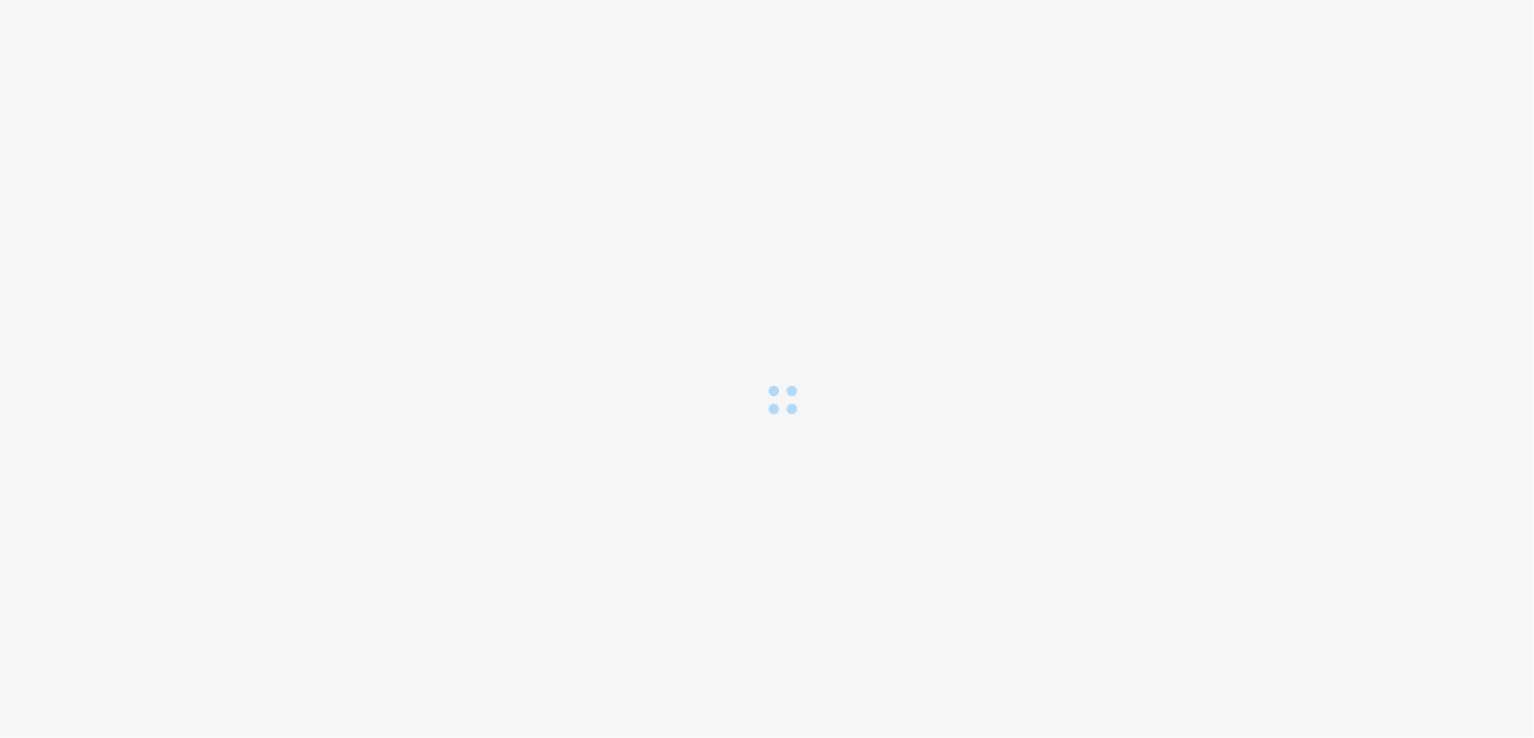 scroll, scrollTop: 0, scrollLeft: 0, axis: both 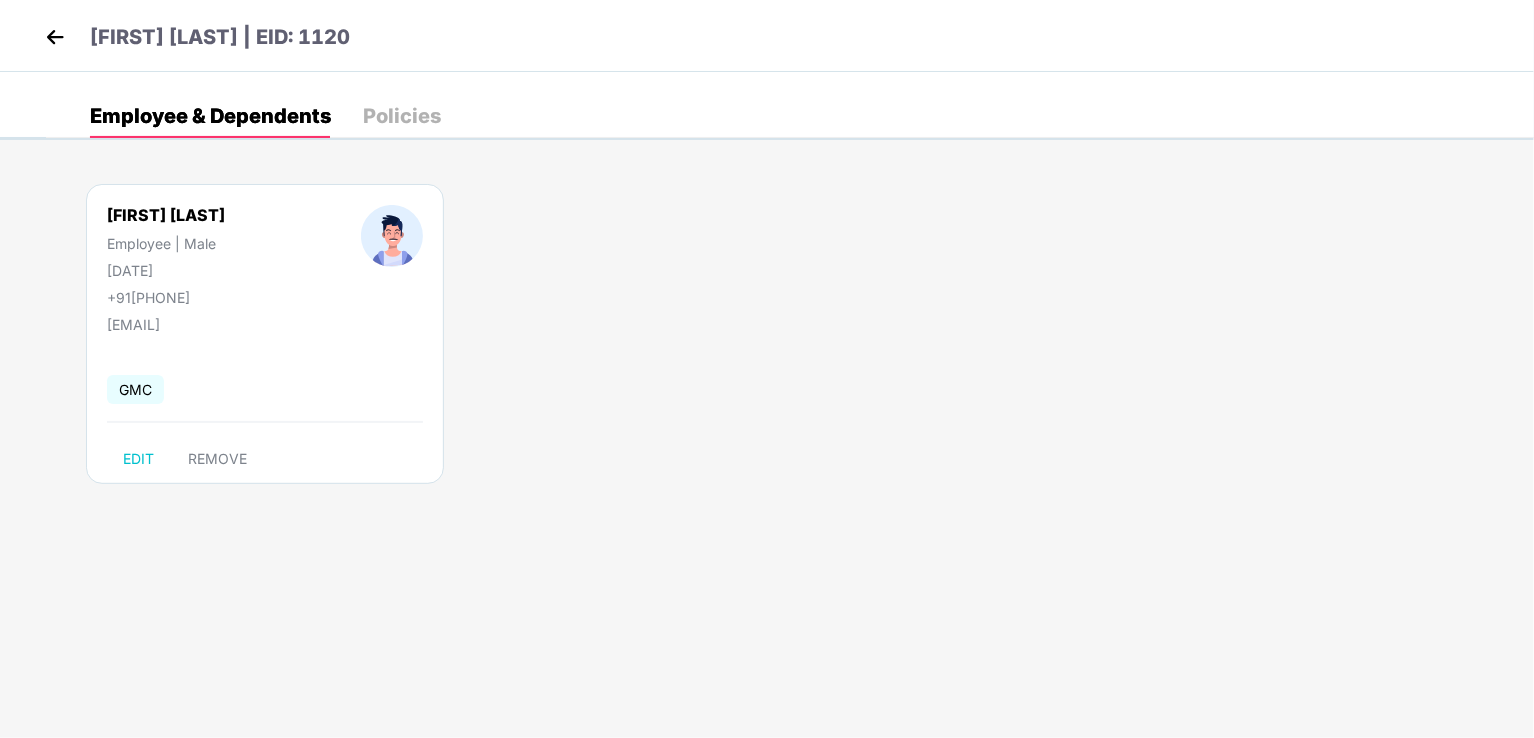 click at bounding box center (55, 37) 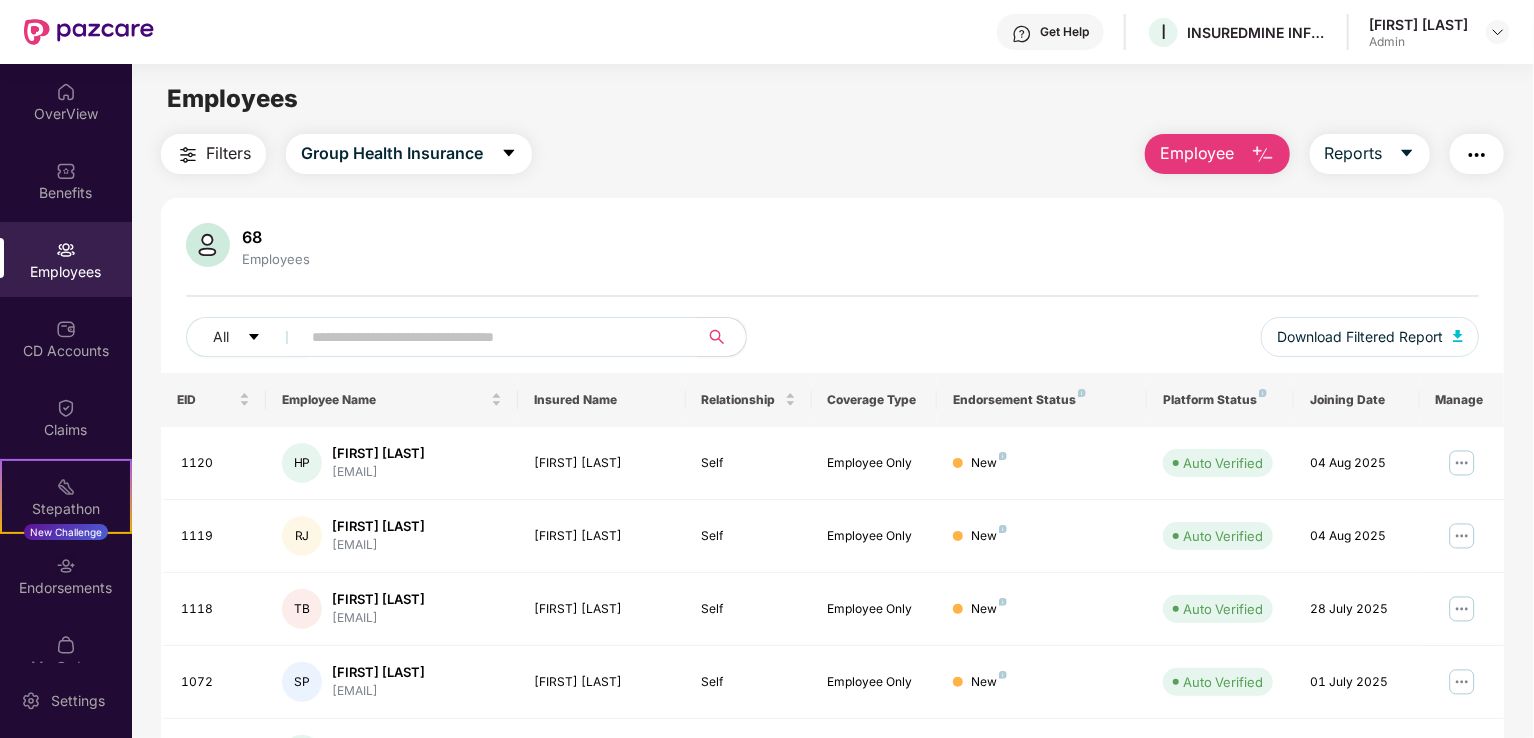 click on "Employee" at bounding box center [1197, 153] 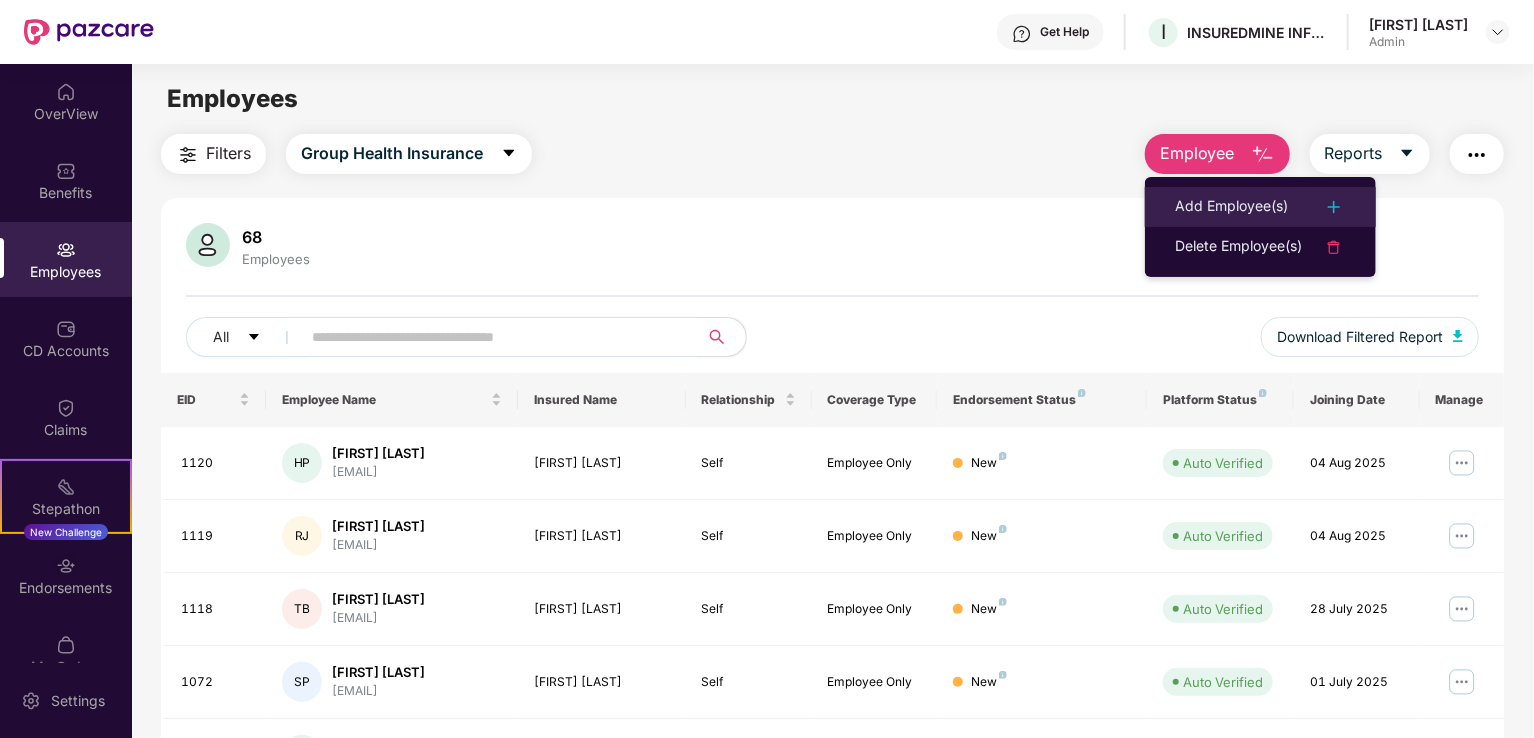 click on "Add Employee(s)" at bounding box center (1231, 207) 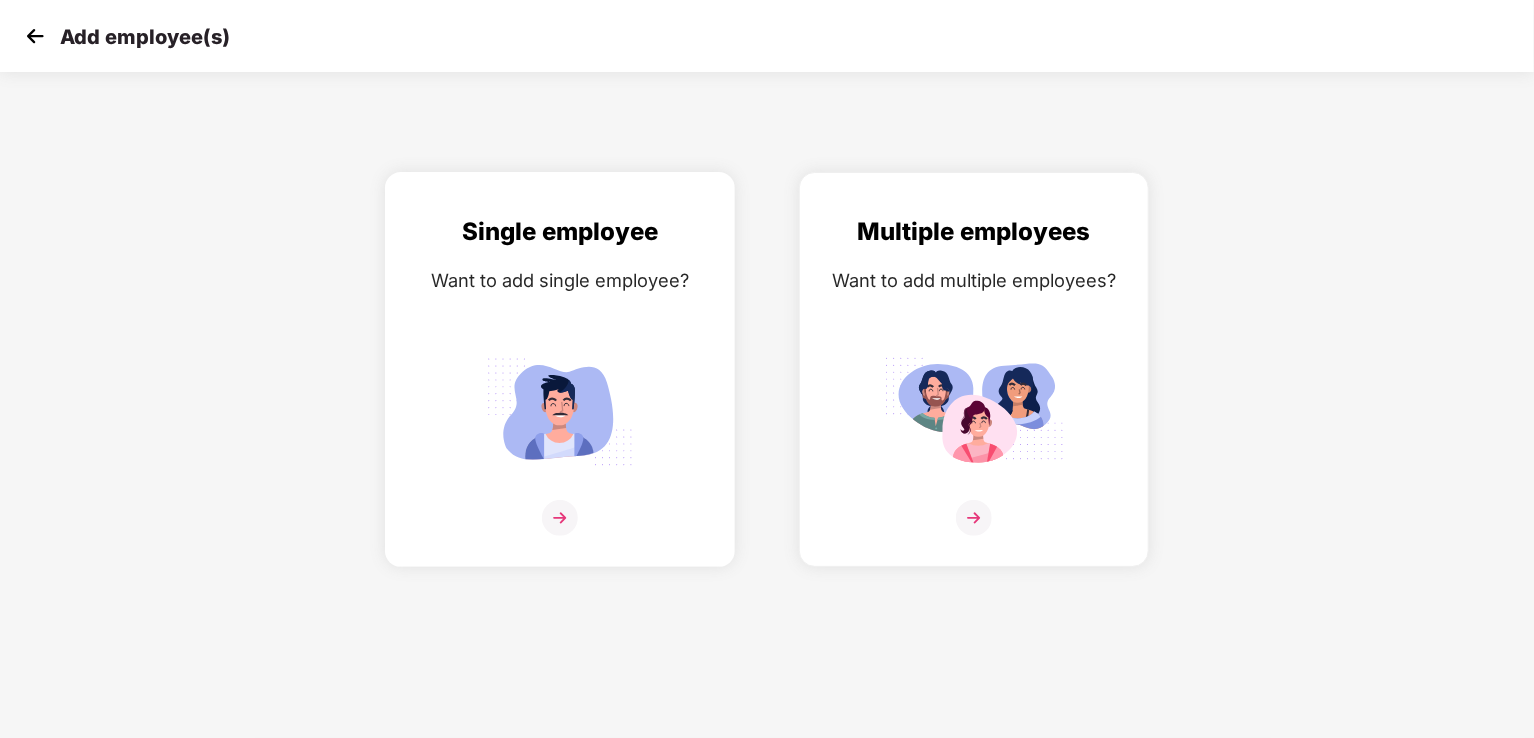 click at bounding box center [560, 411] 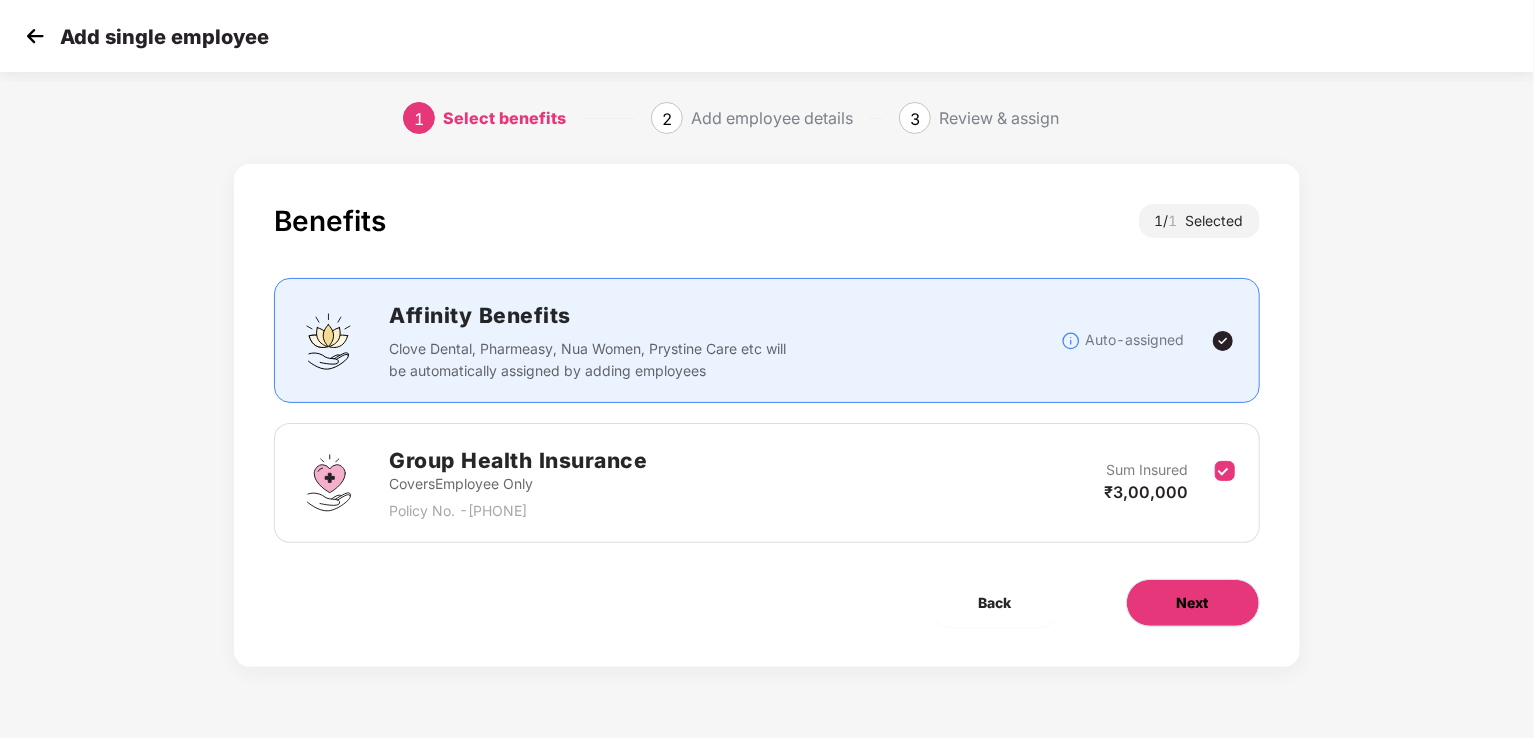 click on "Next" at bounding box center (1193, 603) 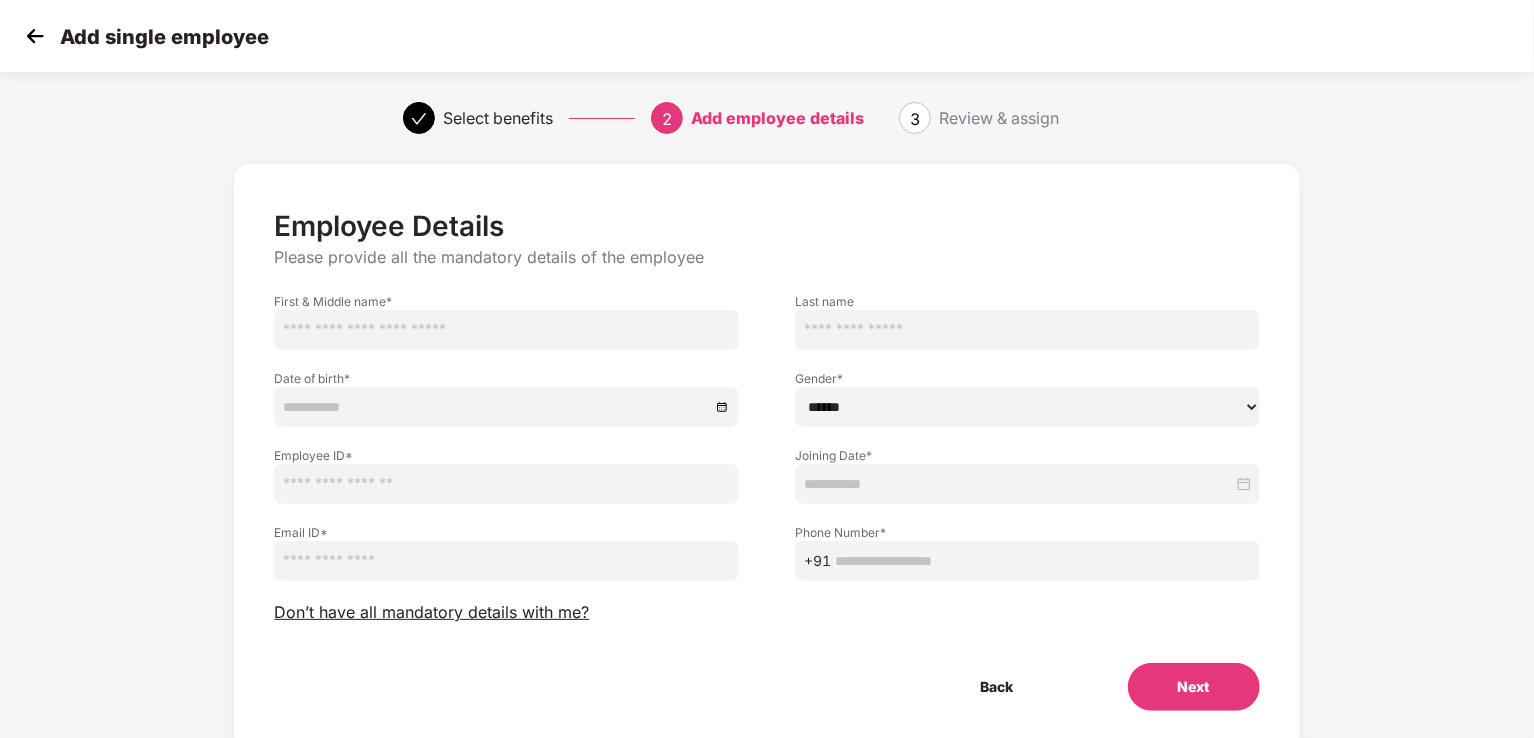 click at bounding box center [506, 330] 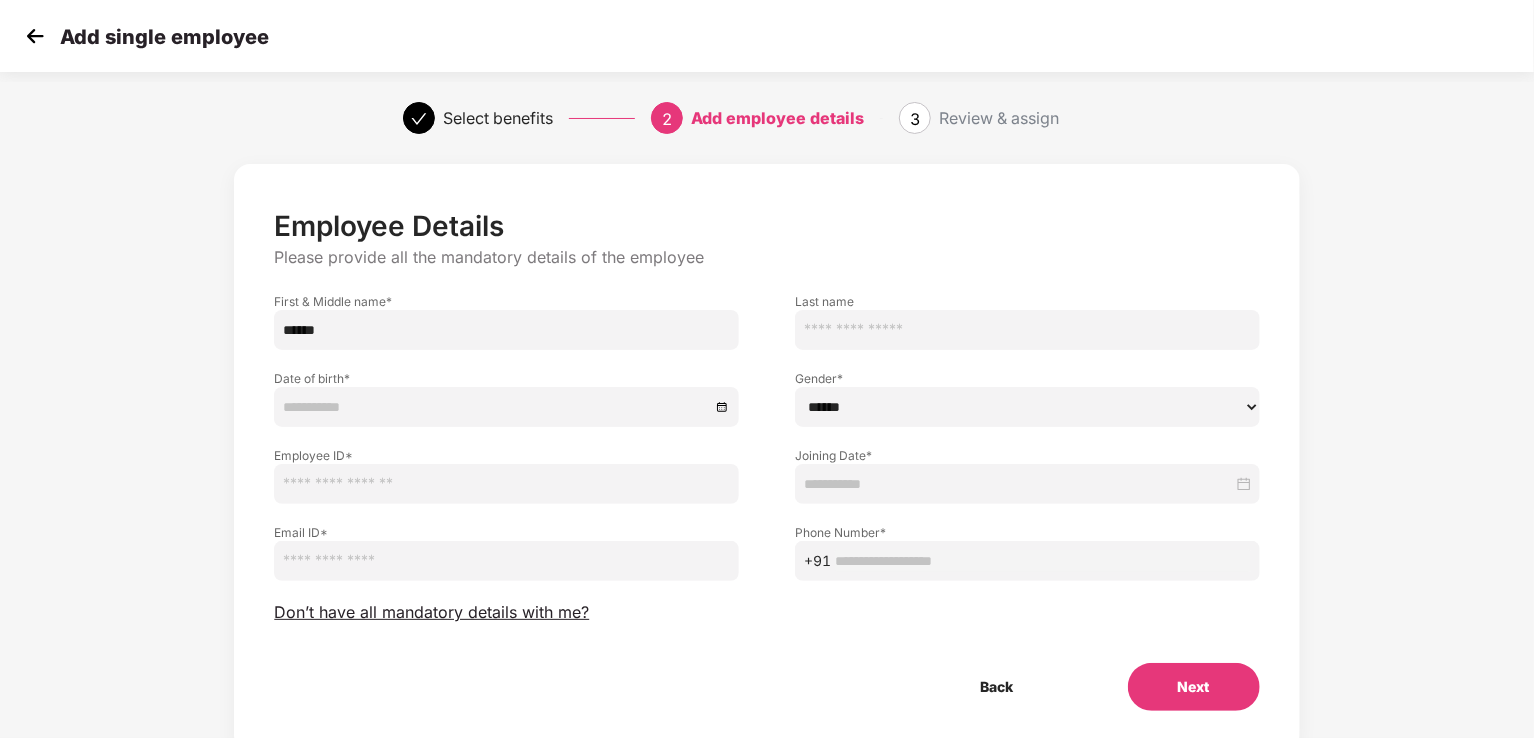 type on "******" 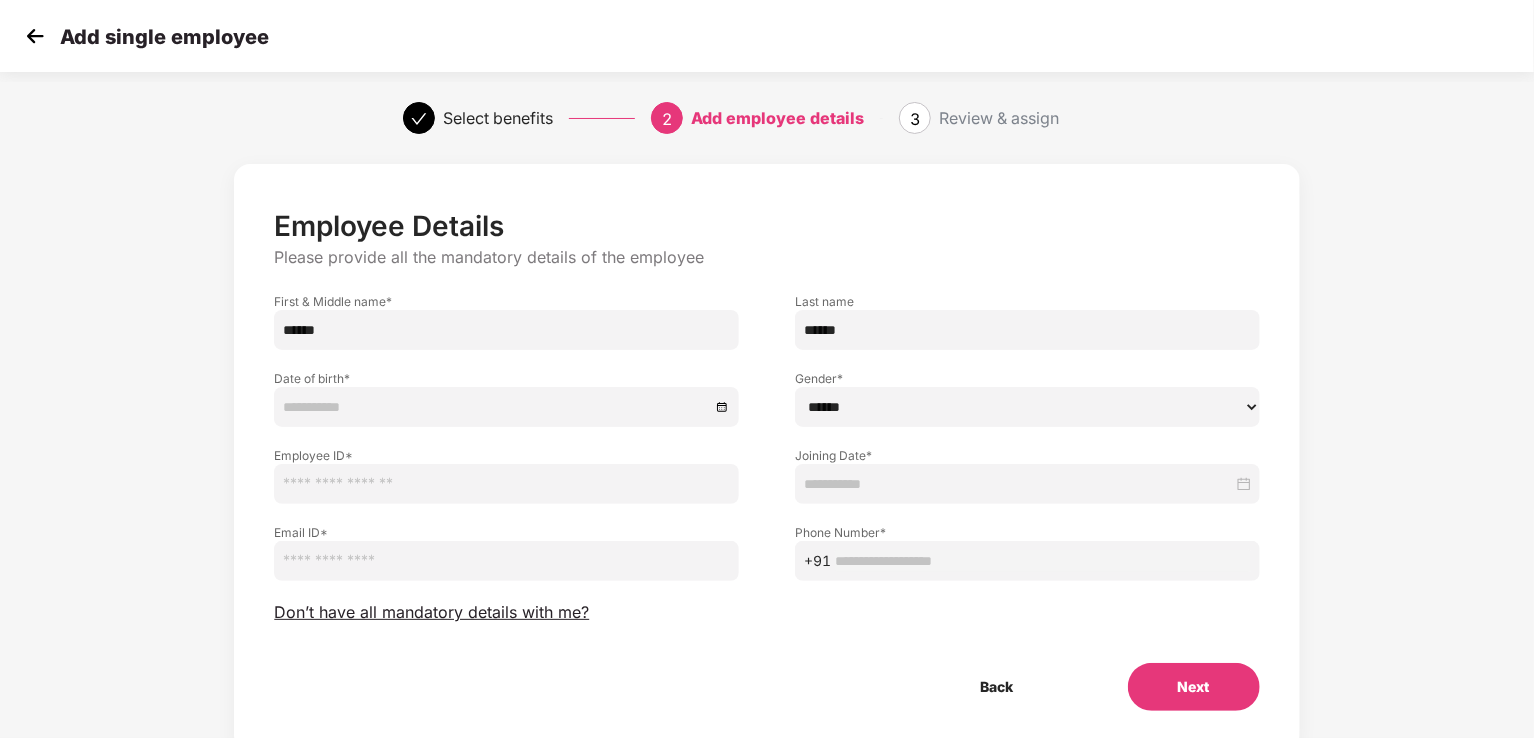 type on "******" 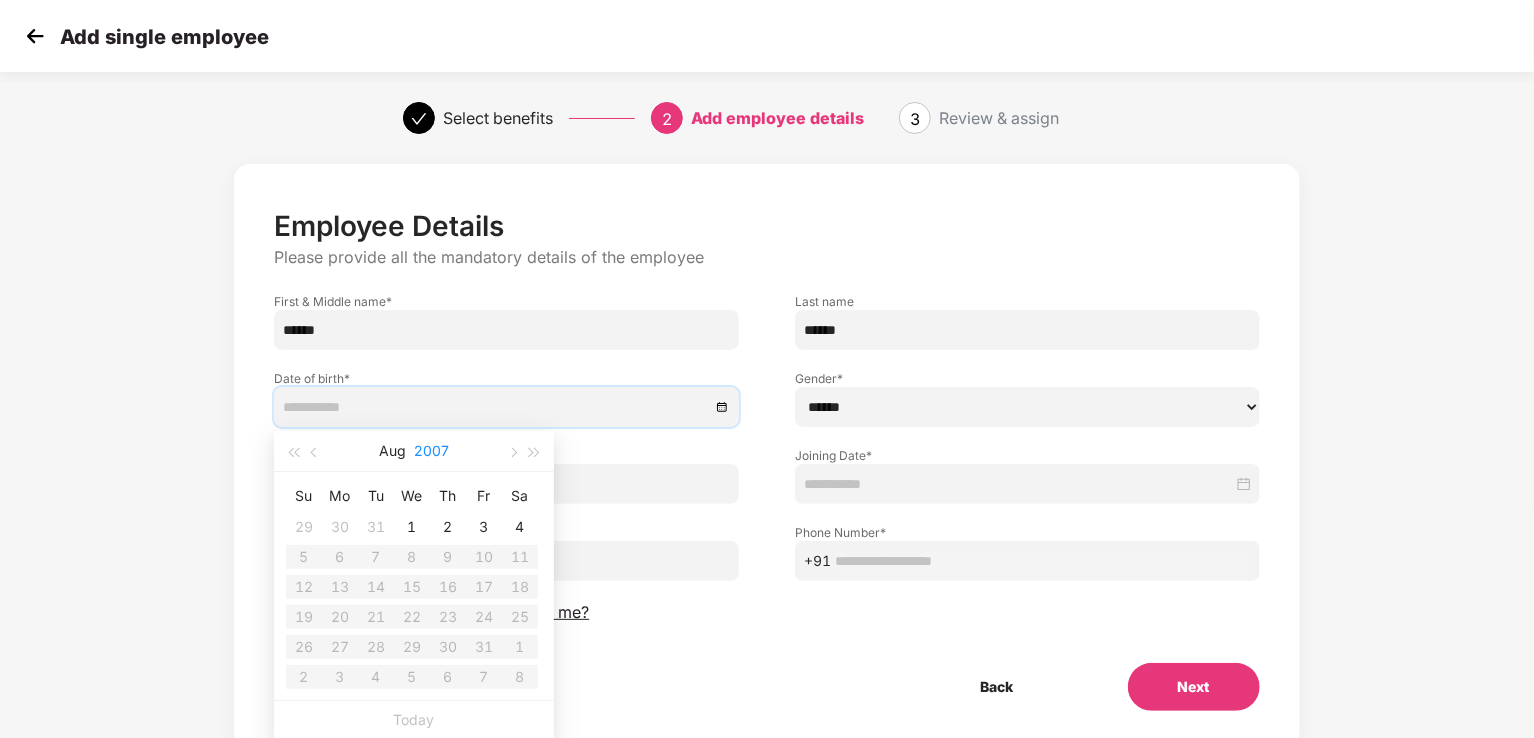 click on "2007" at bounding box center [431, 451] 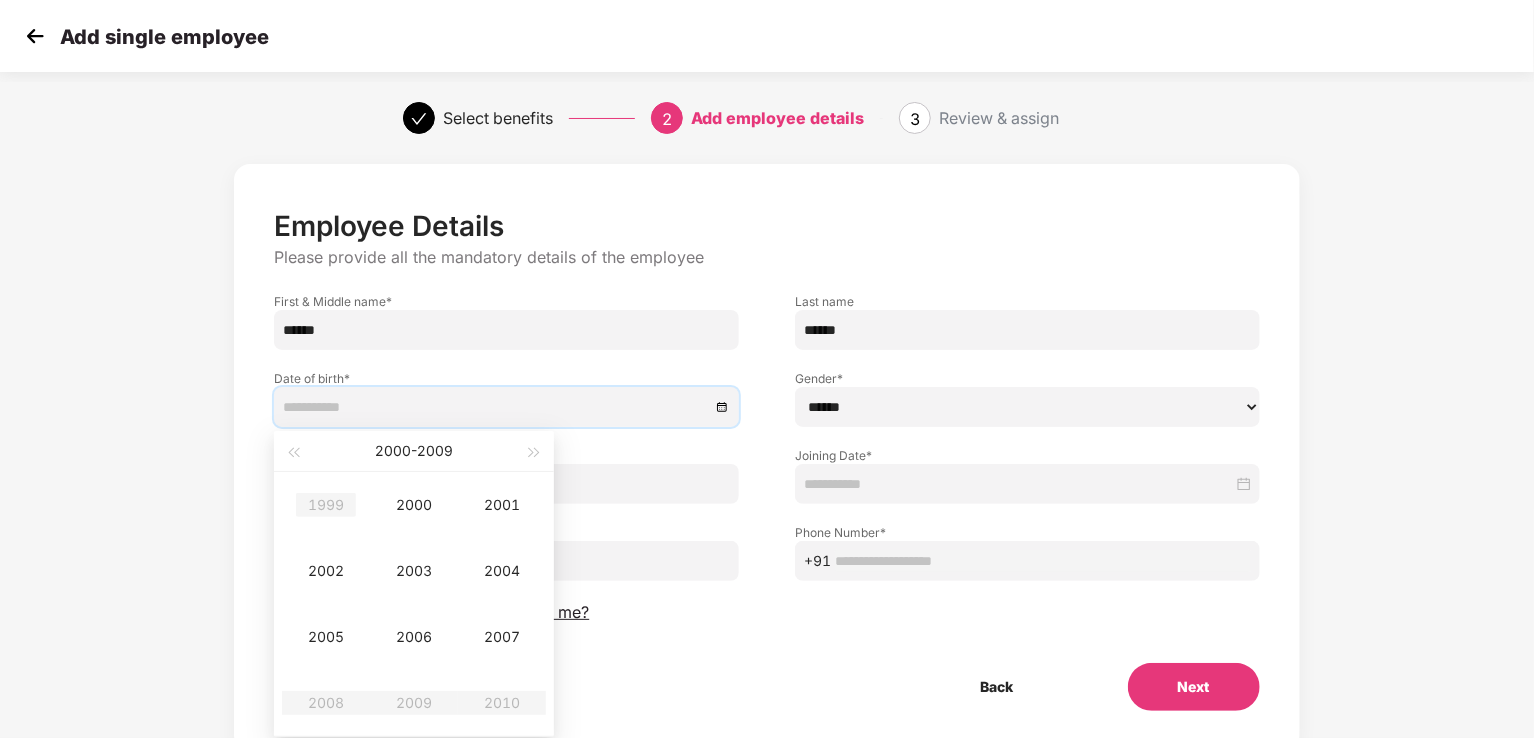 type on "**********" 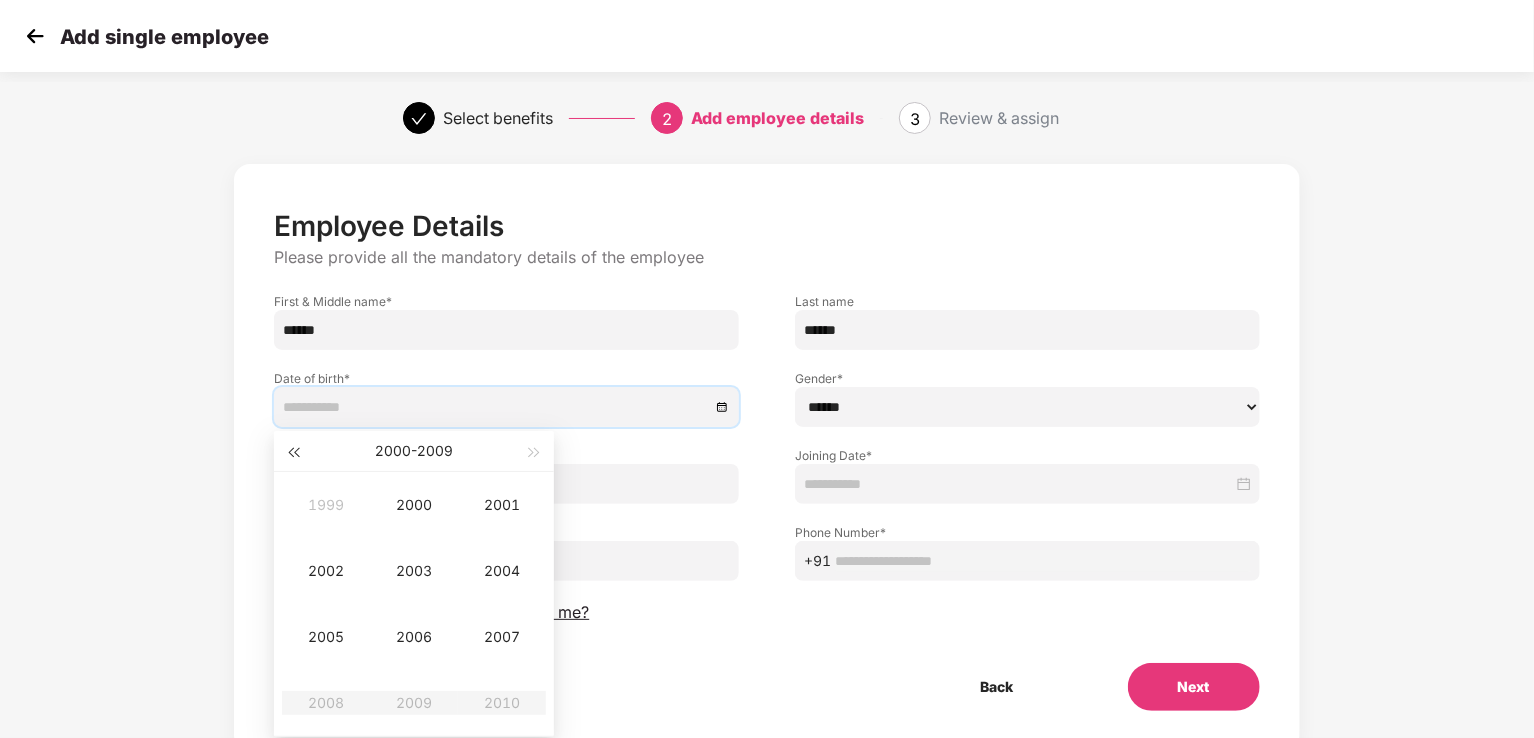 click at bounding box center (293, 451) 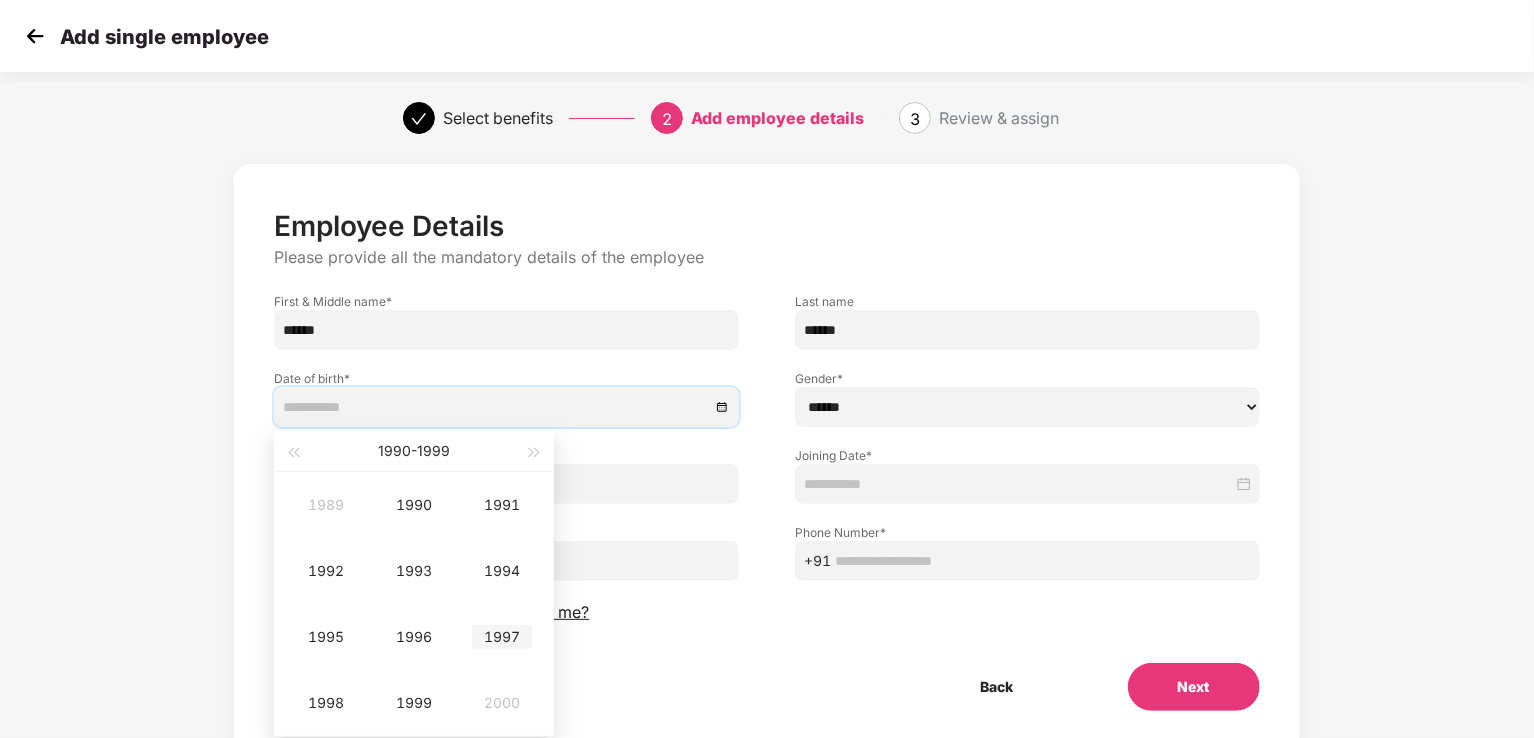 type on "**********" 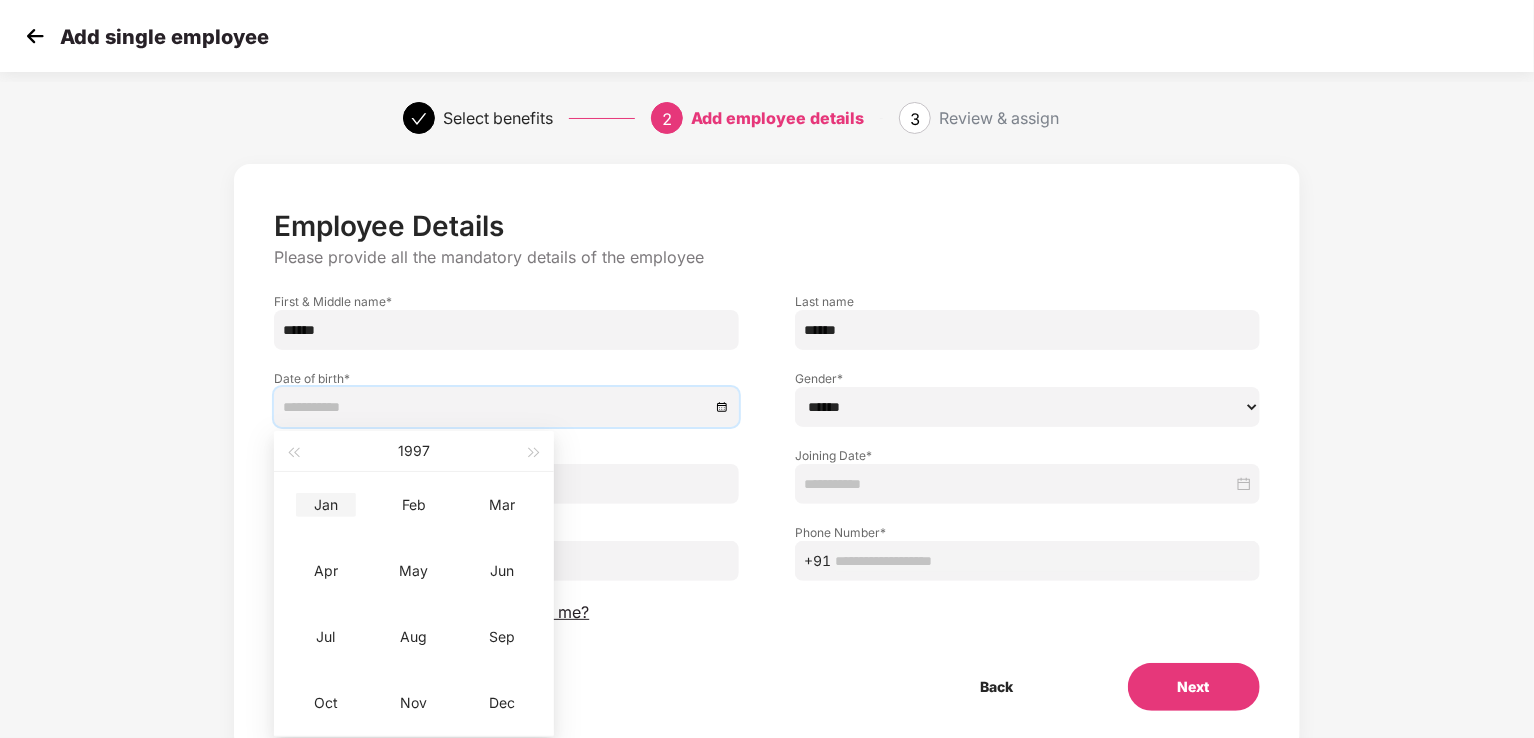 type on "**********" 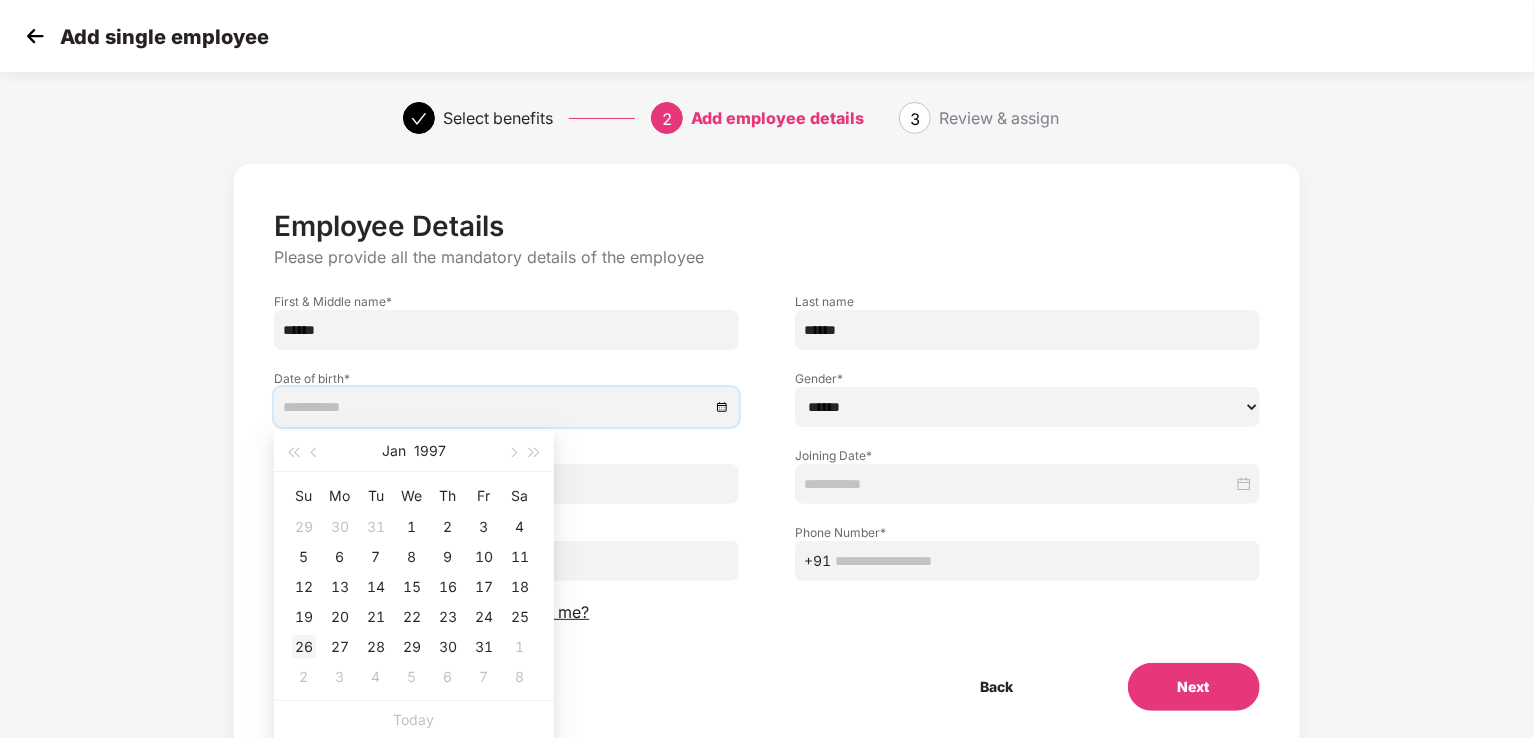 type on "**********" 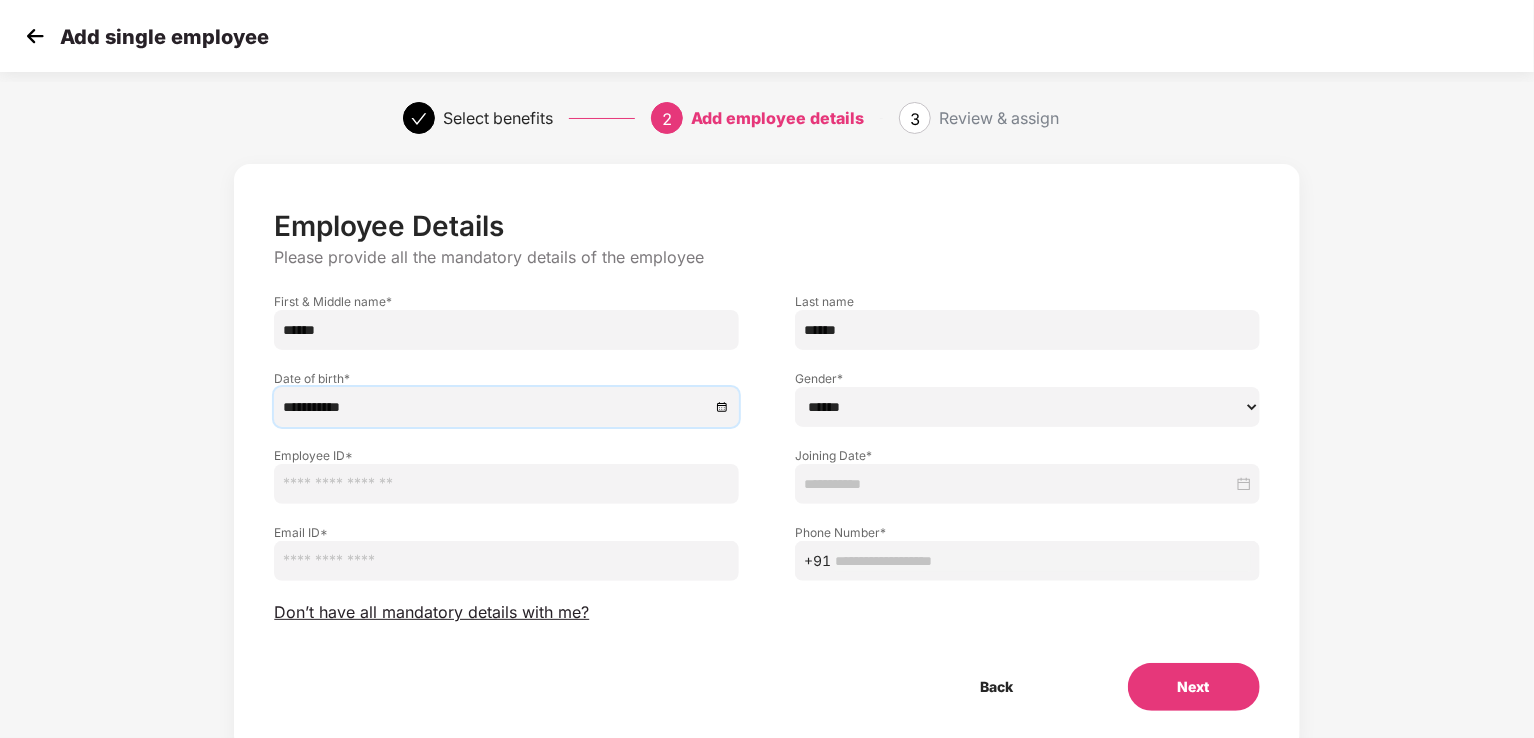click at bounding box center [1043, 561] 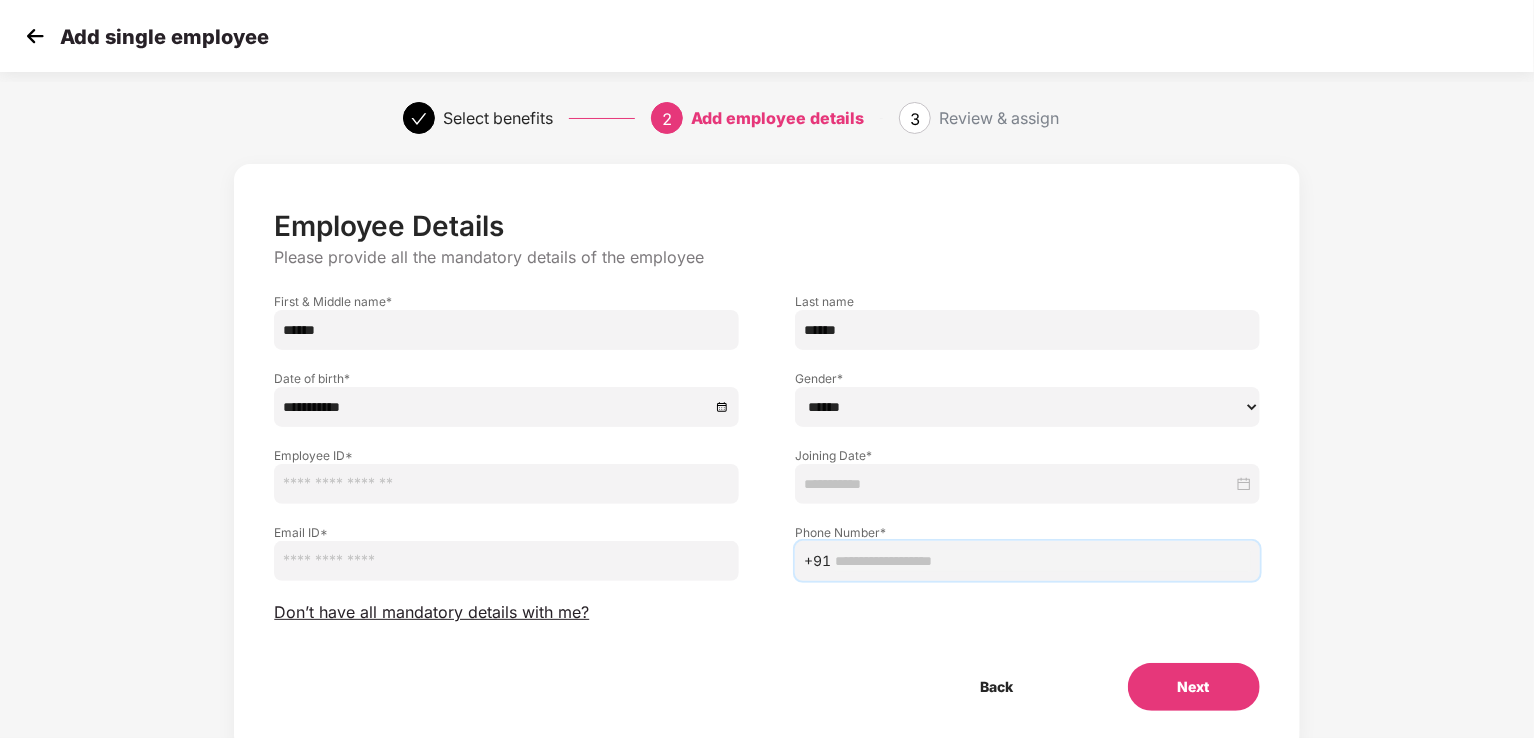 paste on "**********" 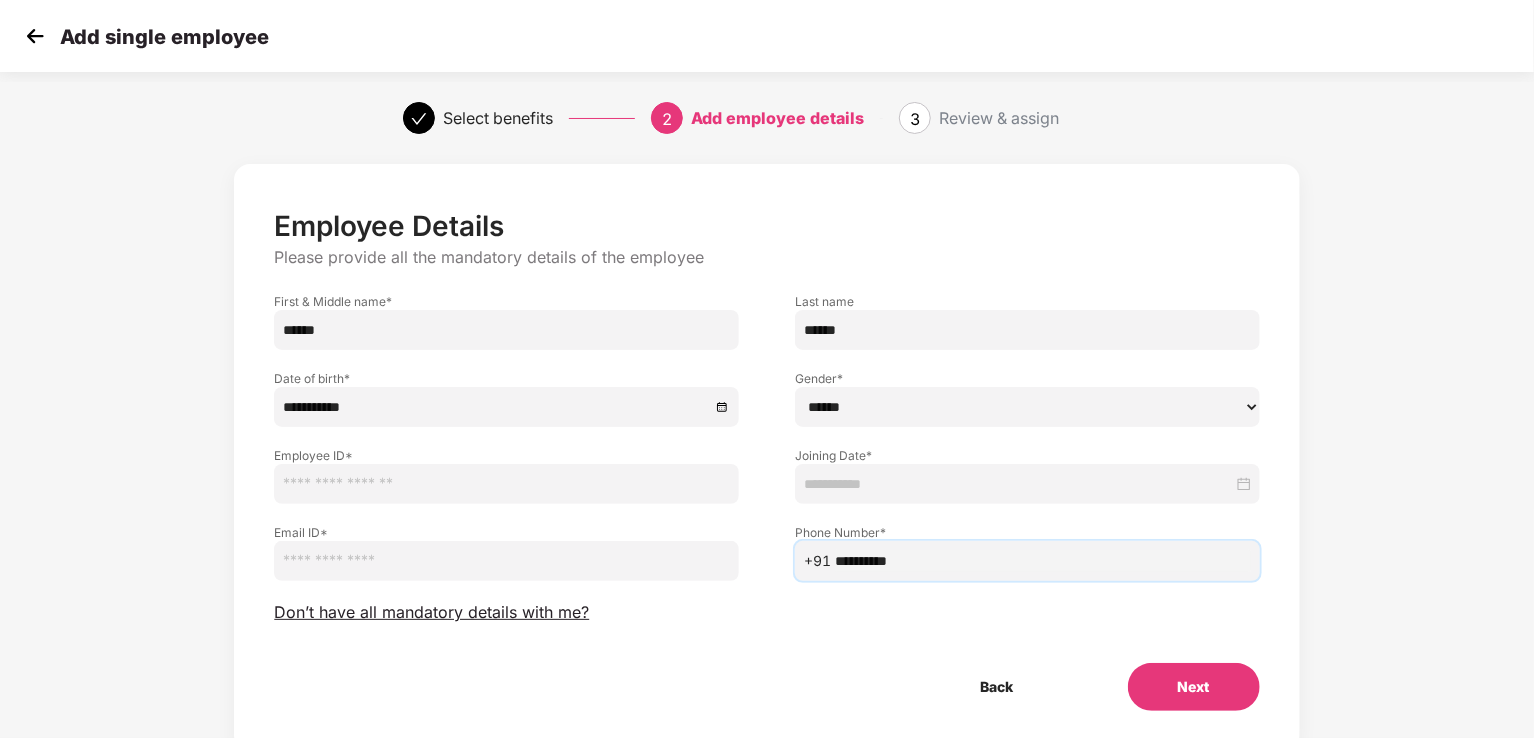 type on "**********" 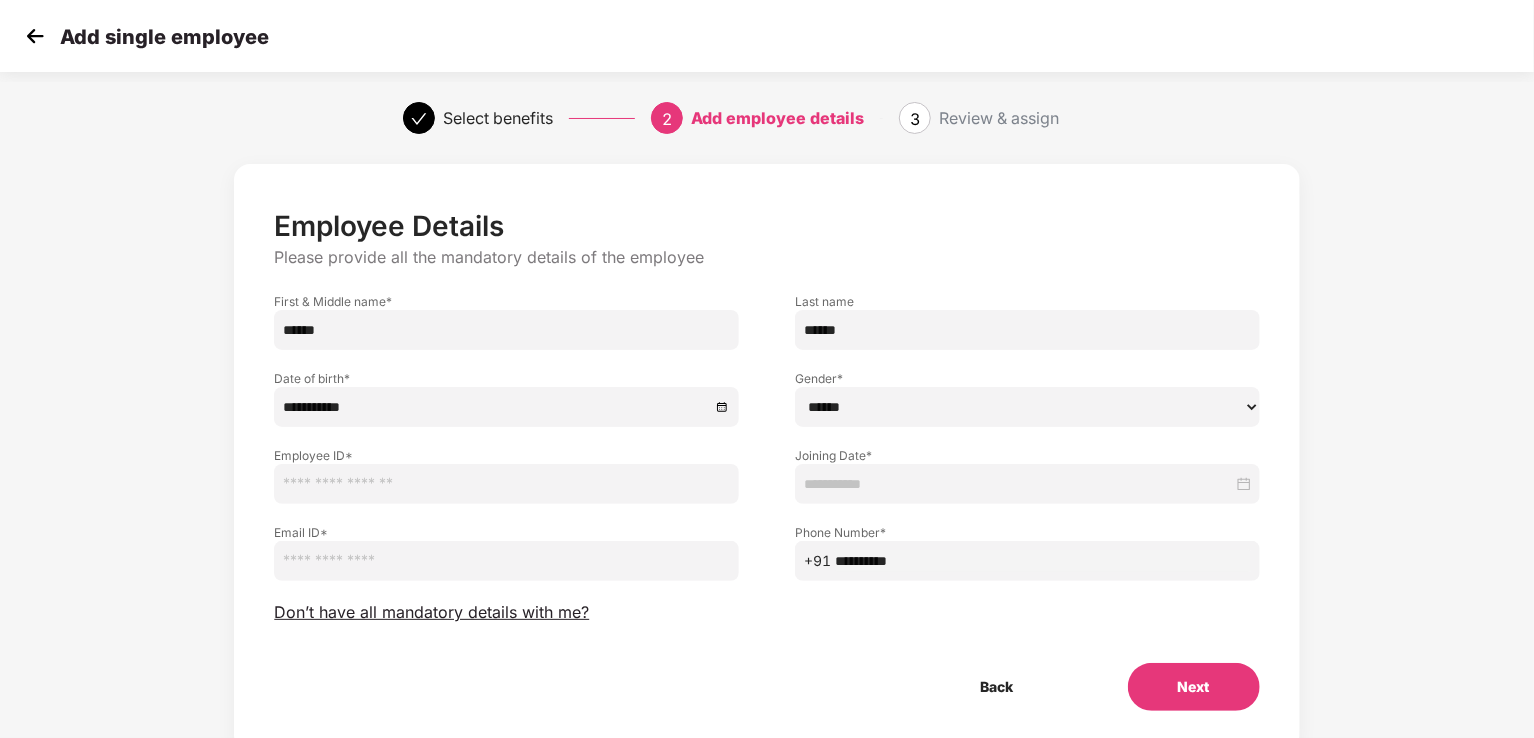 click at bounding box center (506, 561) 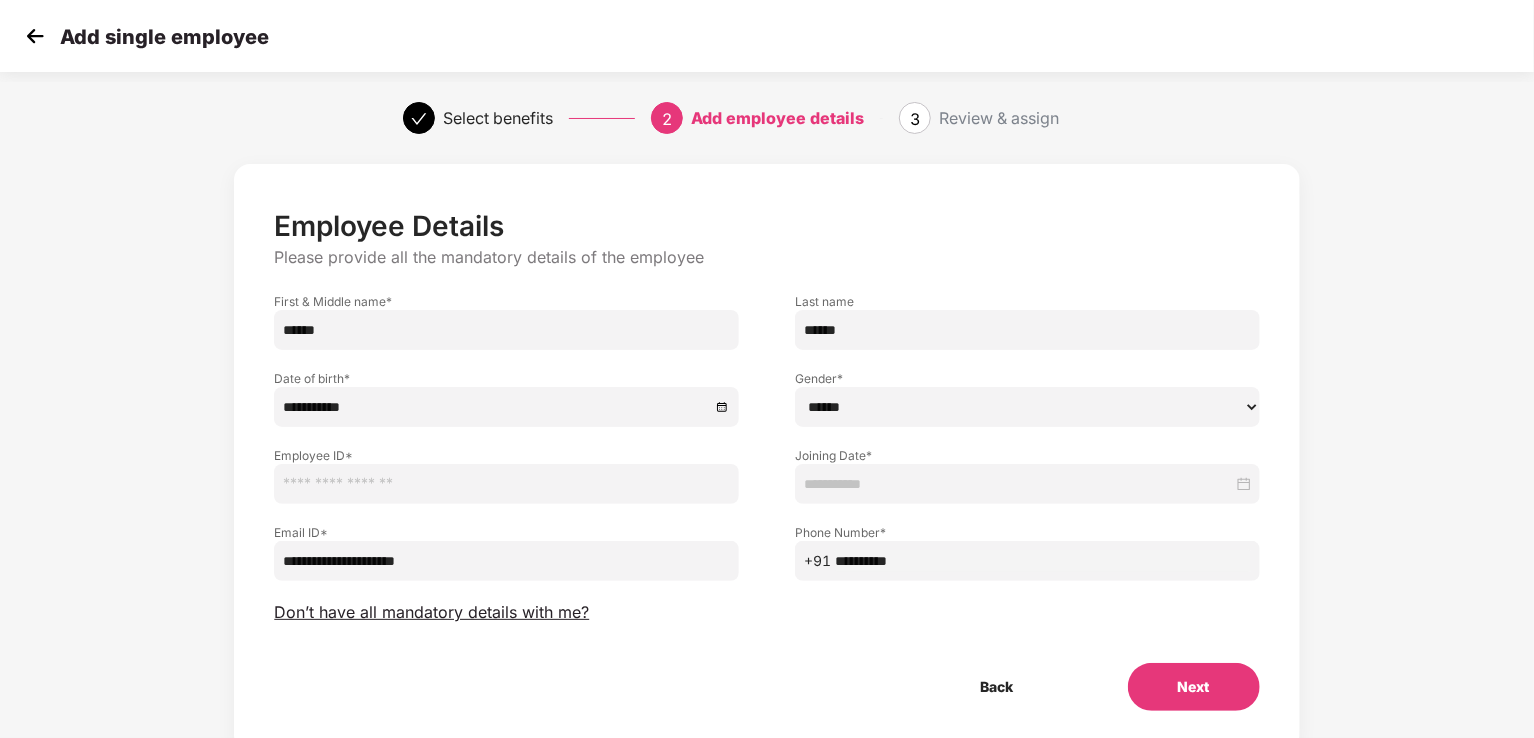 type on "**********" 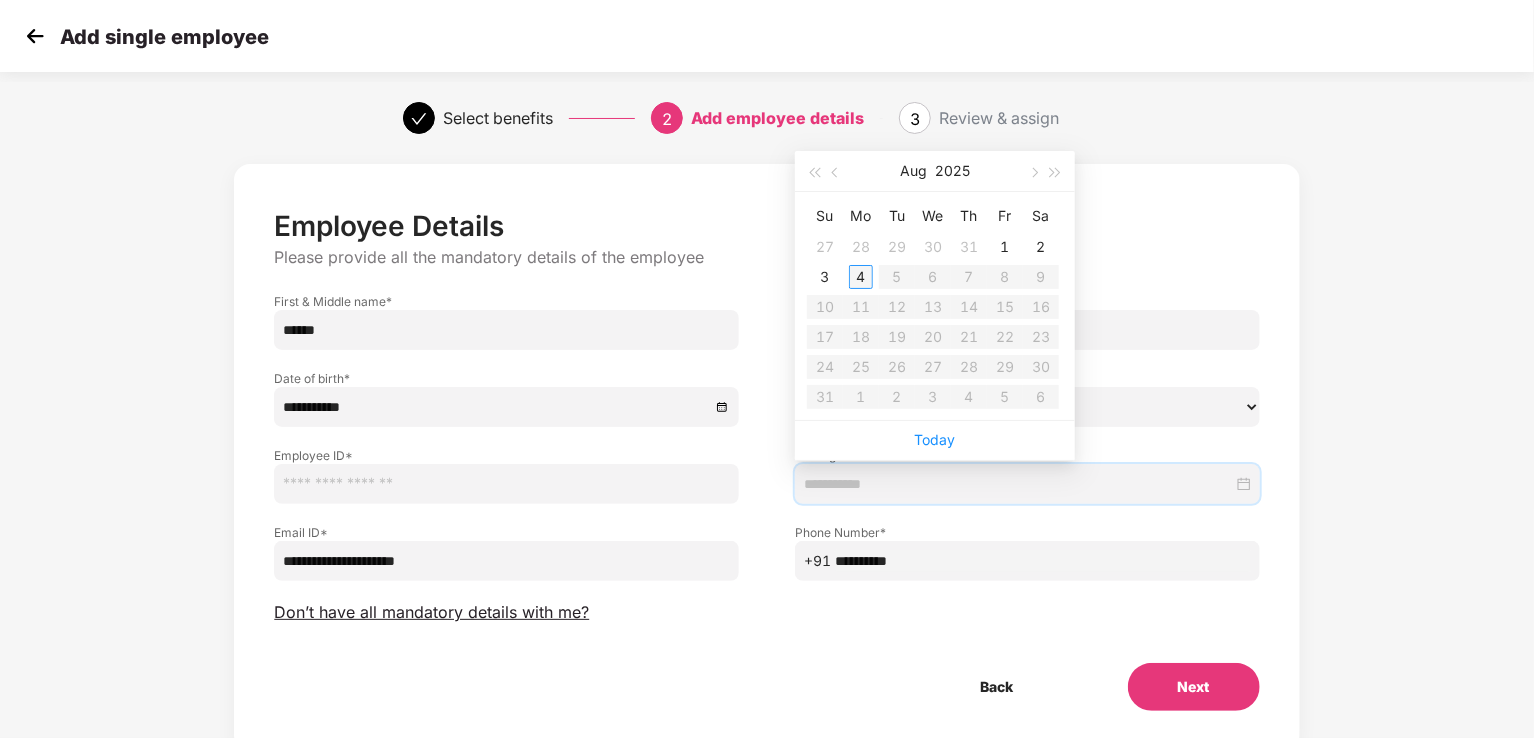 type on "**********" 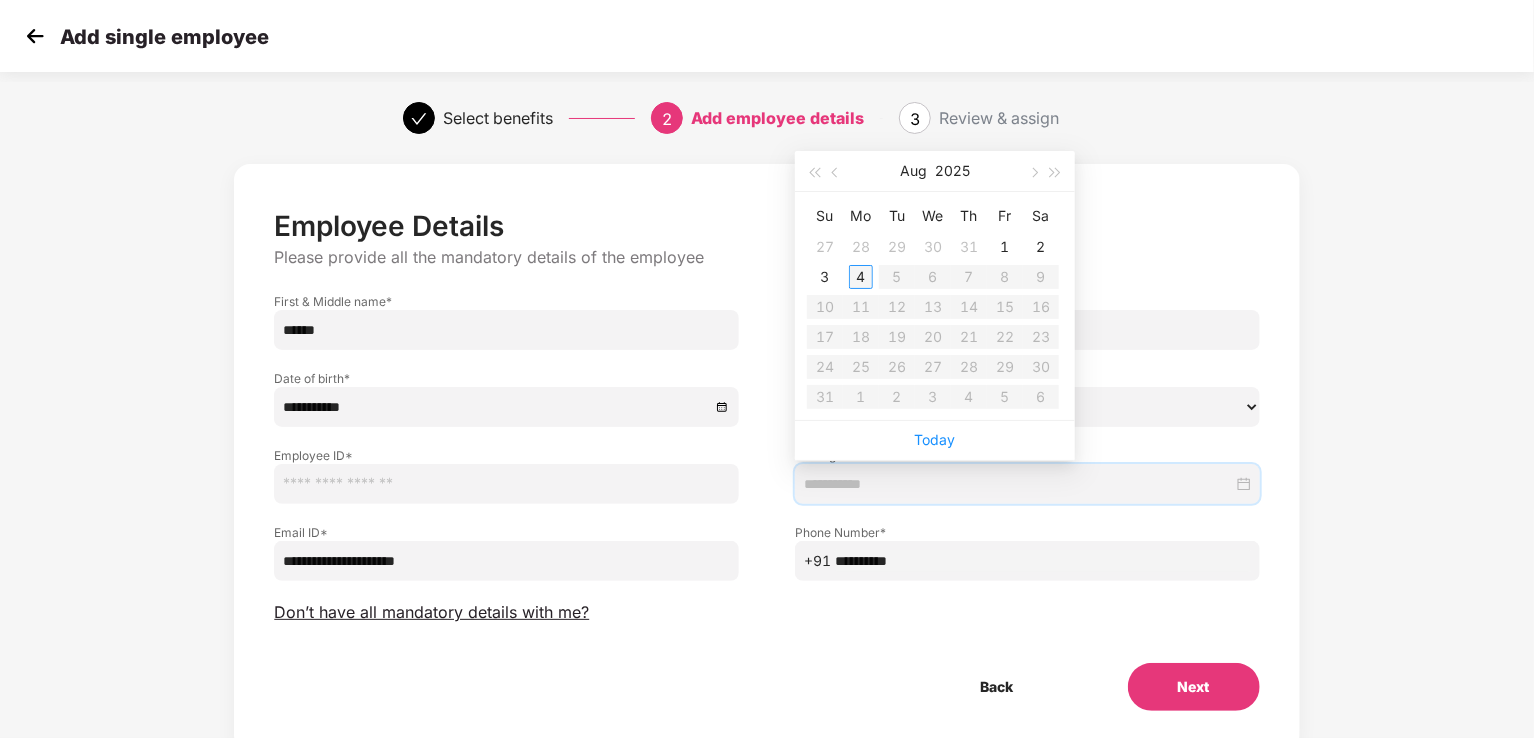 click on "4" at bounding box center (861, 277) 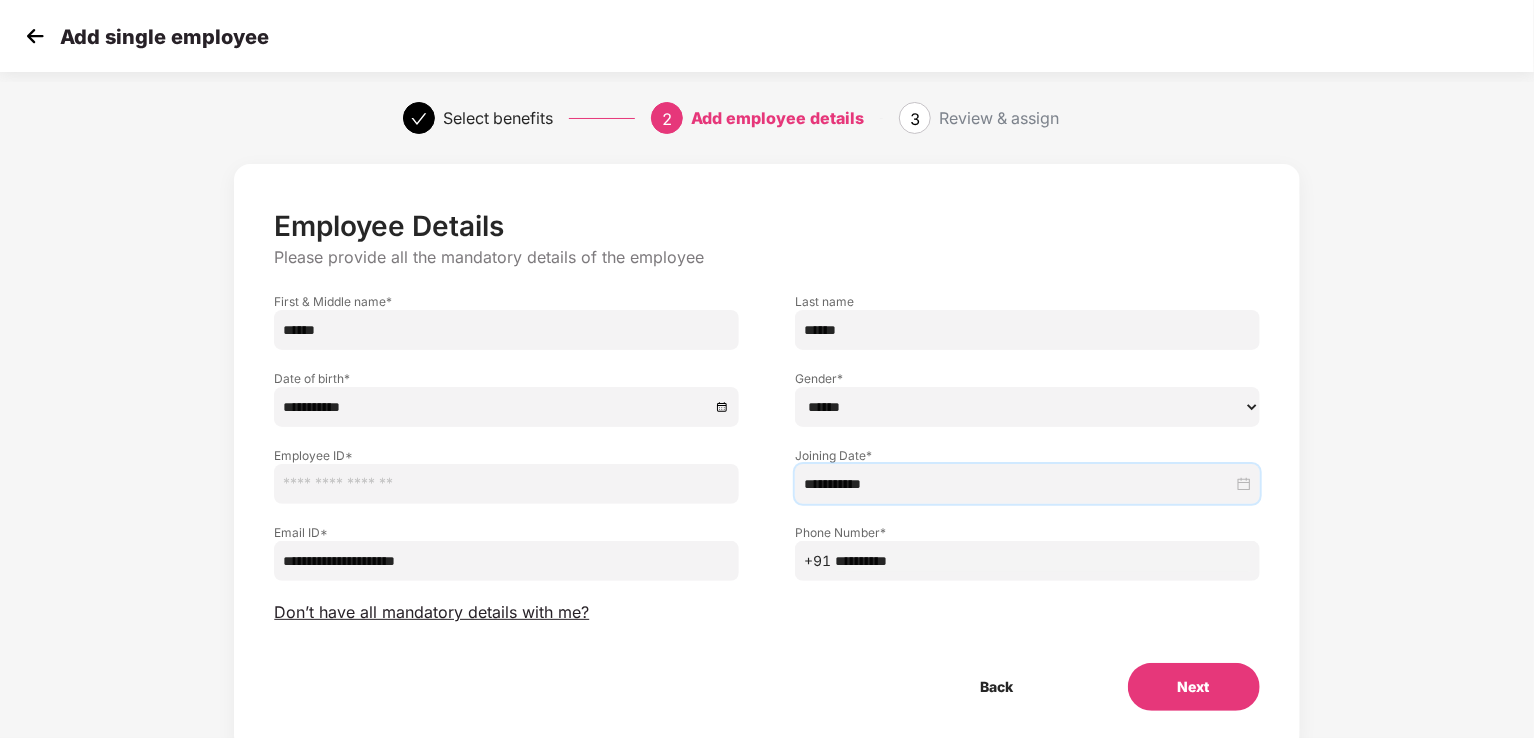 click at bounding box center (506, 484) 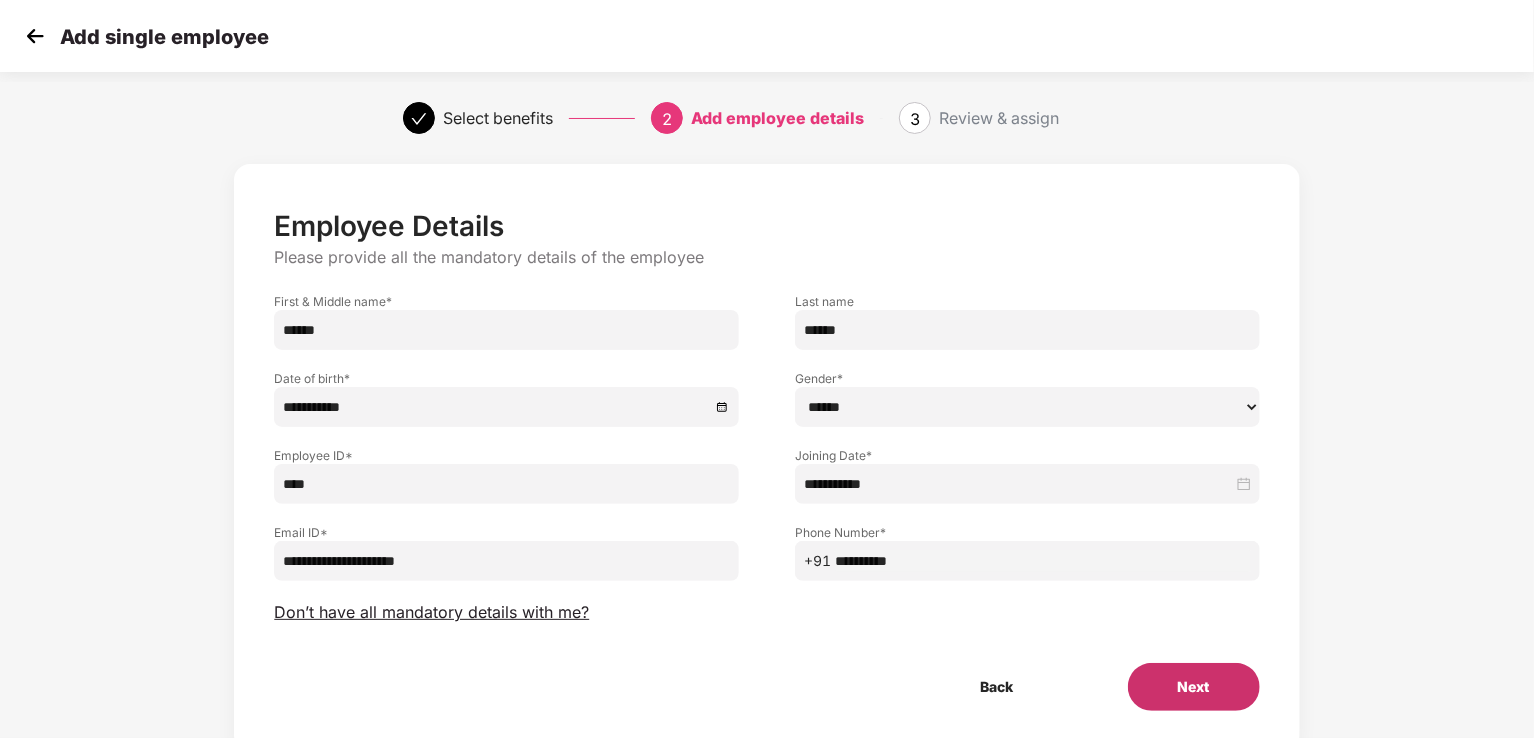 type on "****" 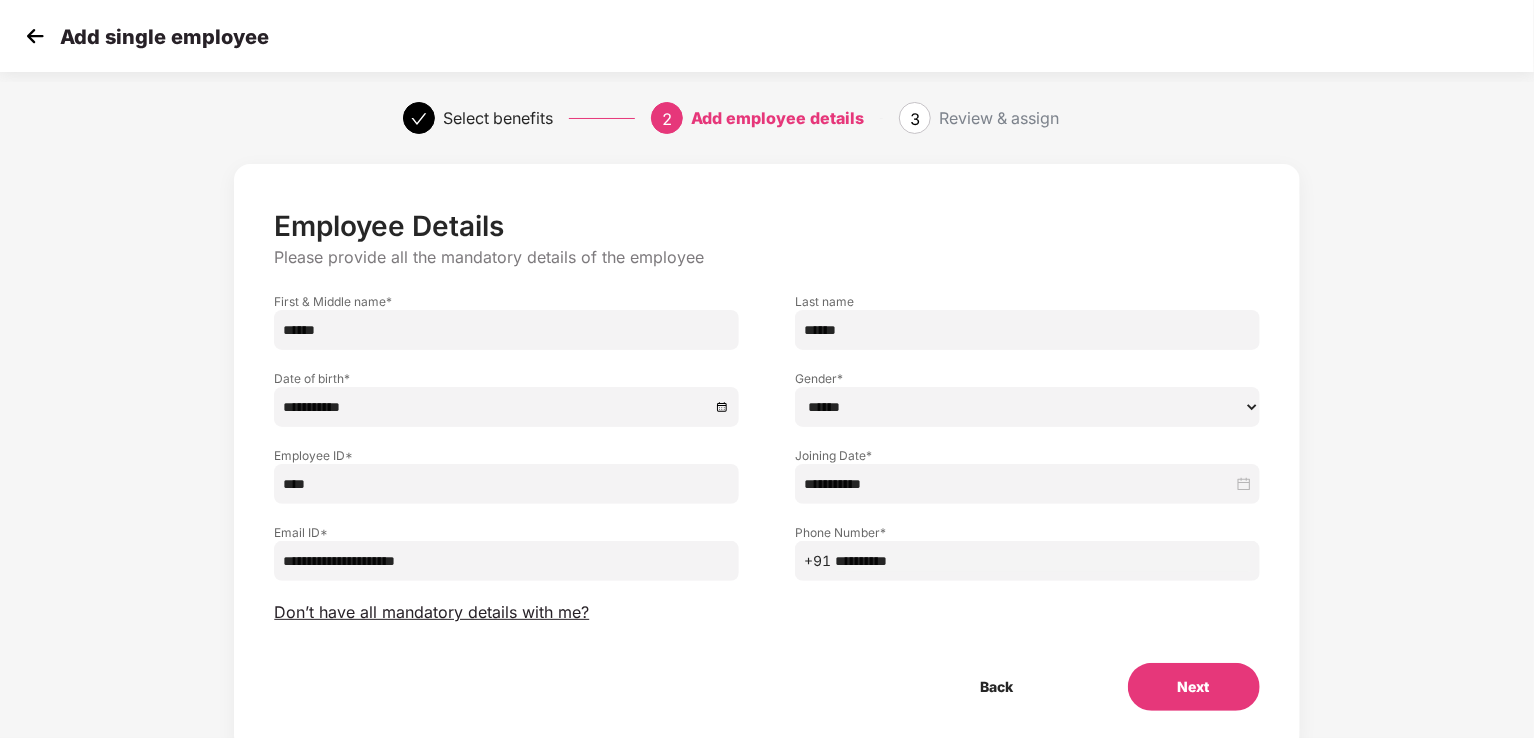 click on "Next" at bounding box center (1194, 687) 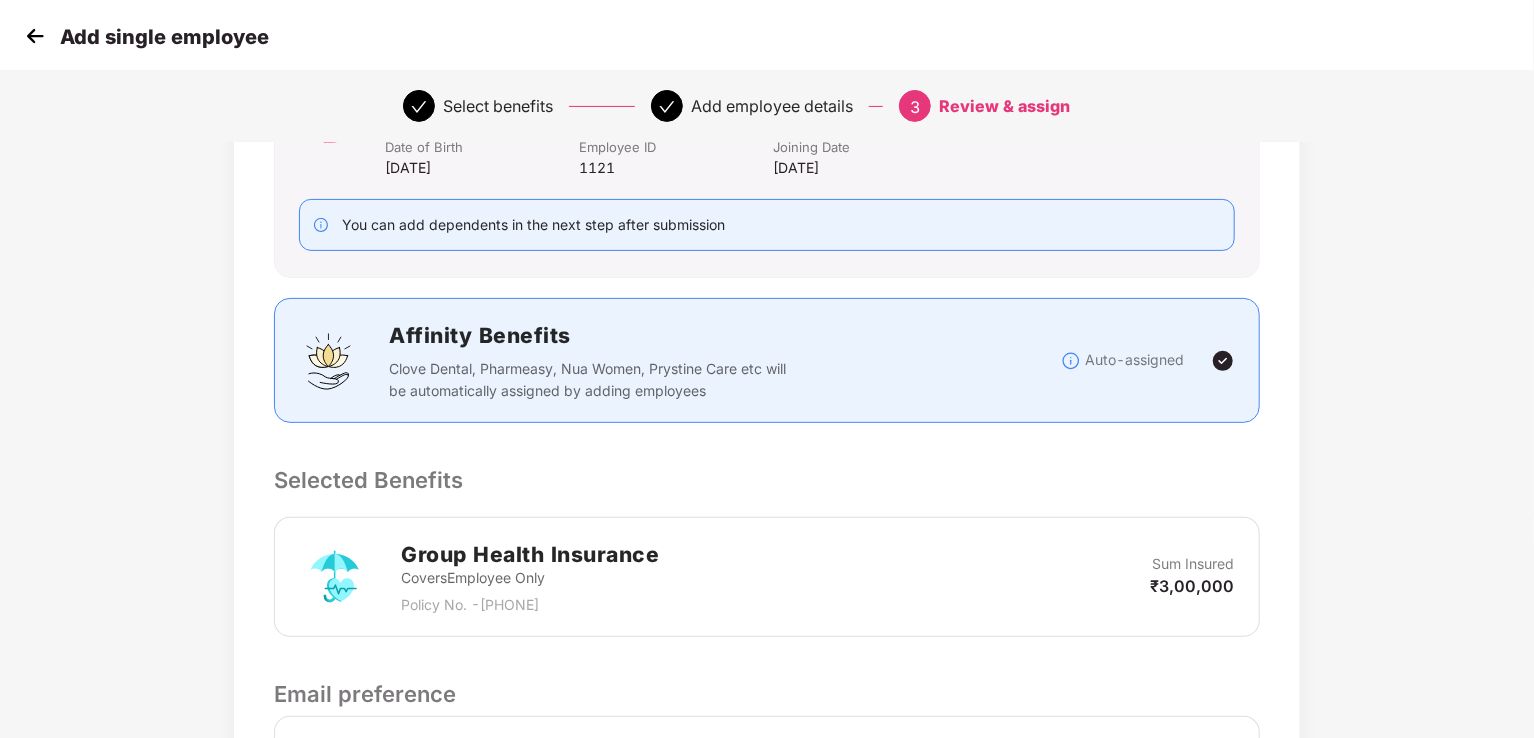 scroll, scrollTop: 485, scrollLeft: 0, axis: vertical 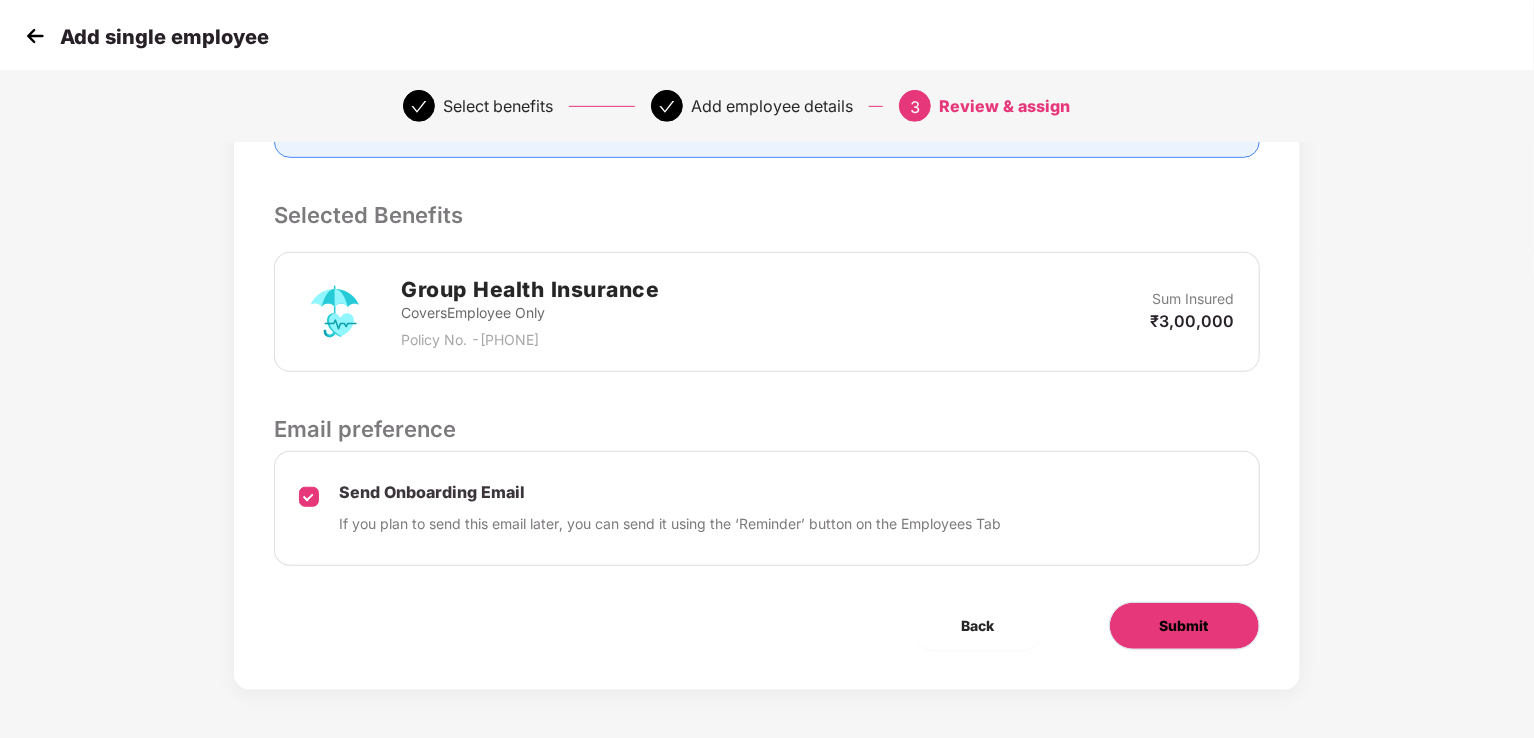 click on "Submit" at bounding box center [1184, 626] 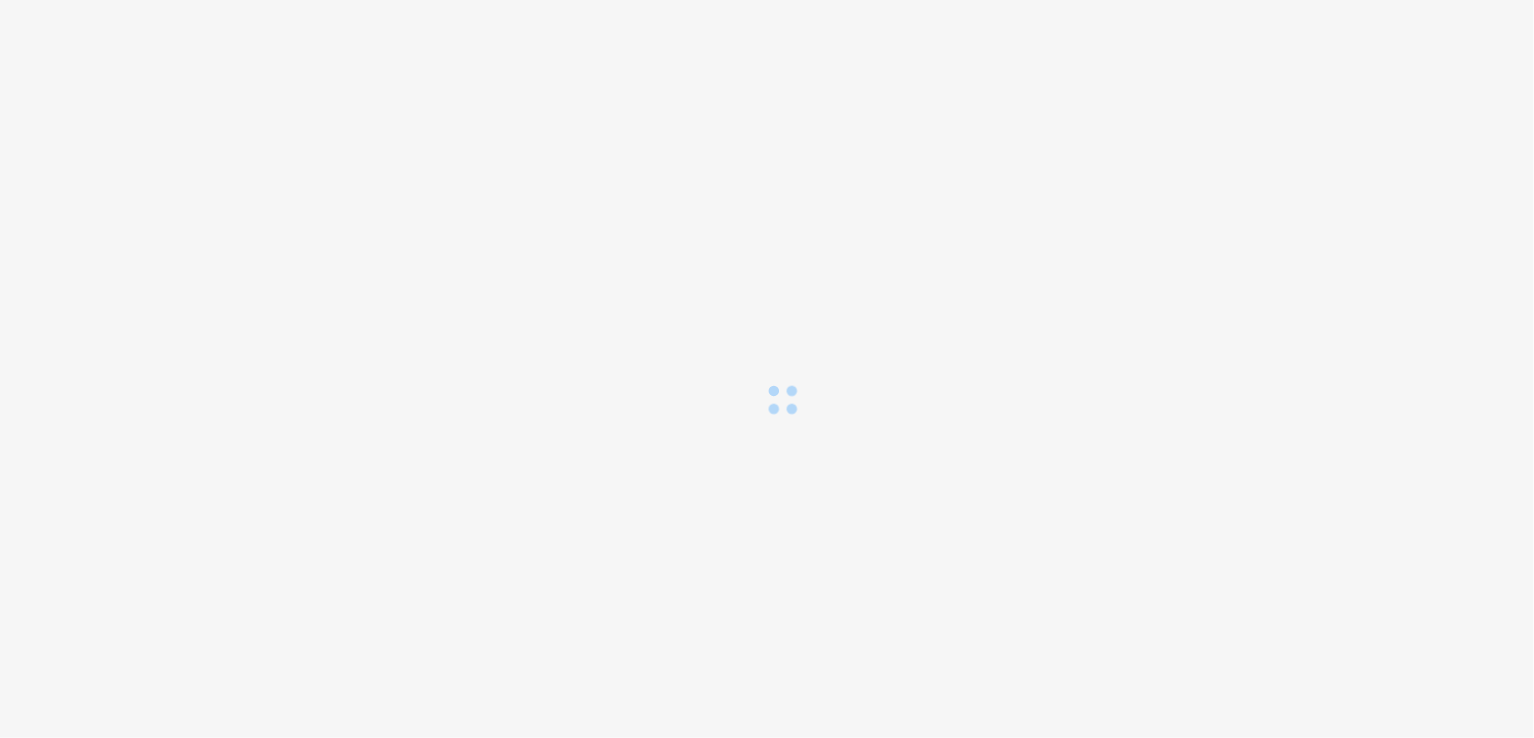 scroll, scrollTop: 0, scrollLeft: 0, axis: both 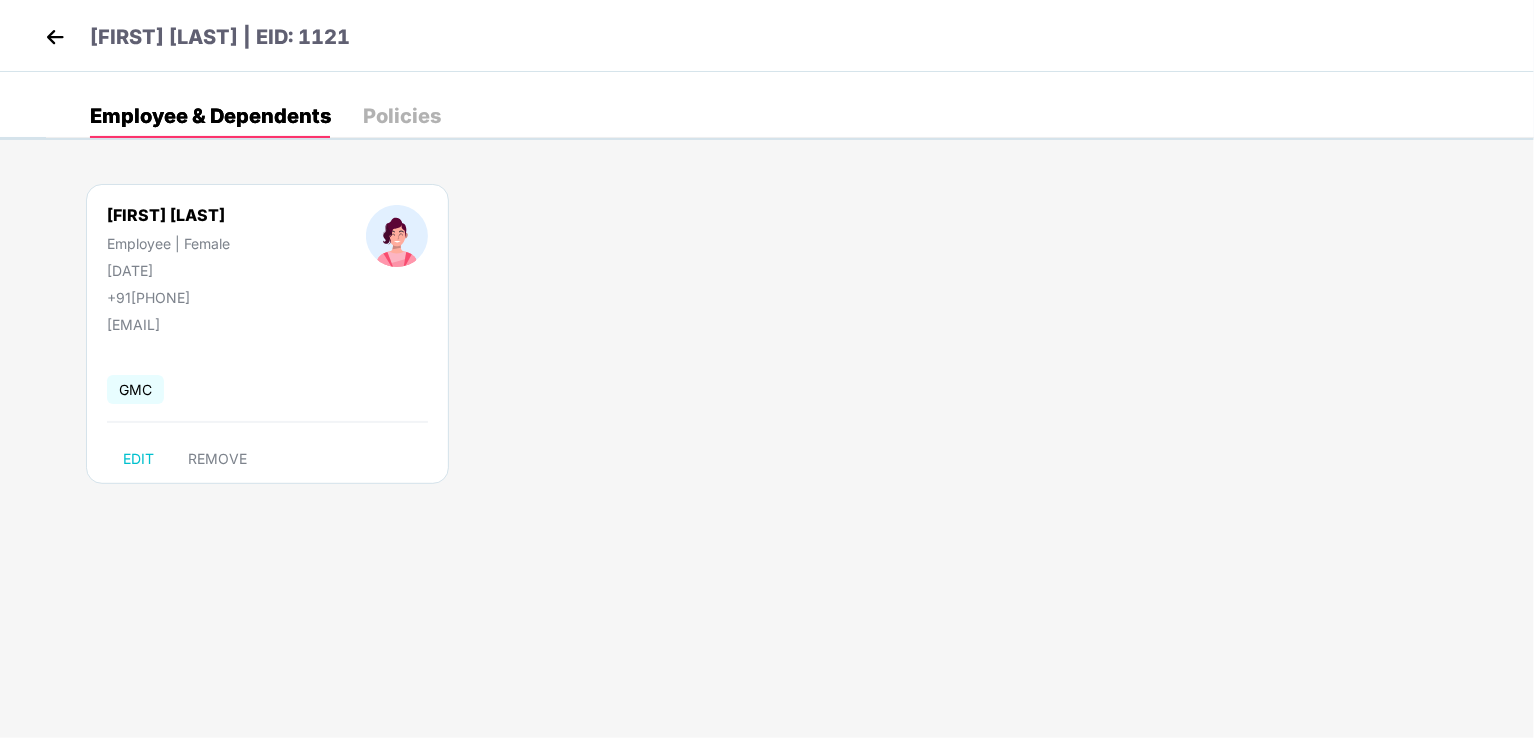 click at bounding box center [55, 37] 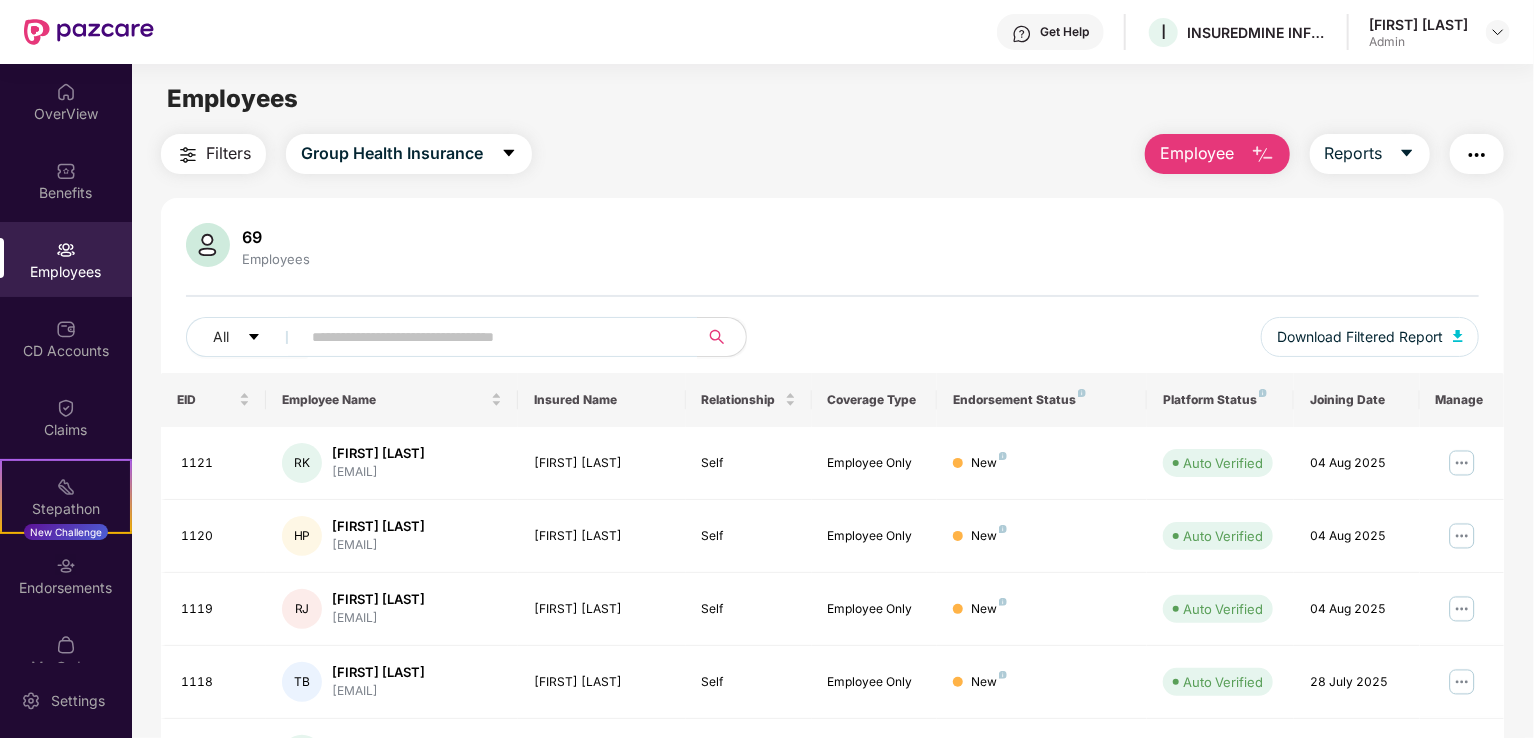 click on "Employee" at bounding box center [1197, 153] 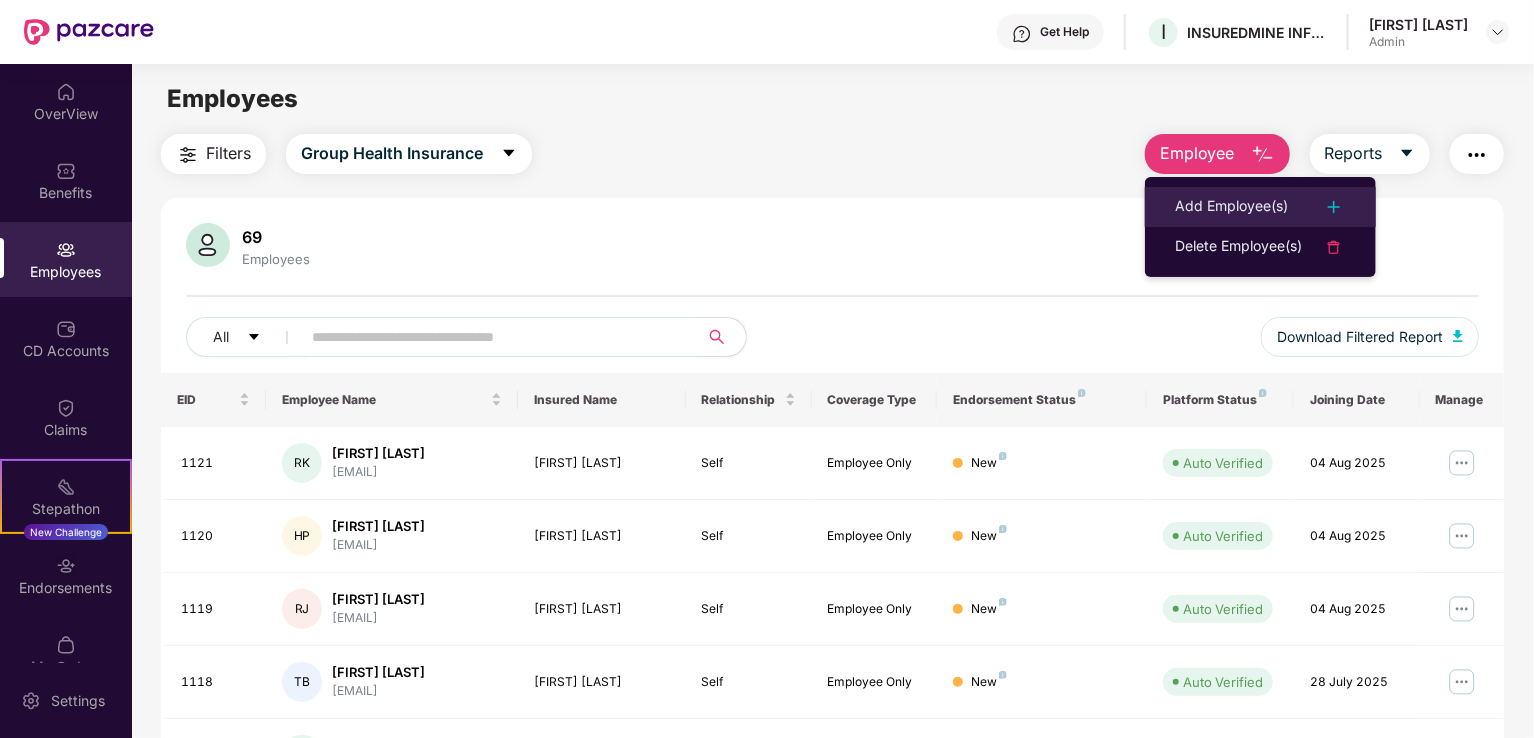 click on "Add Employee(s)" at bounding box center (1260, 207) 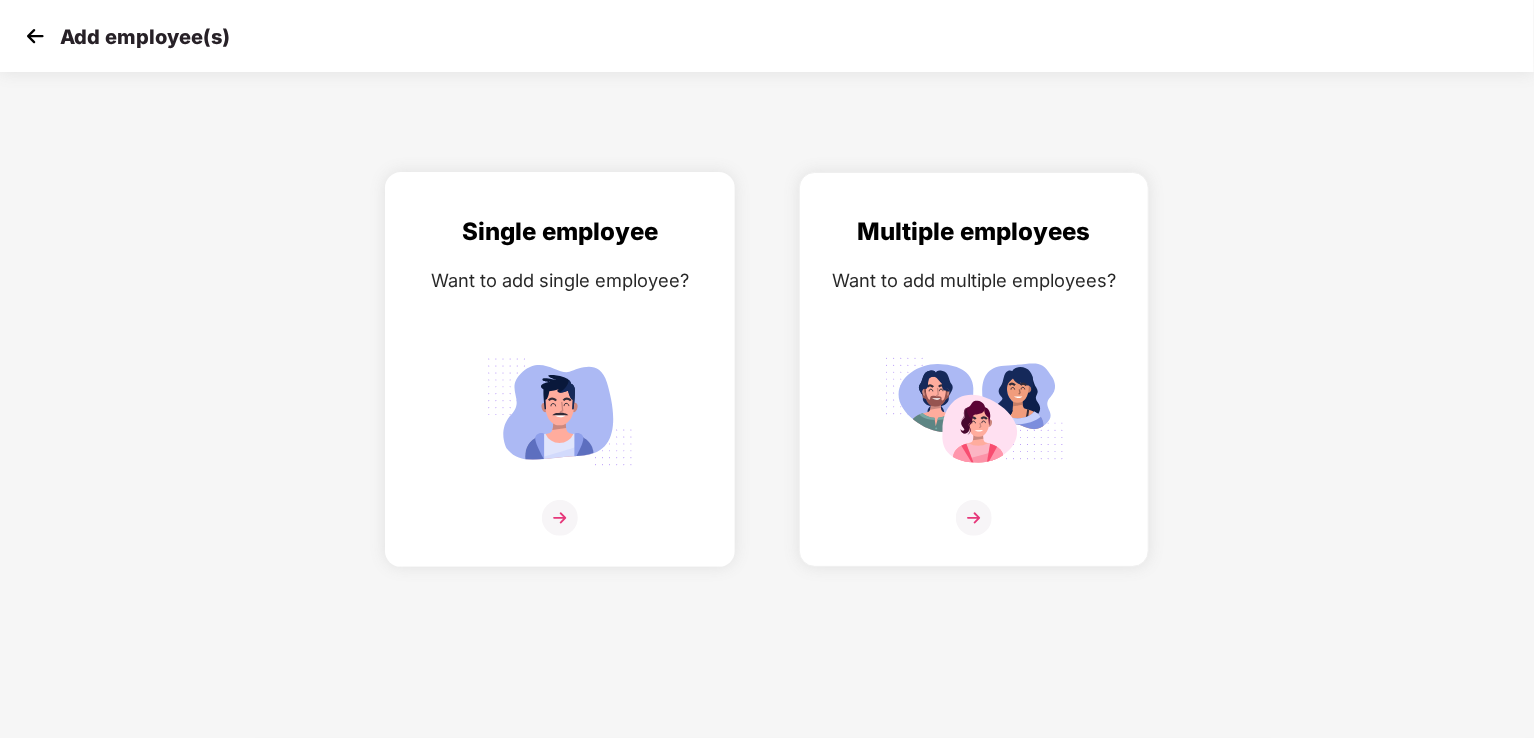 click on "Single employee Want to add single employee?" at bounding box center (560, 387) 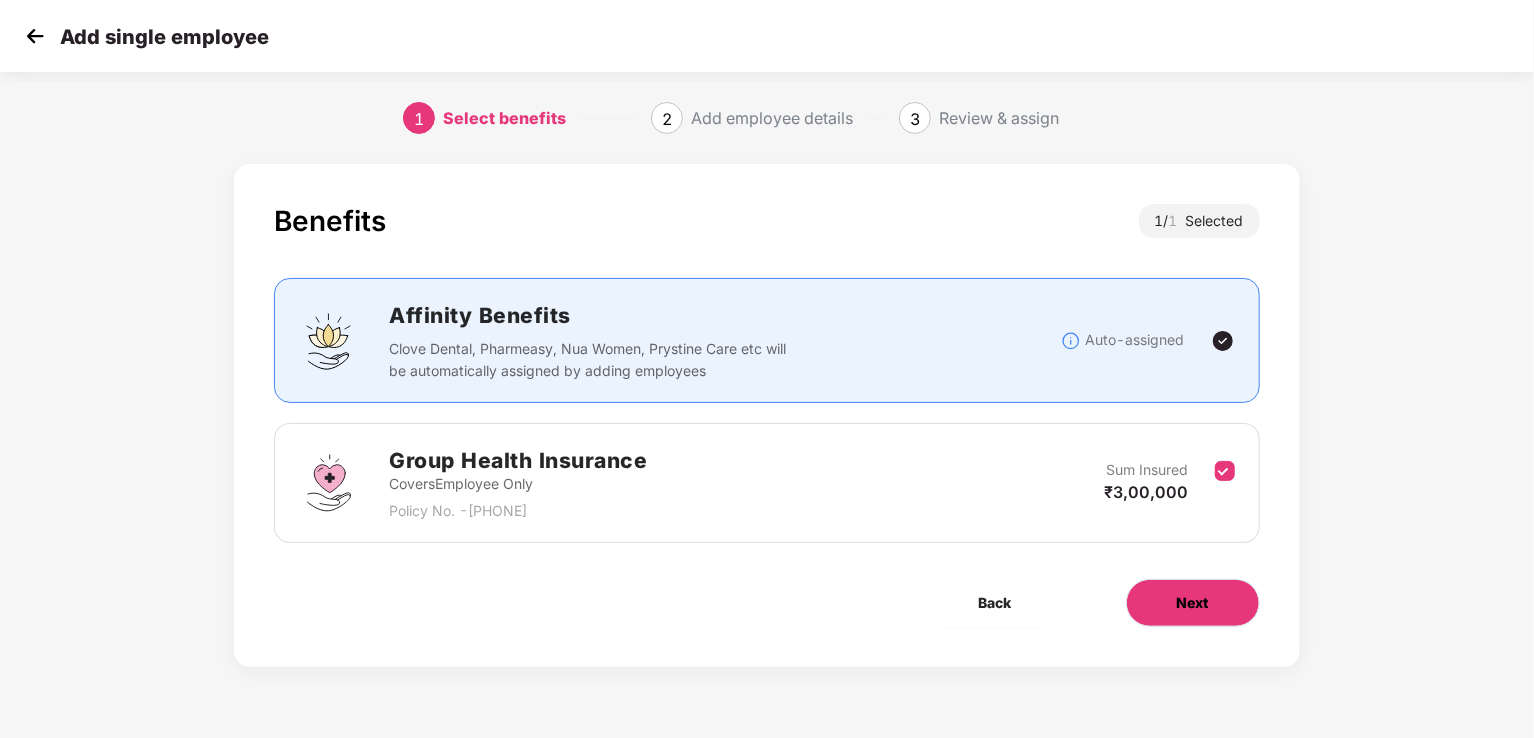 click on "Next" at bounding box center [1193, 603] 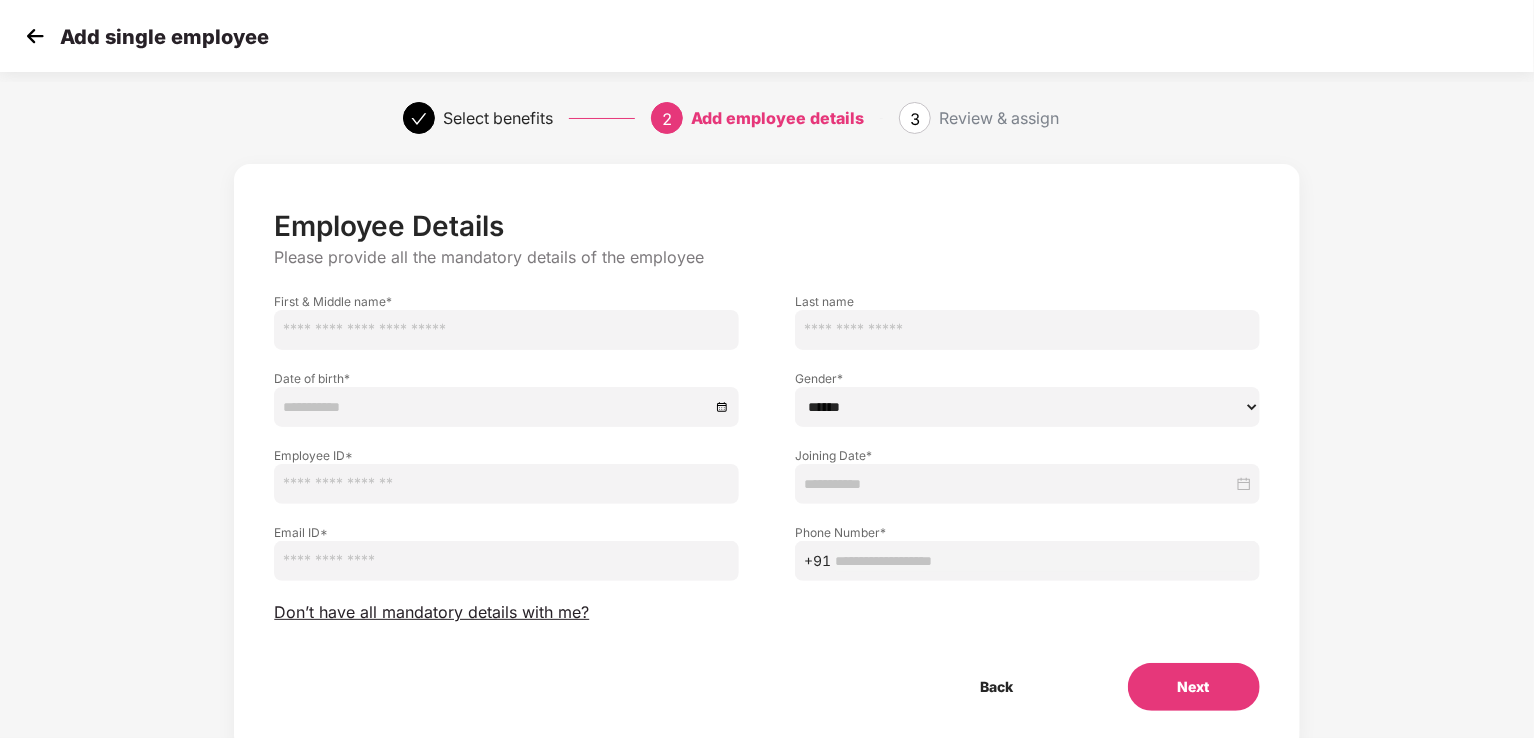 click at bounding box center (506, 330) 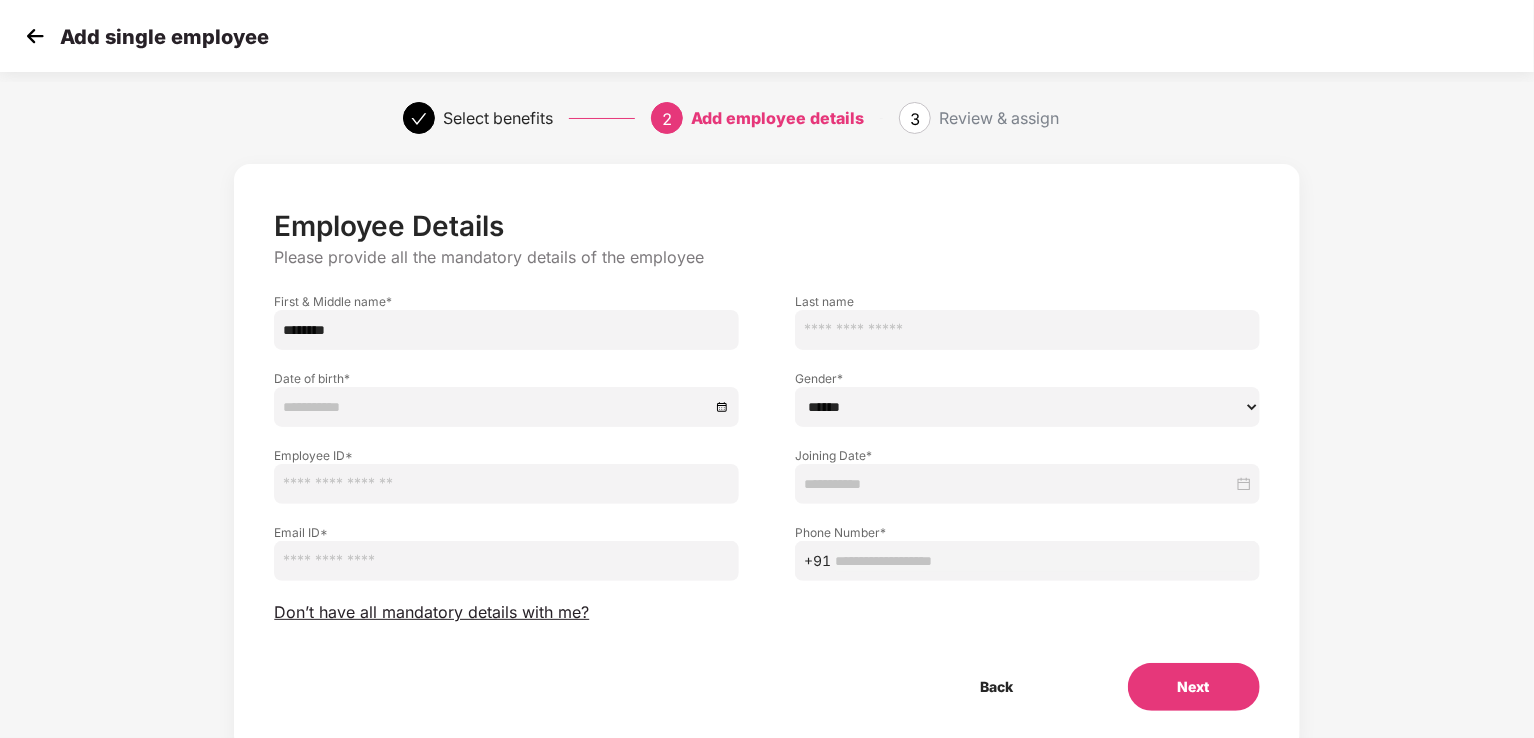 type on "********" 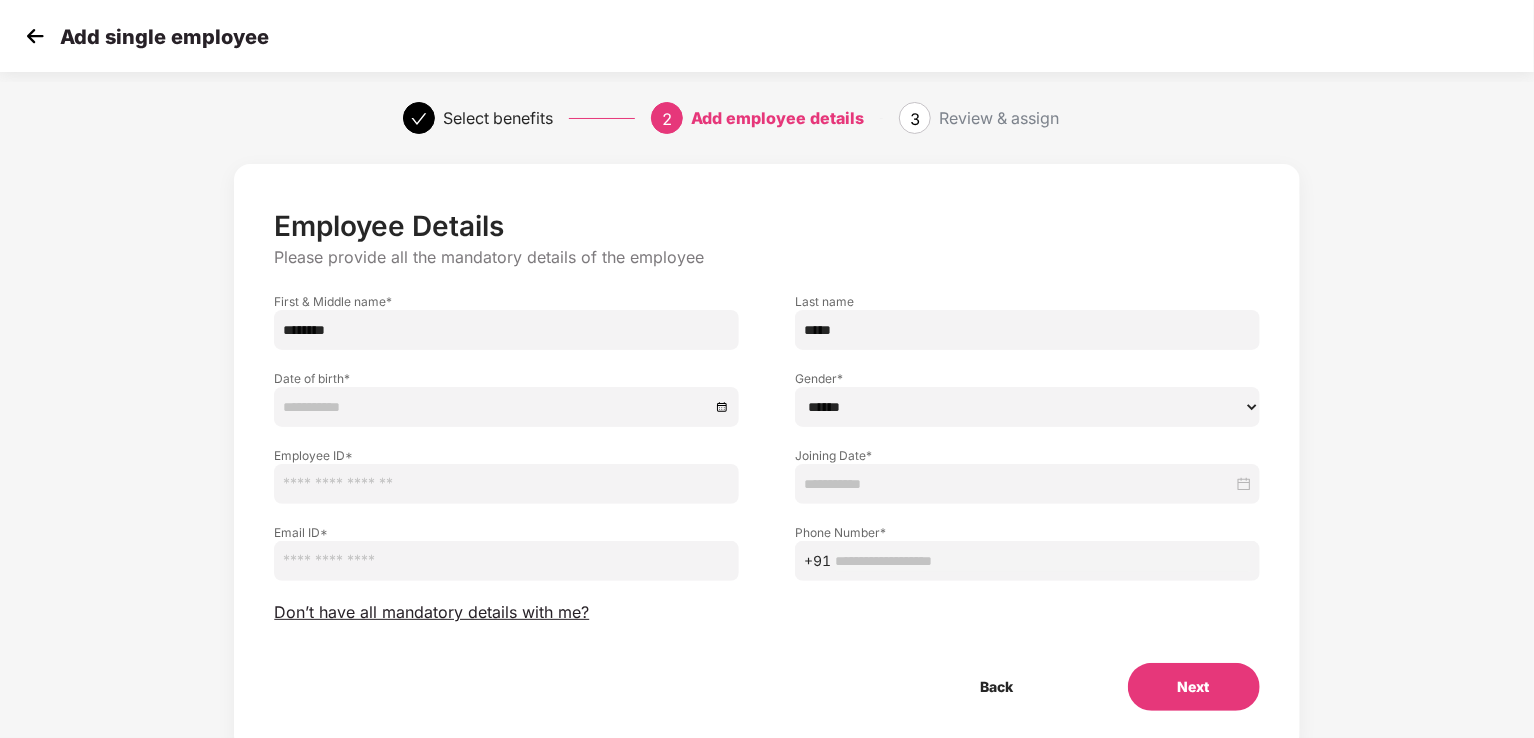 type on "*****" 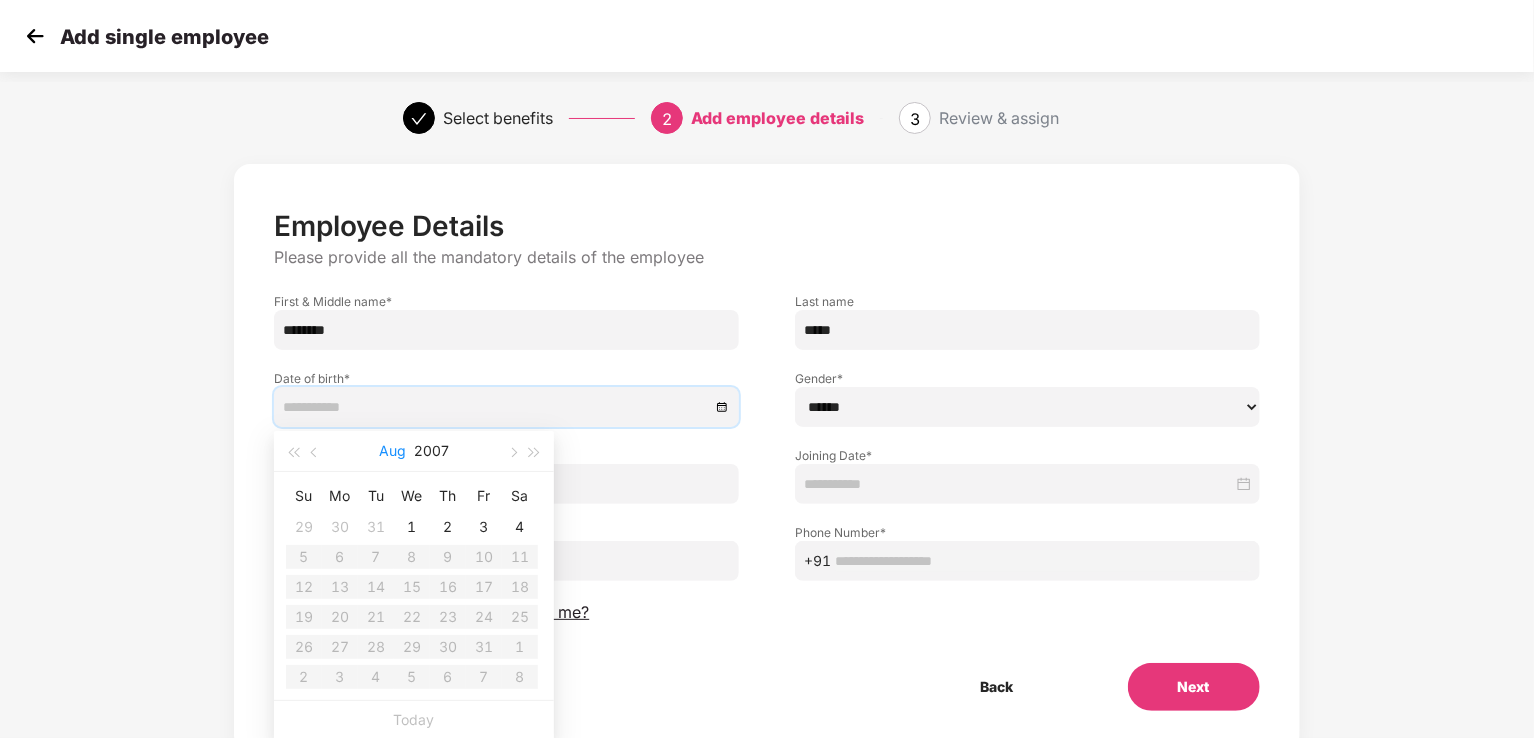 click on "Aug" at bounding box center (392, 451) 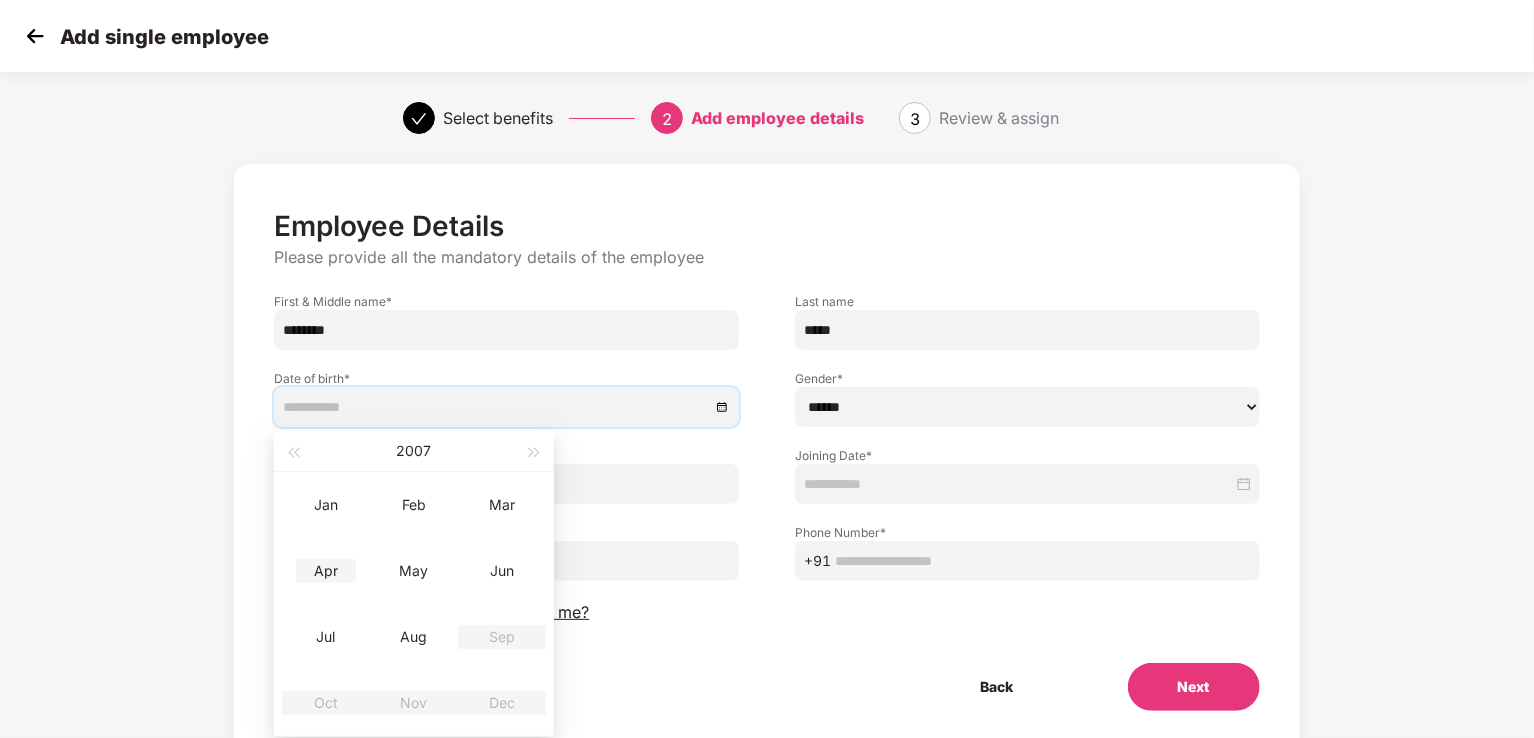 type on "**********" 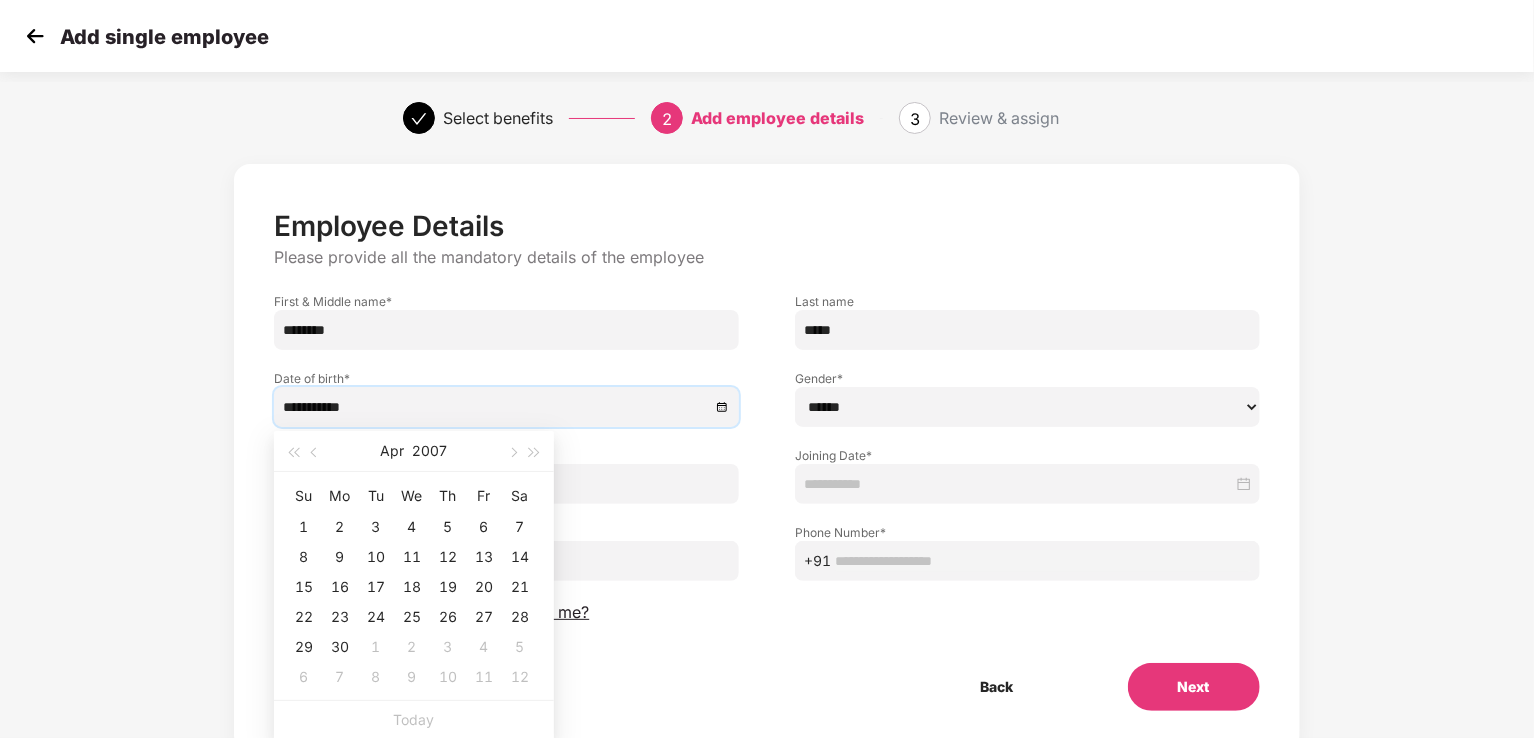 type on "**********" 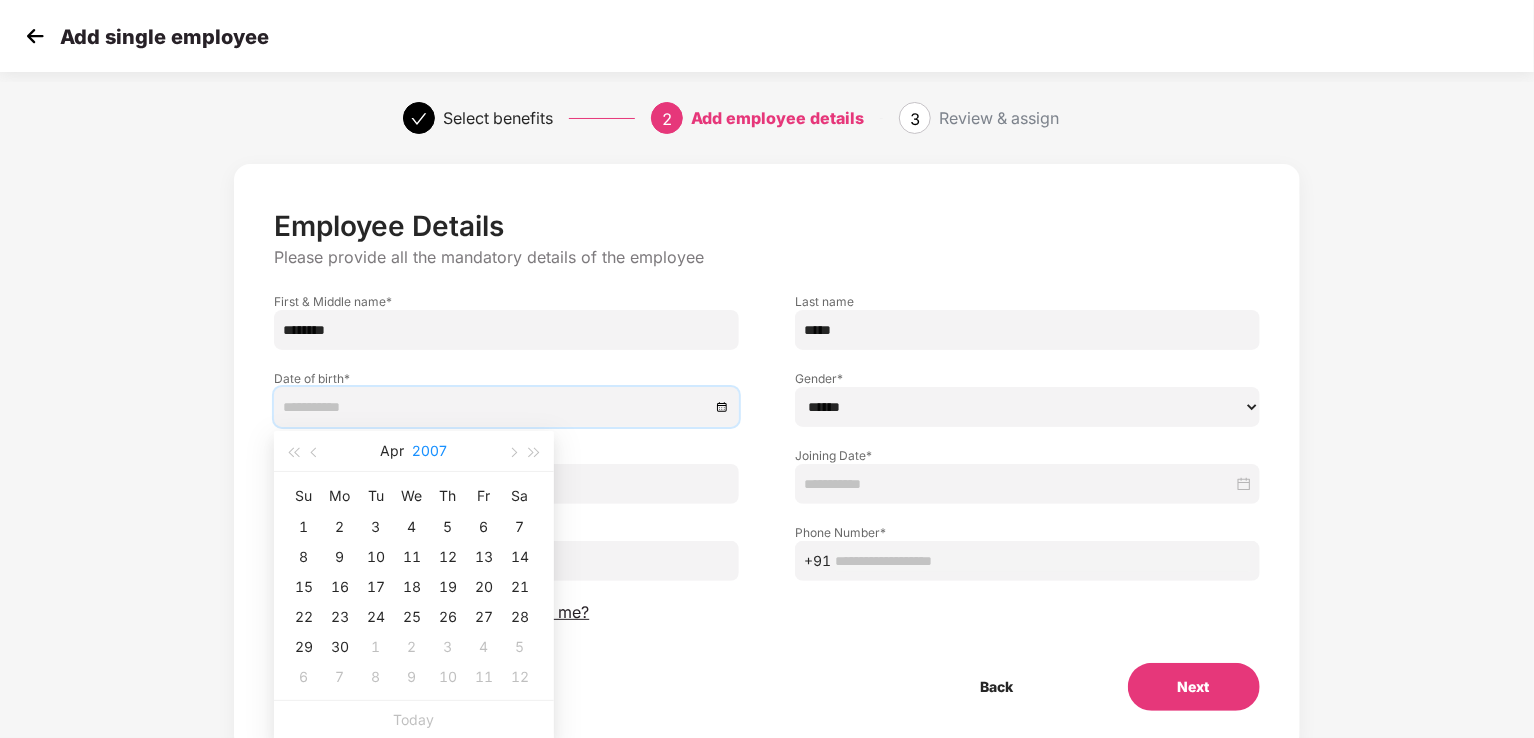 click on "2007" at bounding box center [430, 451] 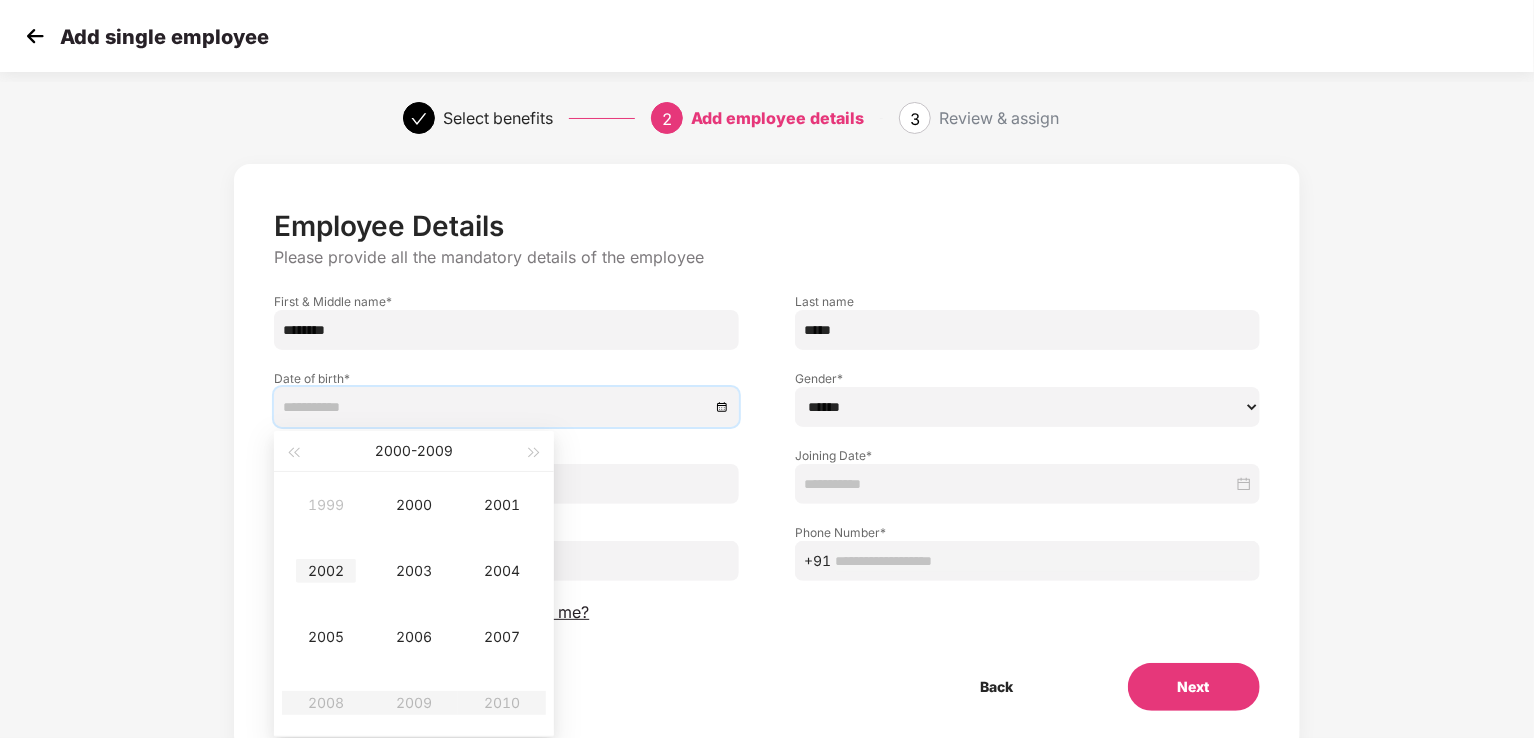 type on "**********" 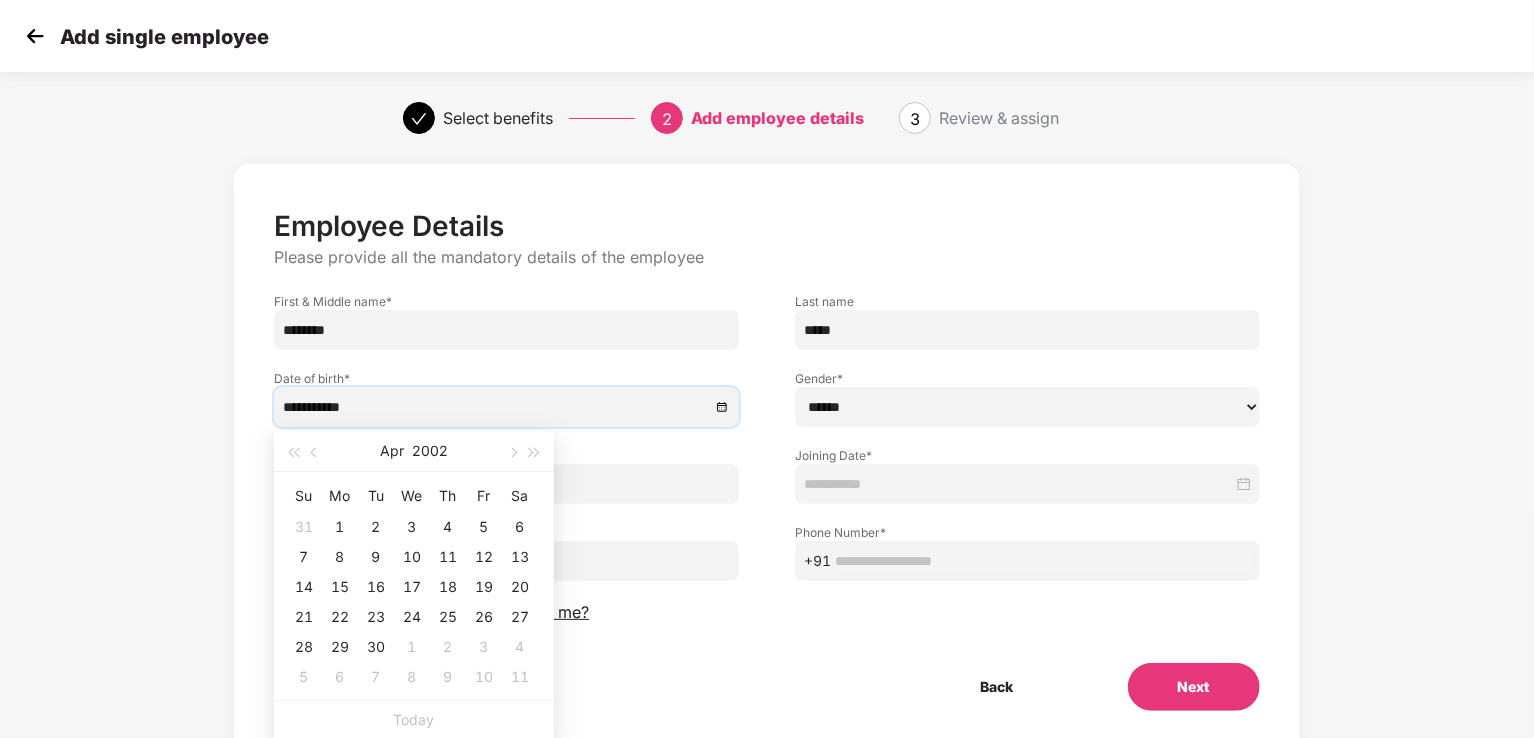 type on "**********" 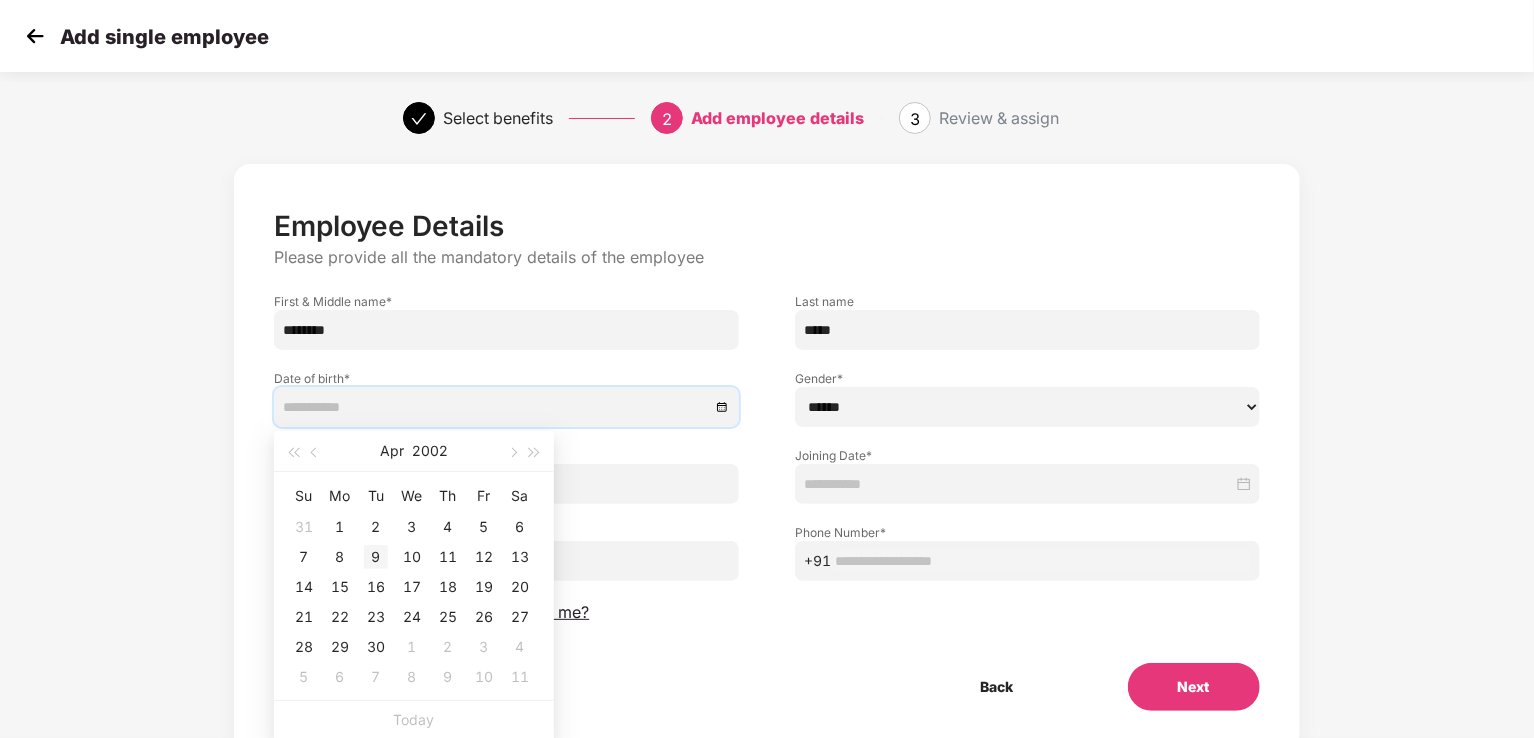 click on "9" at bounding box center (376, 557) 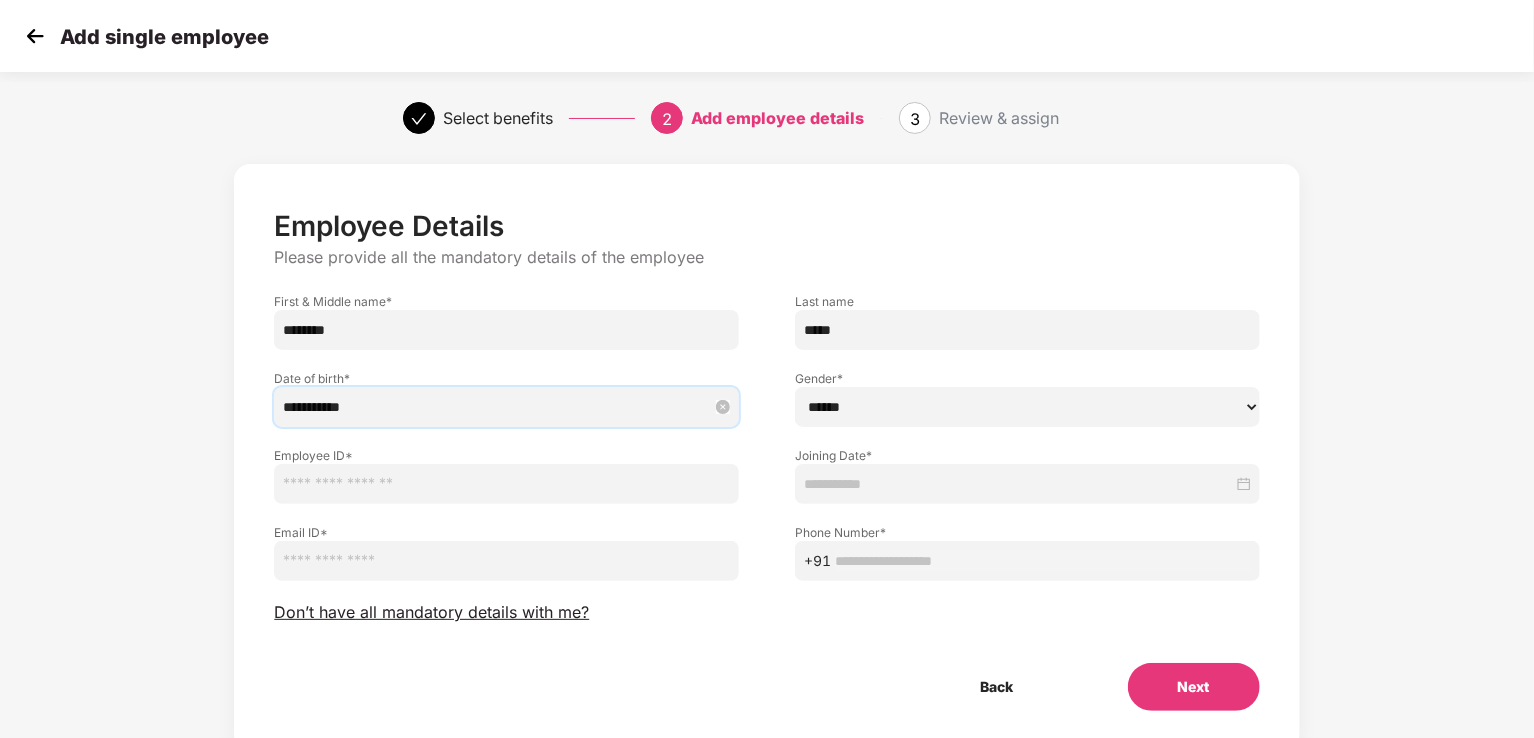 click on "**********" at bounding box center (496, 407) 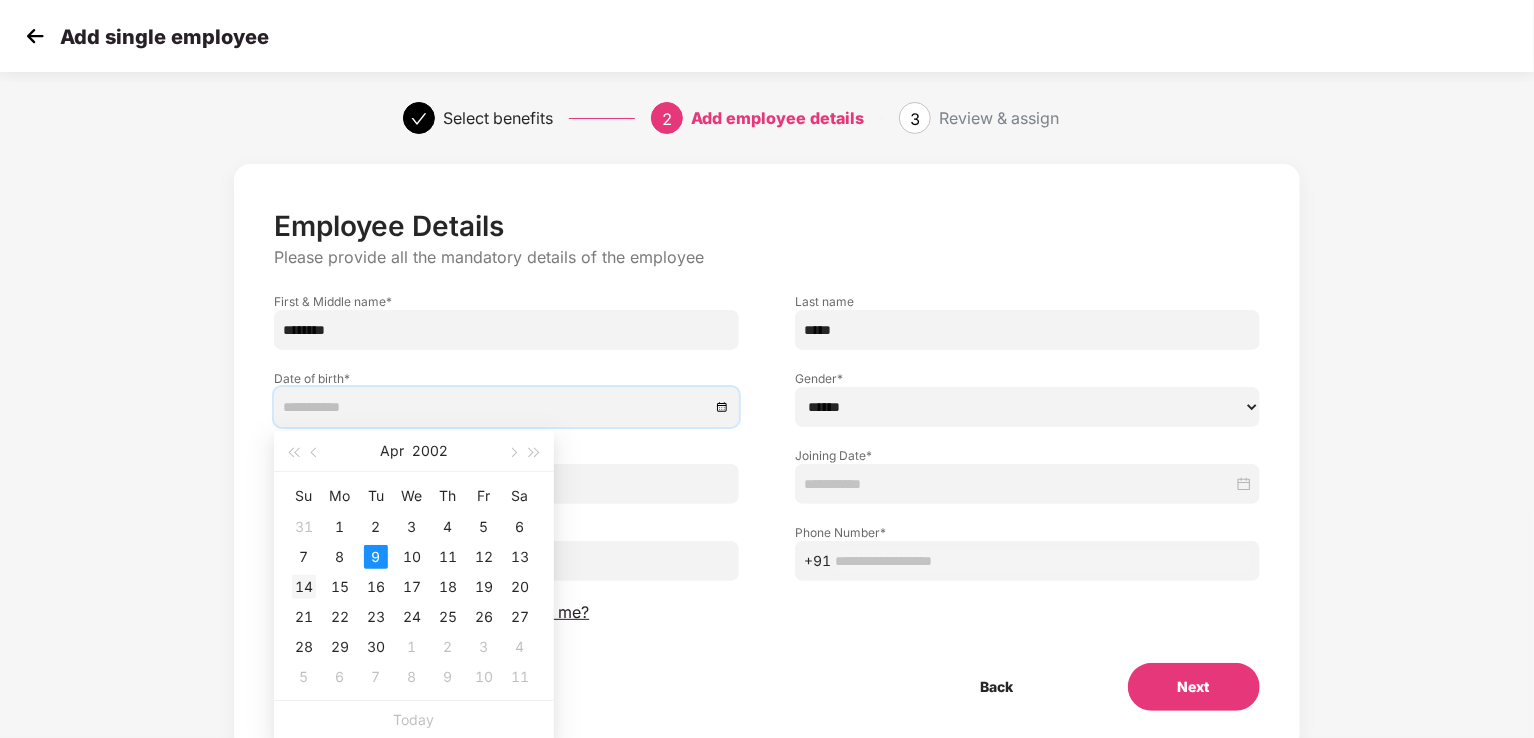 type on "**********" 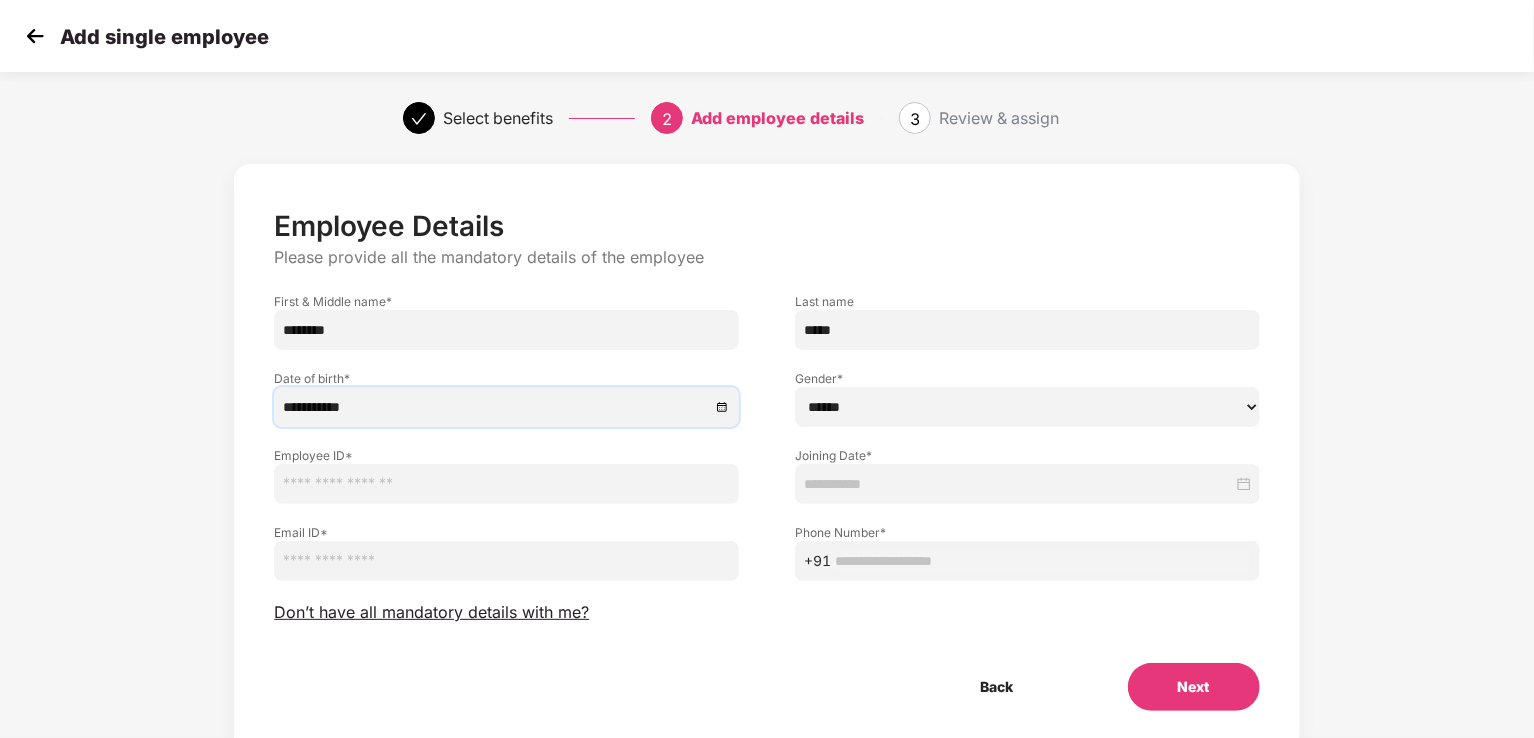 click on "****** **** ******" at bounding box center (1027, 407) 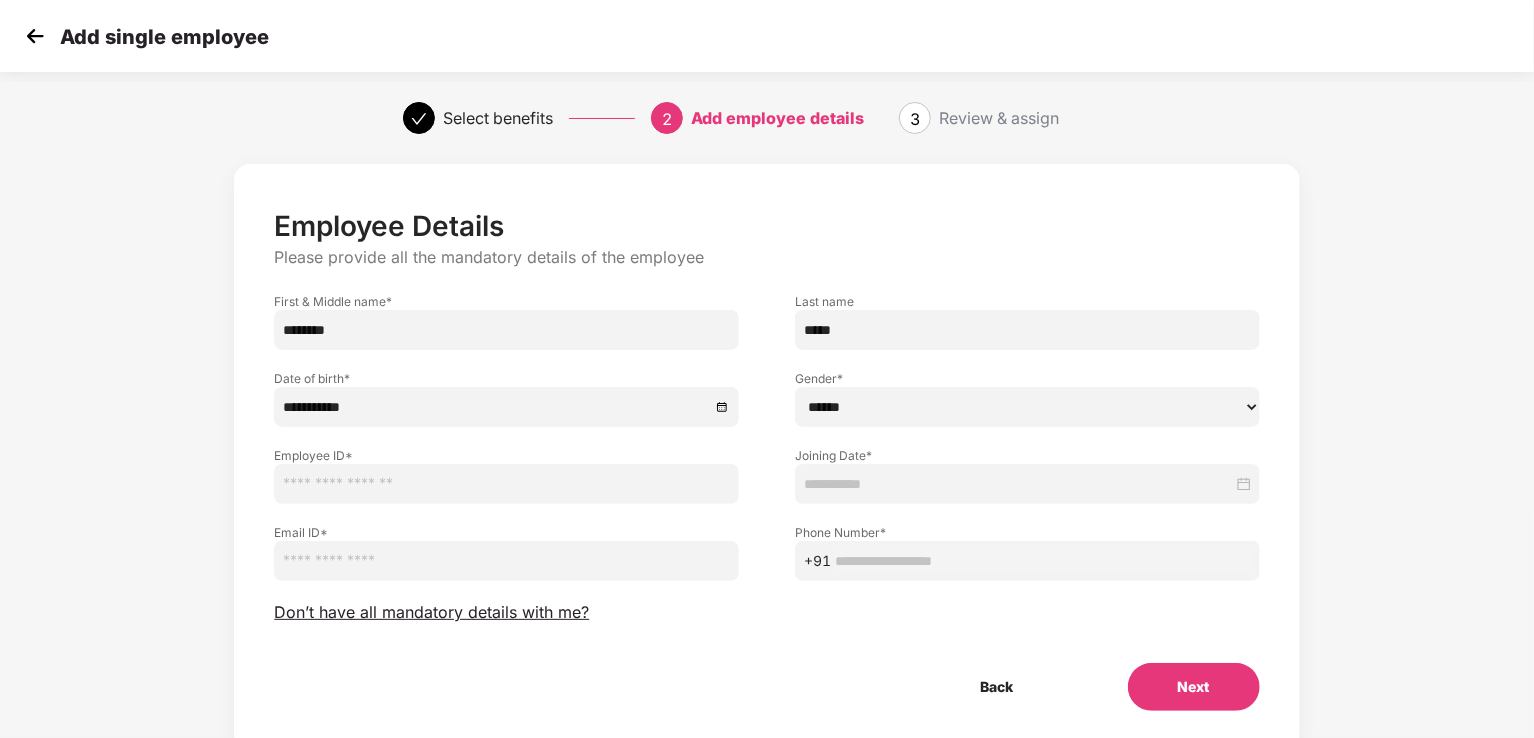 select on "******" 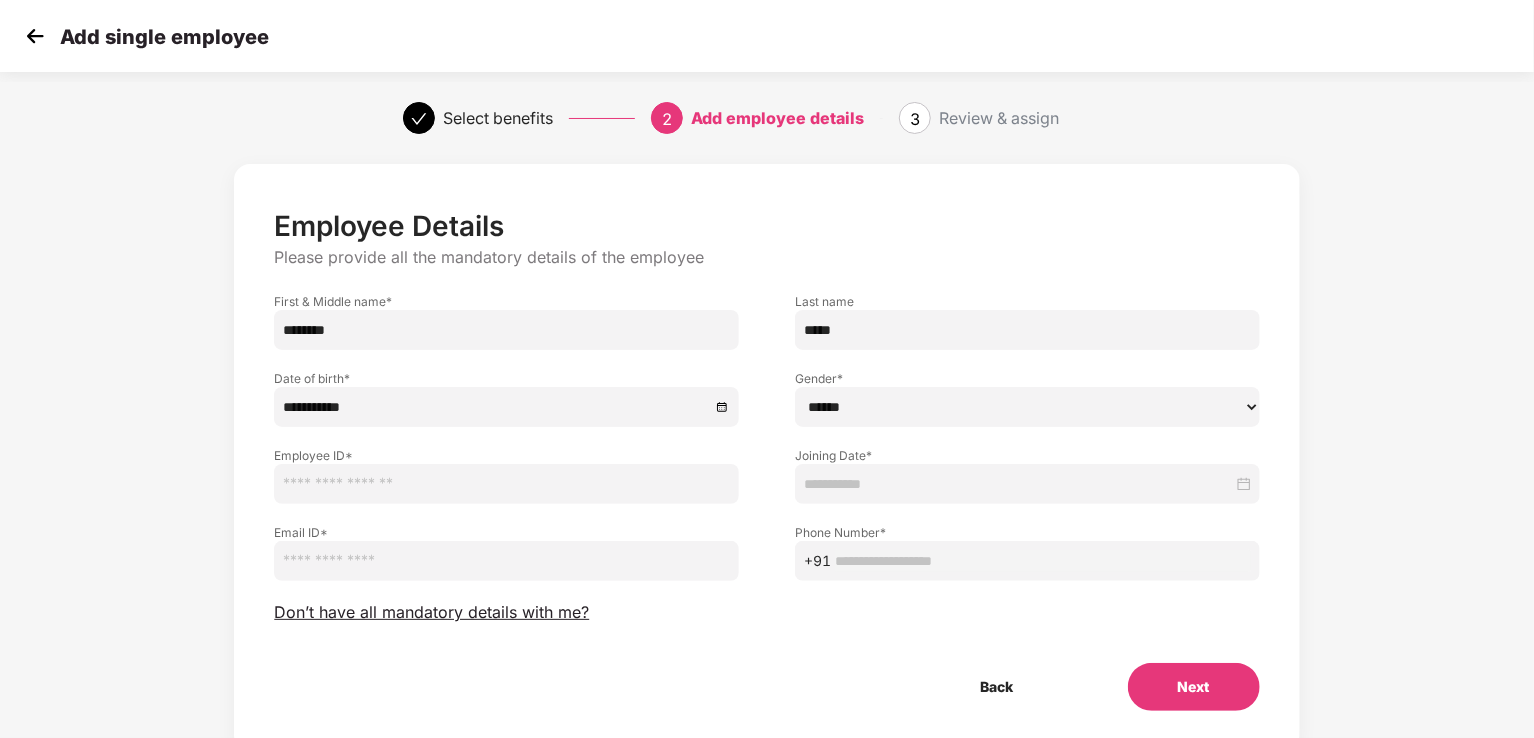 click at bounding box center (1043, 561) 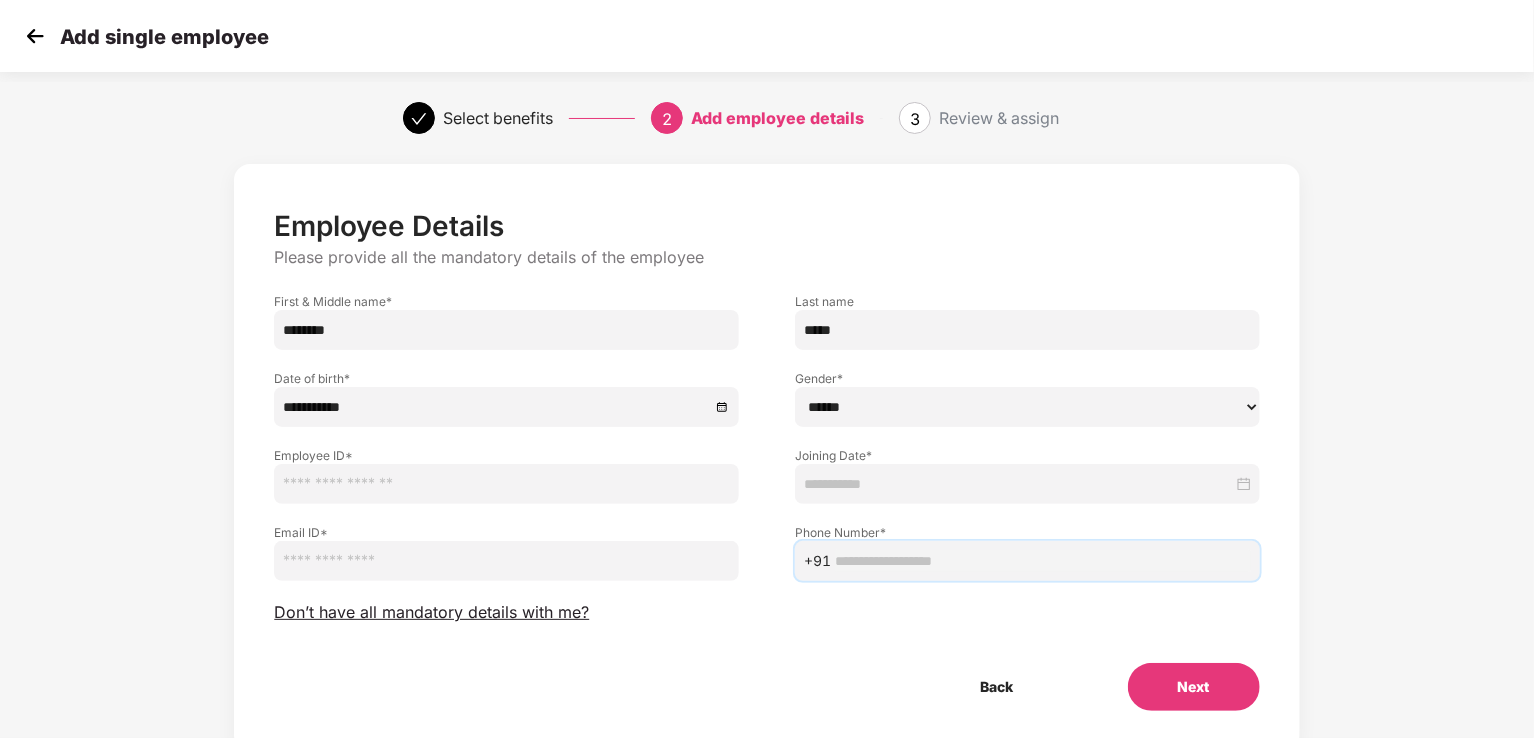 paste on "**********" 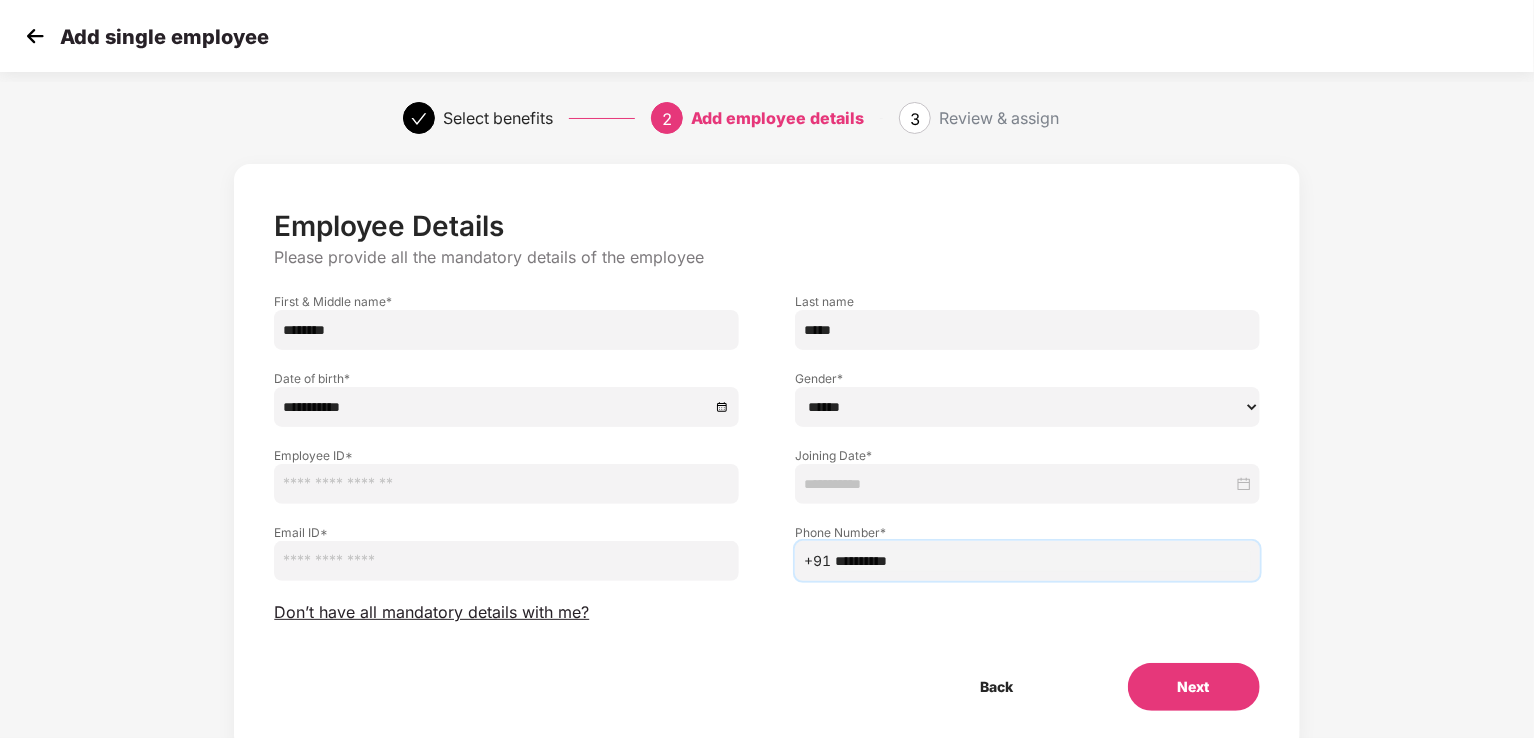 type on "**********" 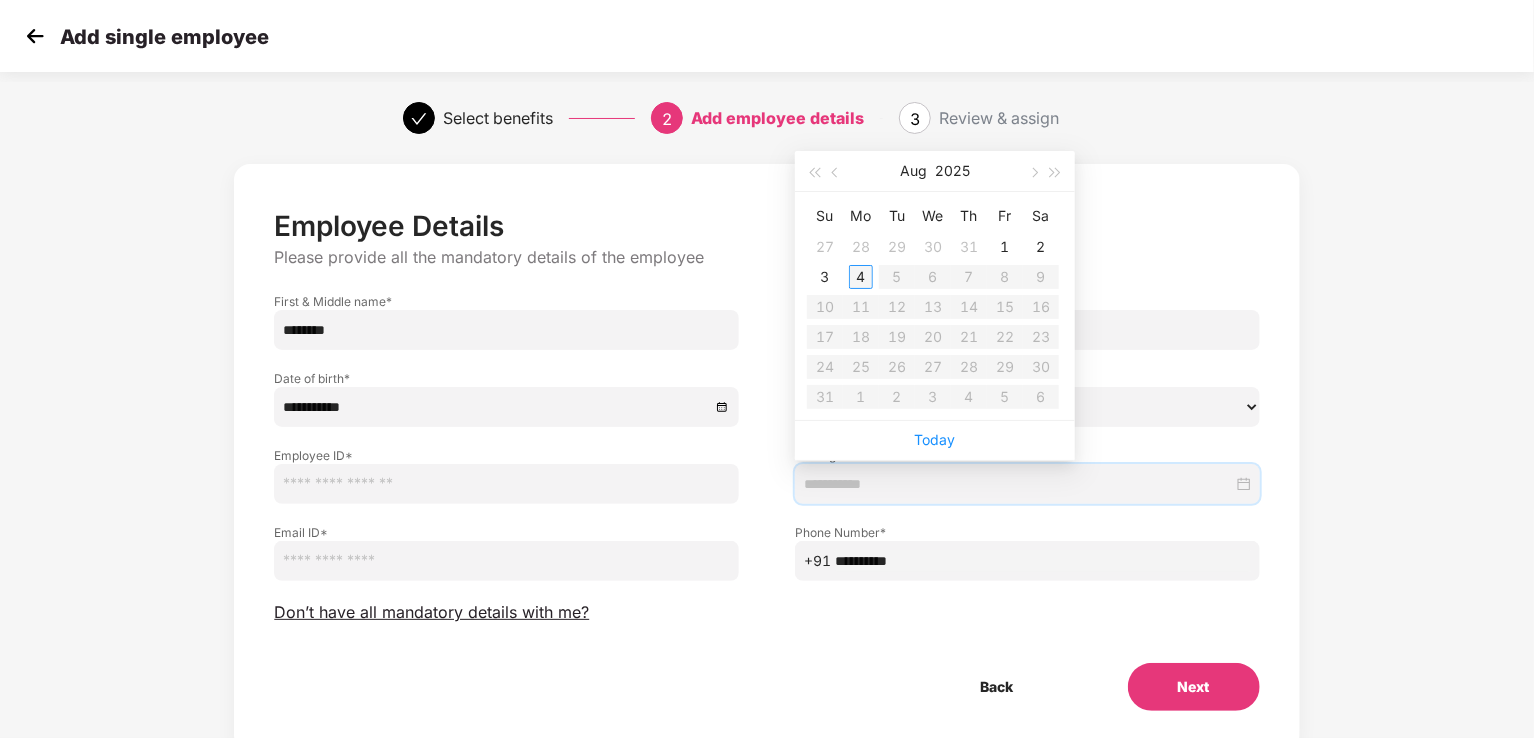 type on "**********" 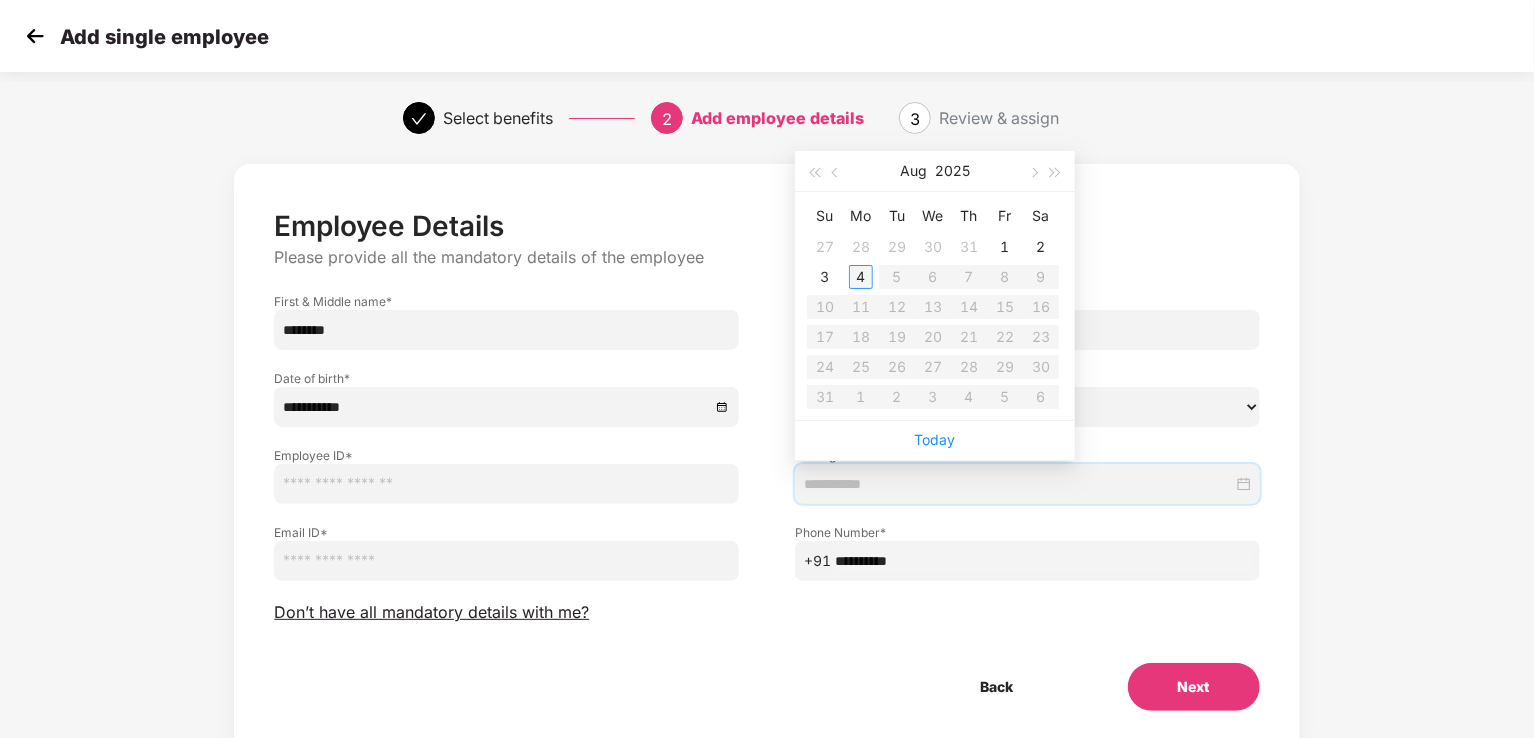 click on "4" at bounding box center [861, 277] 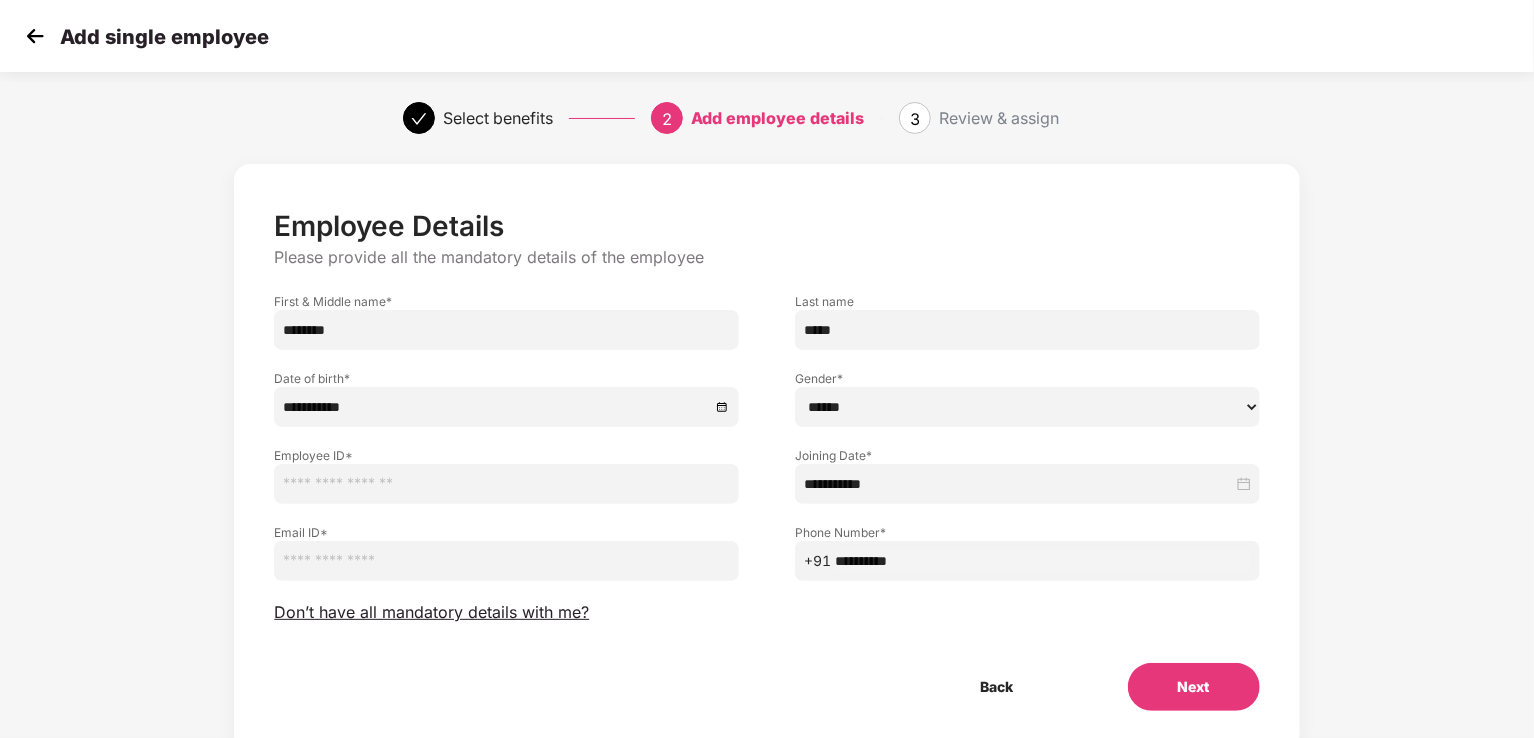 click at bounding box center (506, 561) 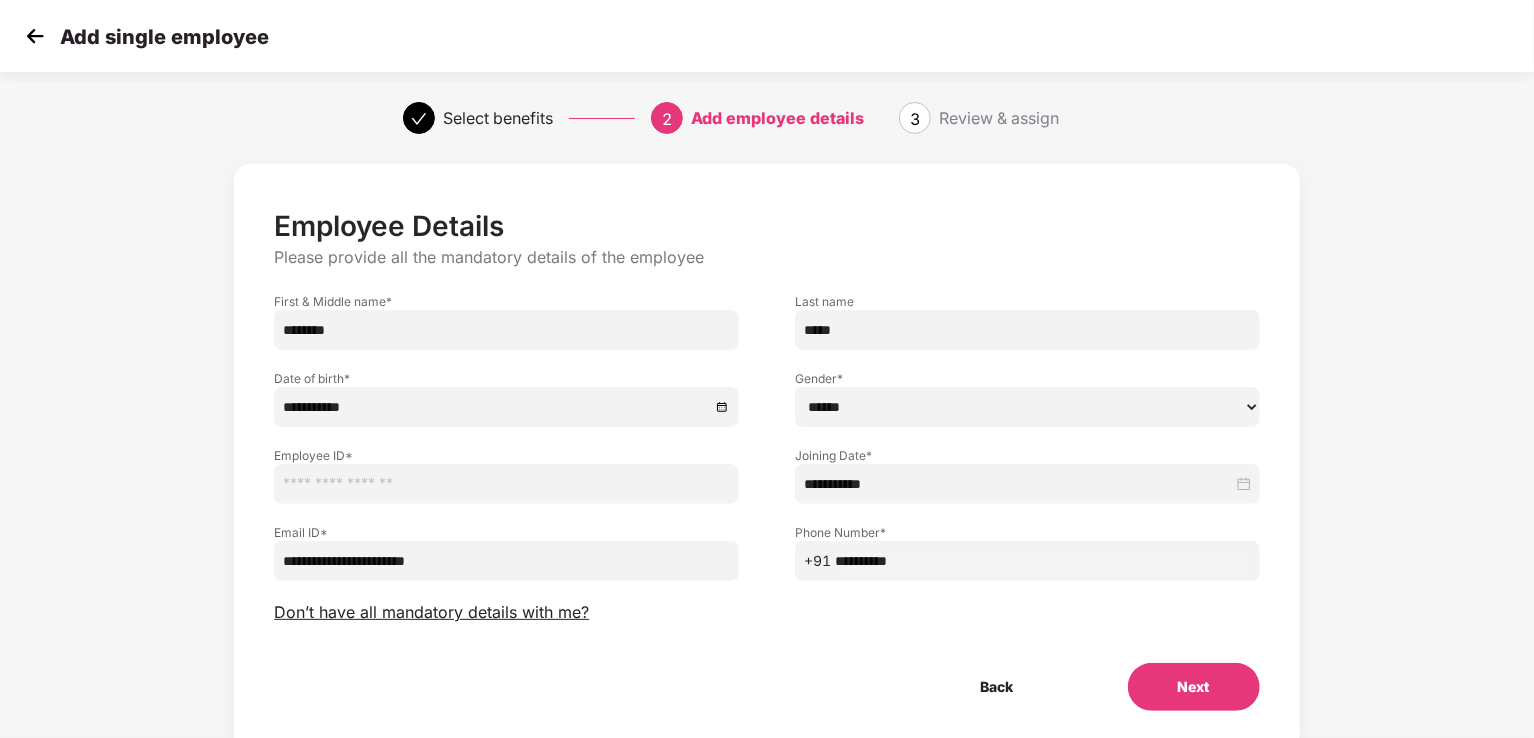 type on "**********" 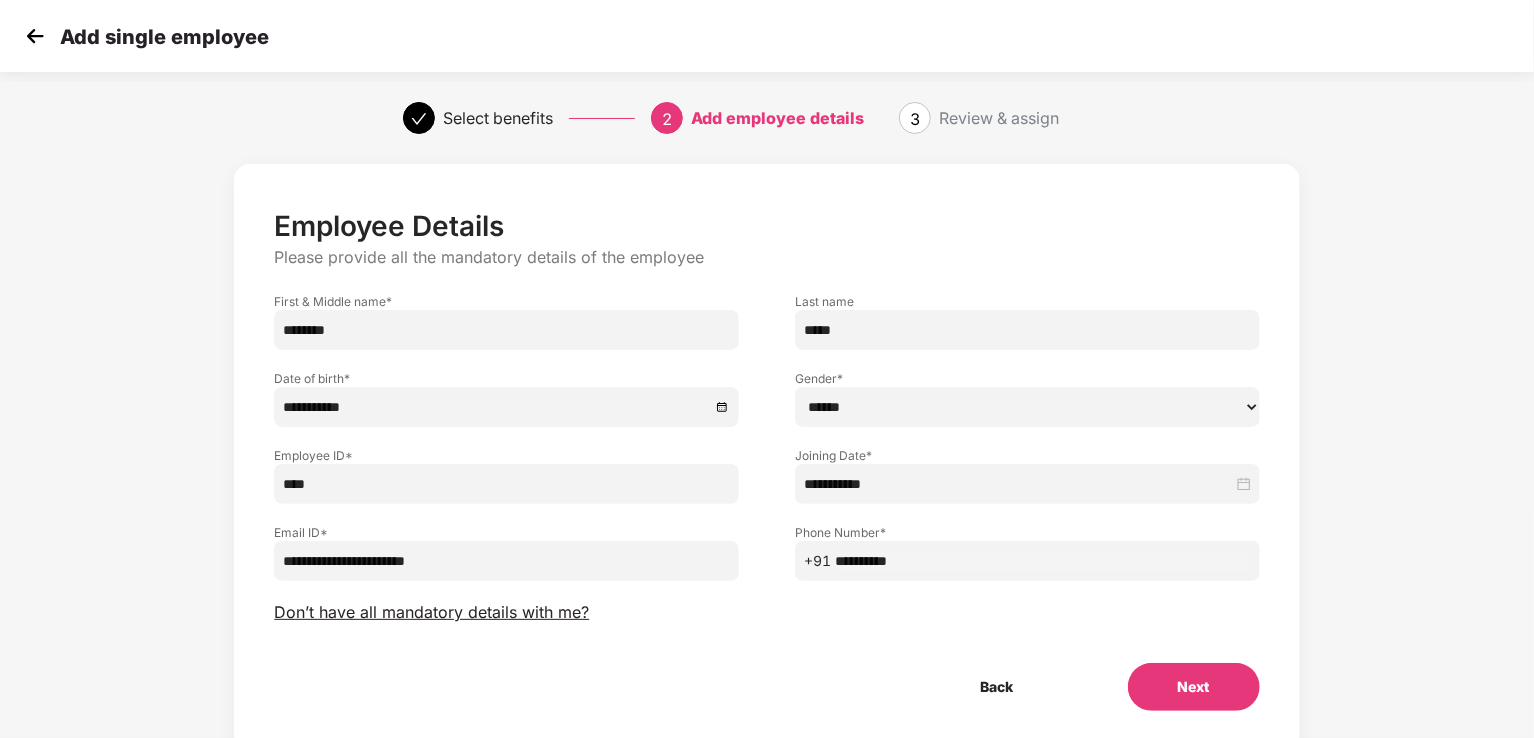 type on "****" 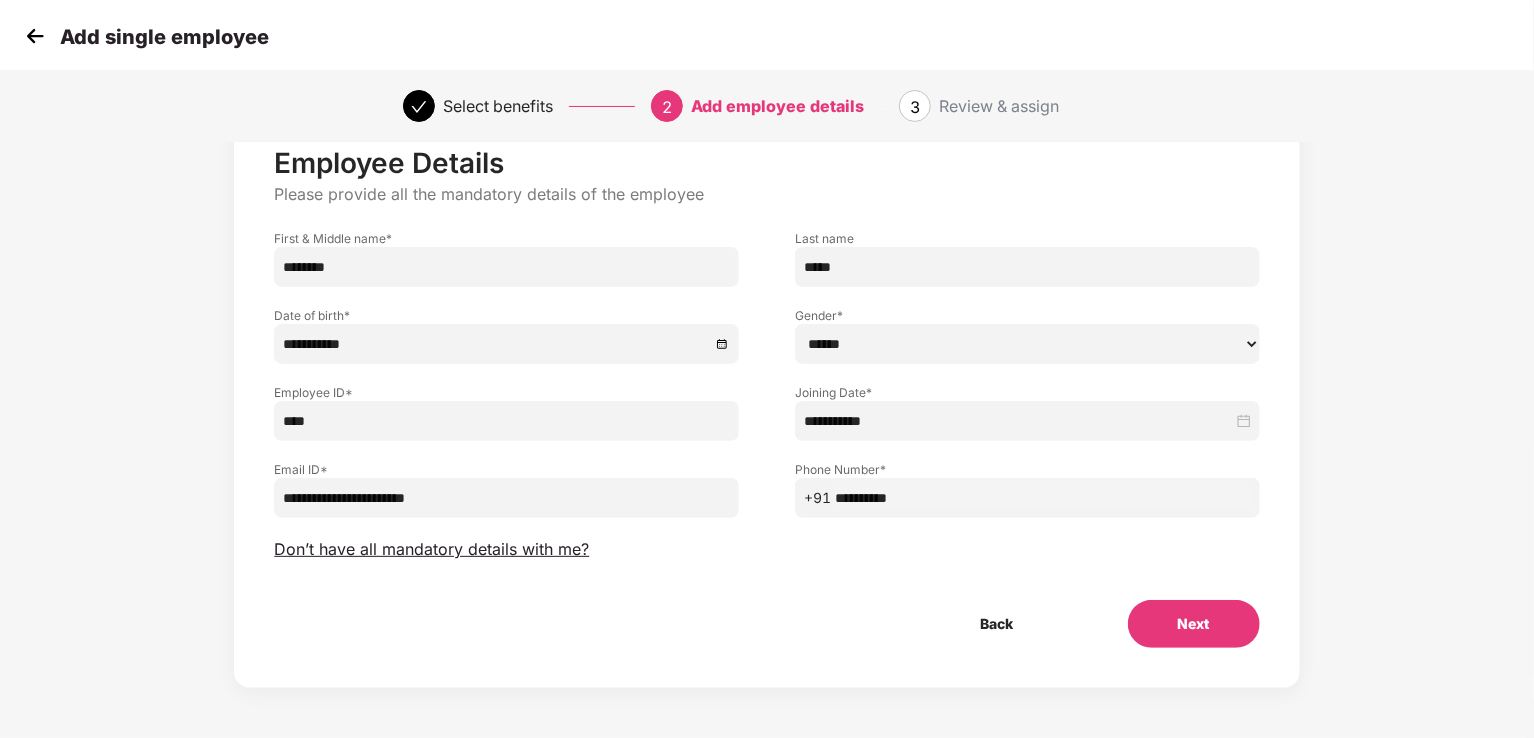click on "Next" at bounding box center (1194, 624) 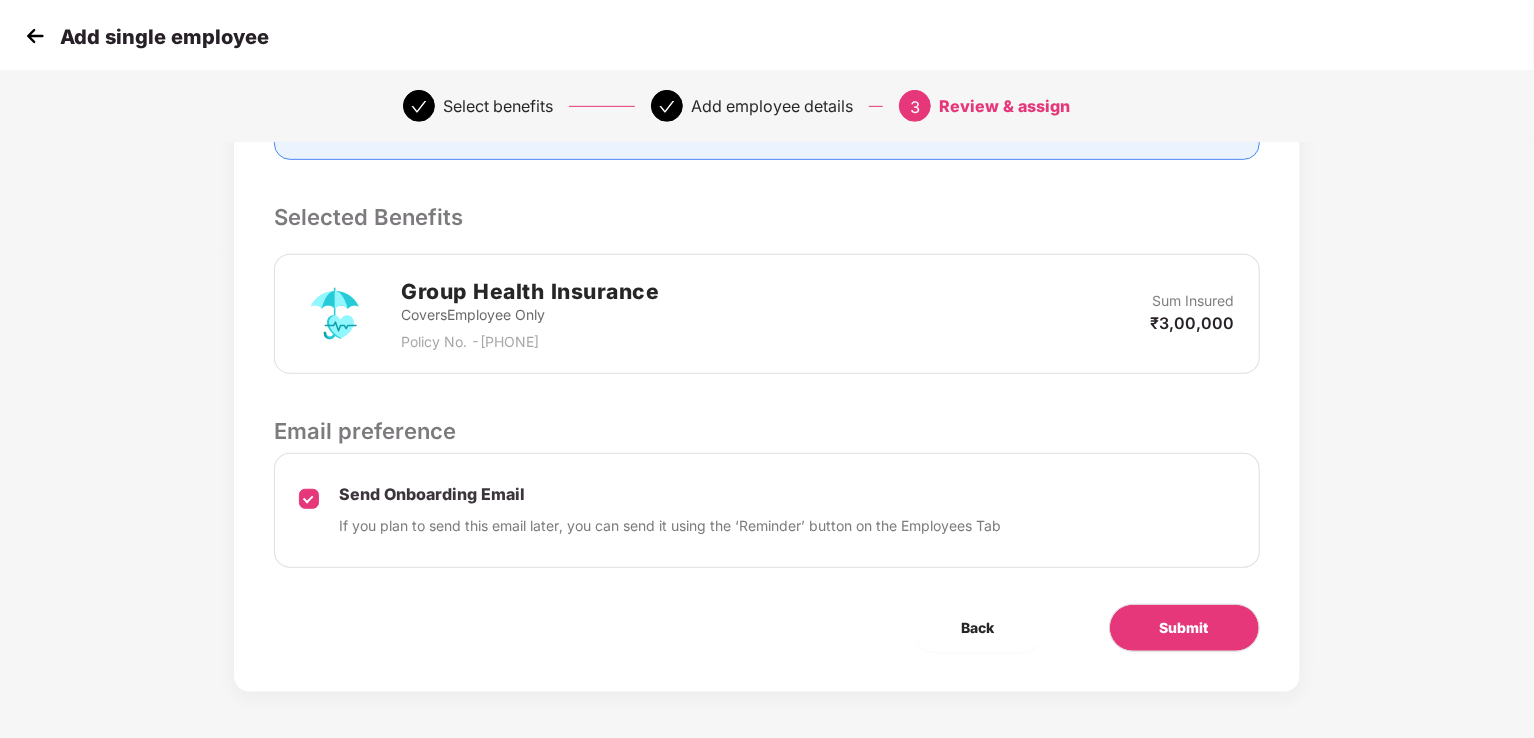 scroll, scrollTop: 485, scrollLeft: 0, axis: vertical 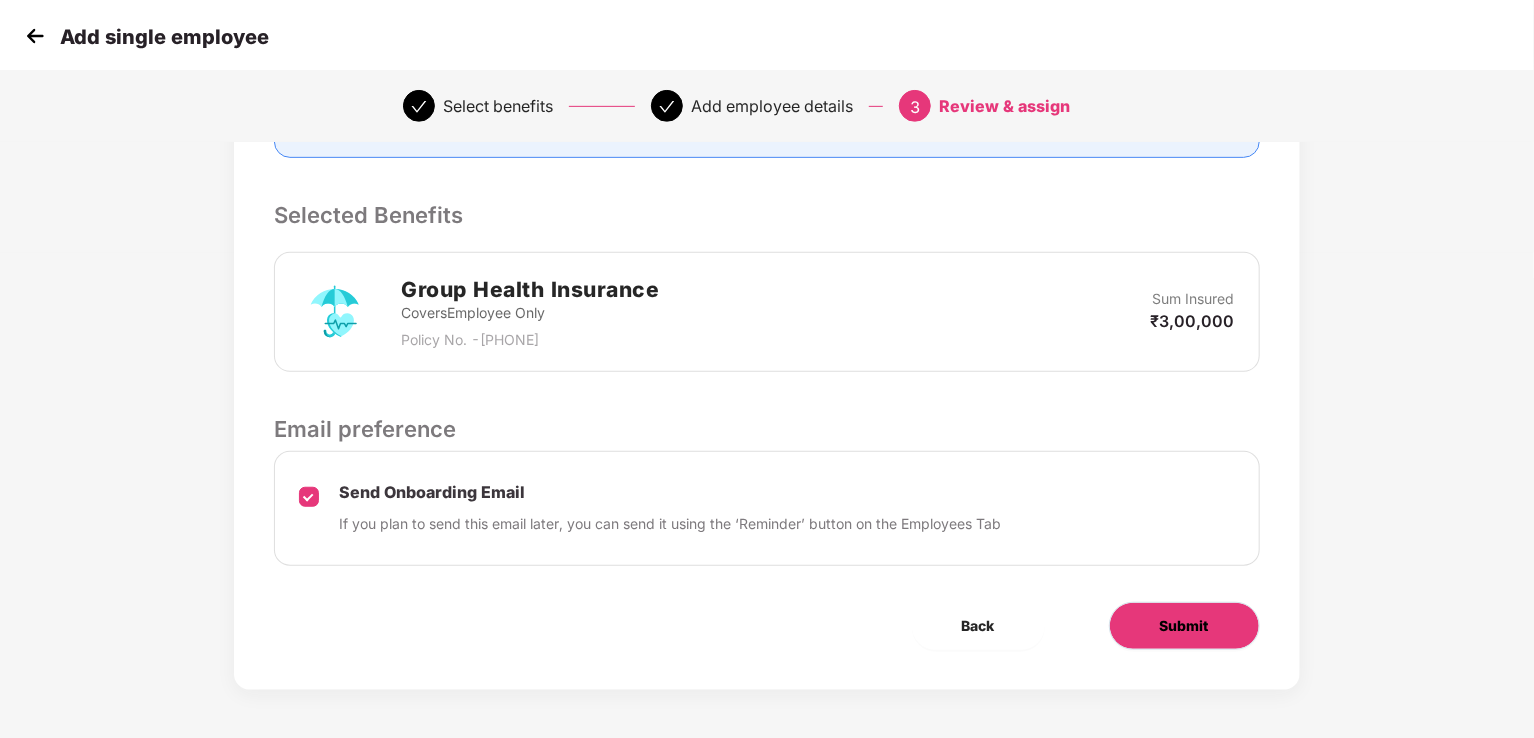 click on "Submit" at bounding box center (1184, 626) 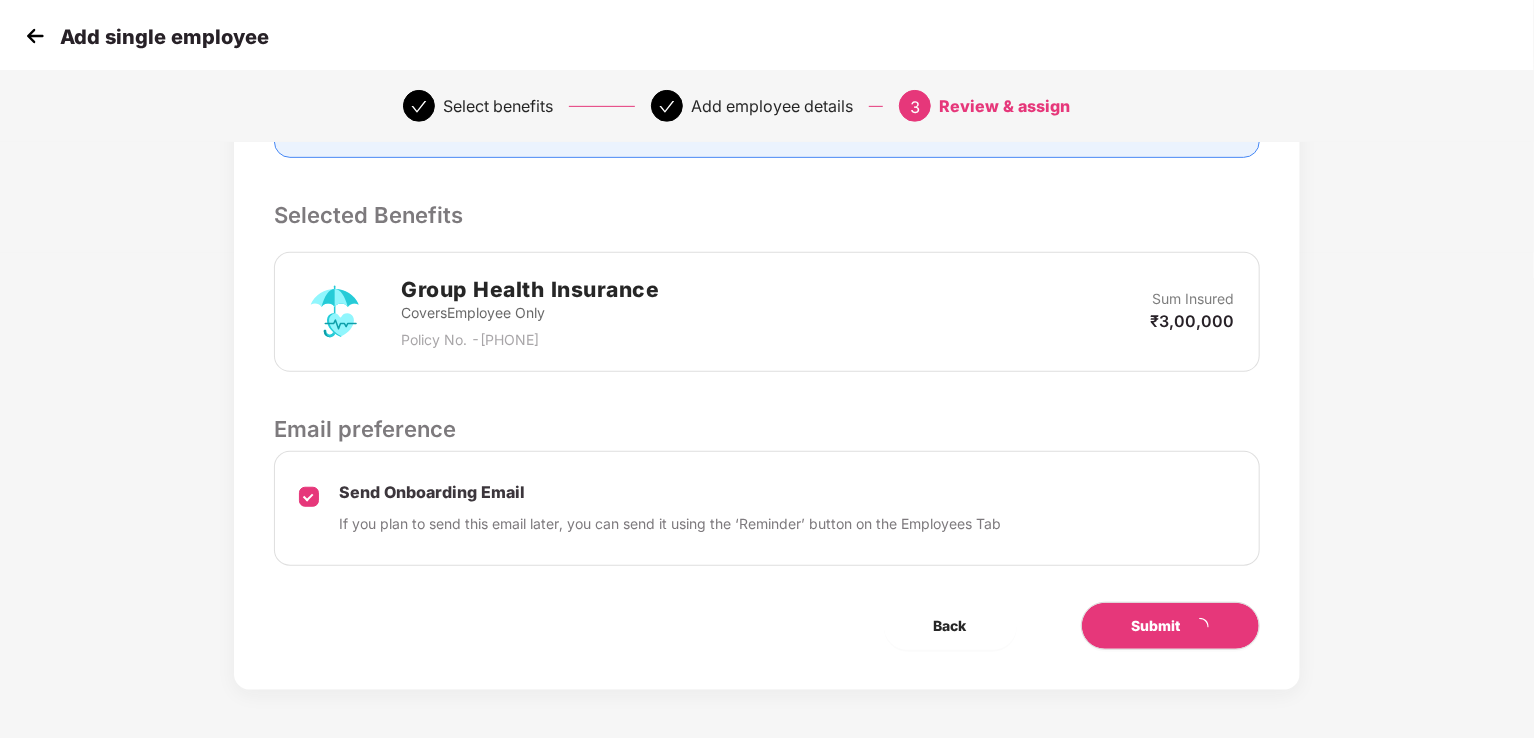 scroll, scrollTop: 0, scrollLeft: 0, axis: both 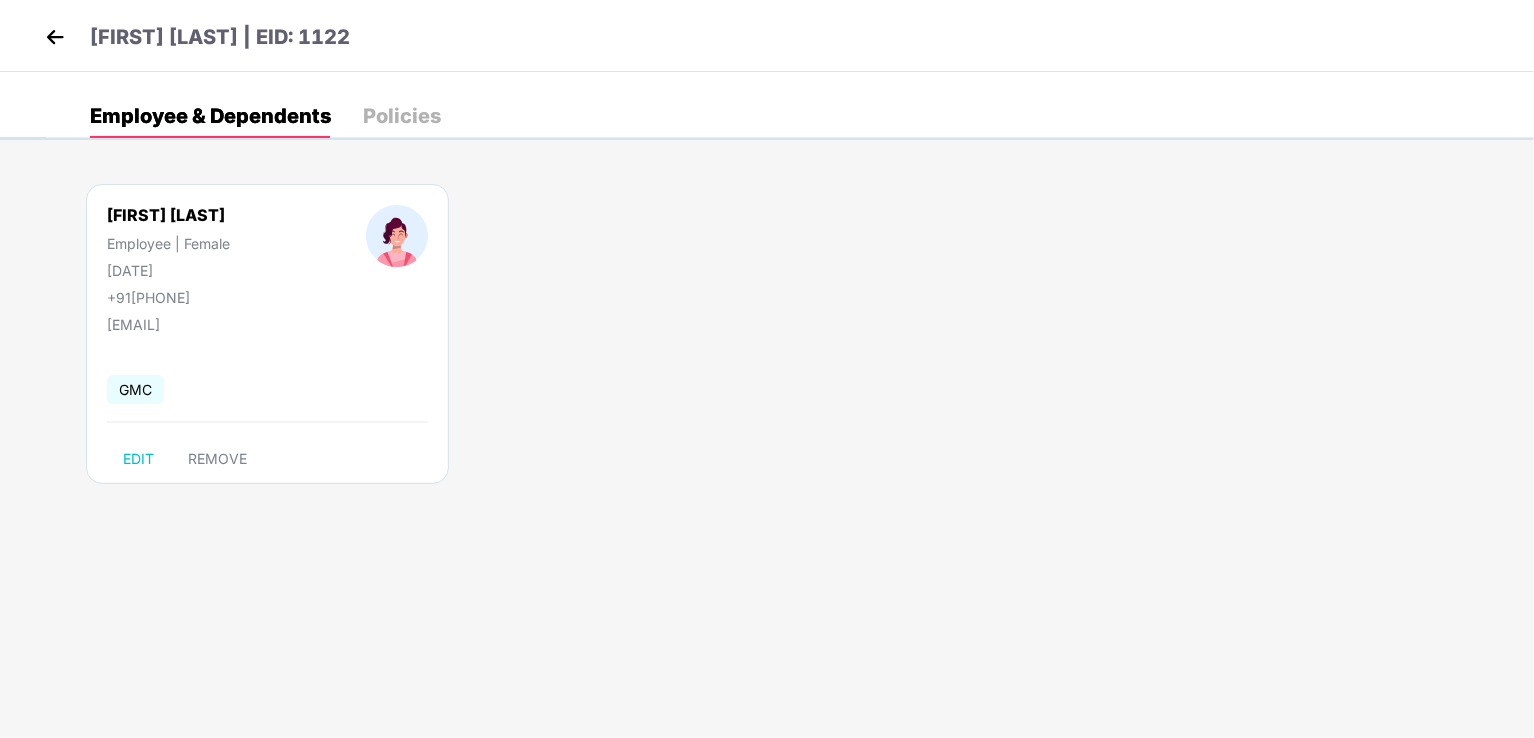 click at bounding box center [55, 37] 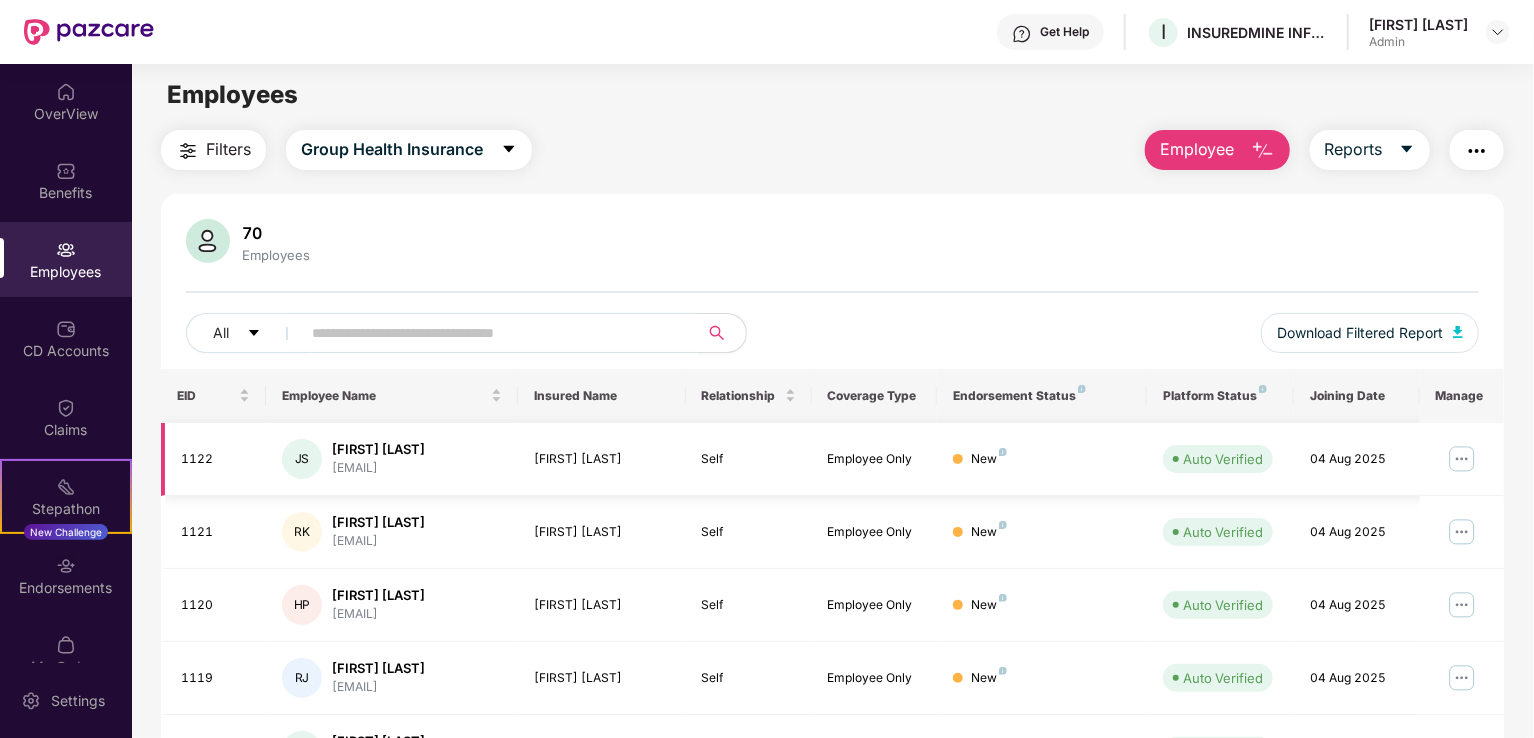 scroll, scrollTop: 0, scrollLeft: 0, axis: both 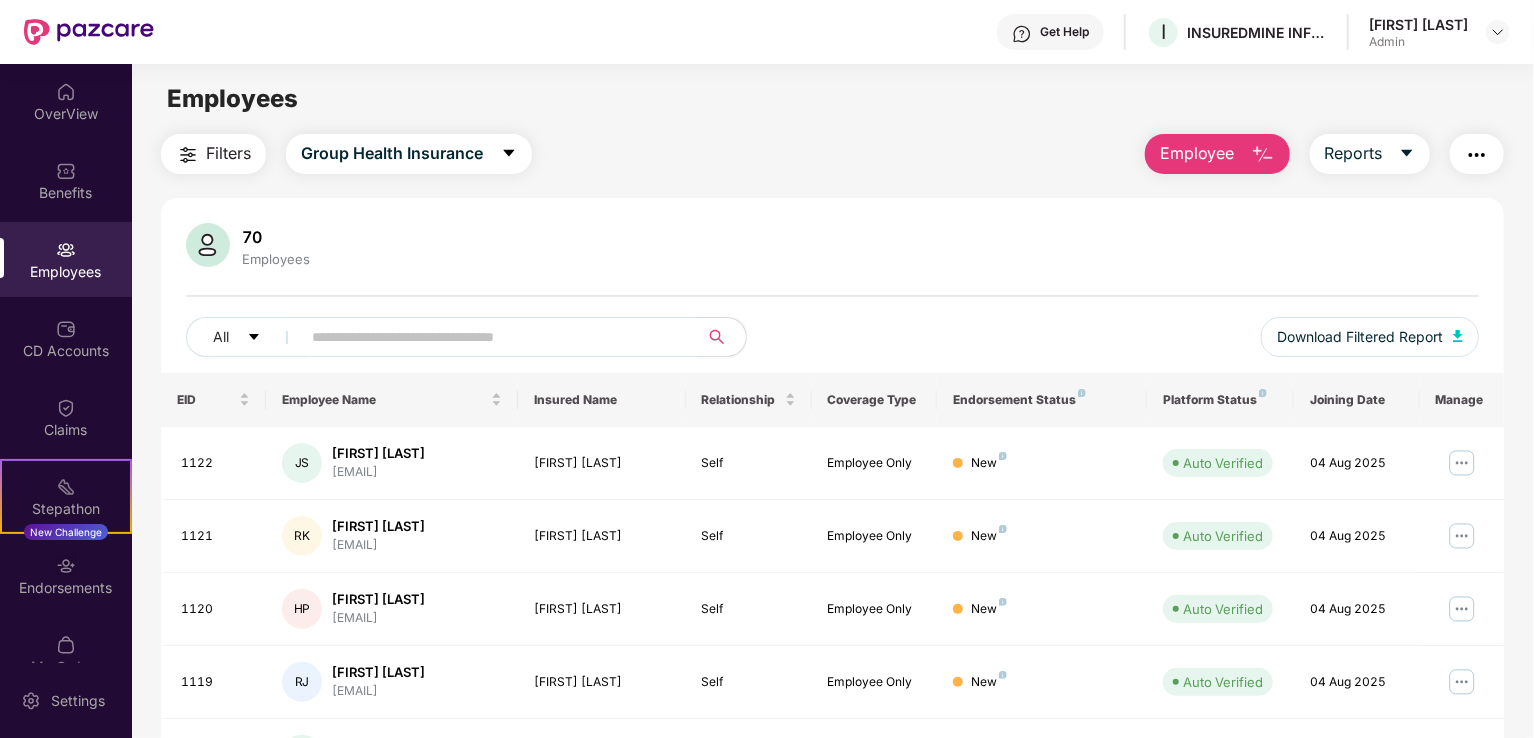 click on "Employee" at bounding box center [1197, 153] 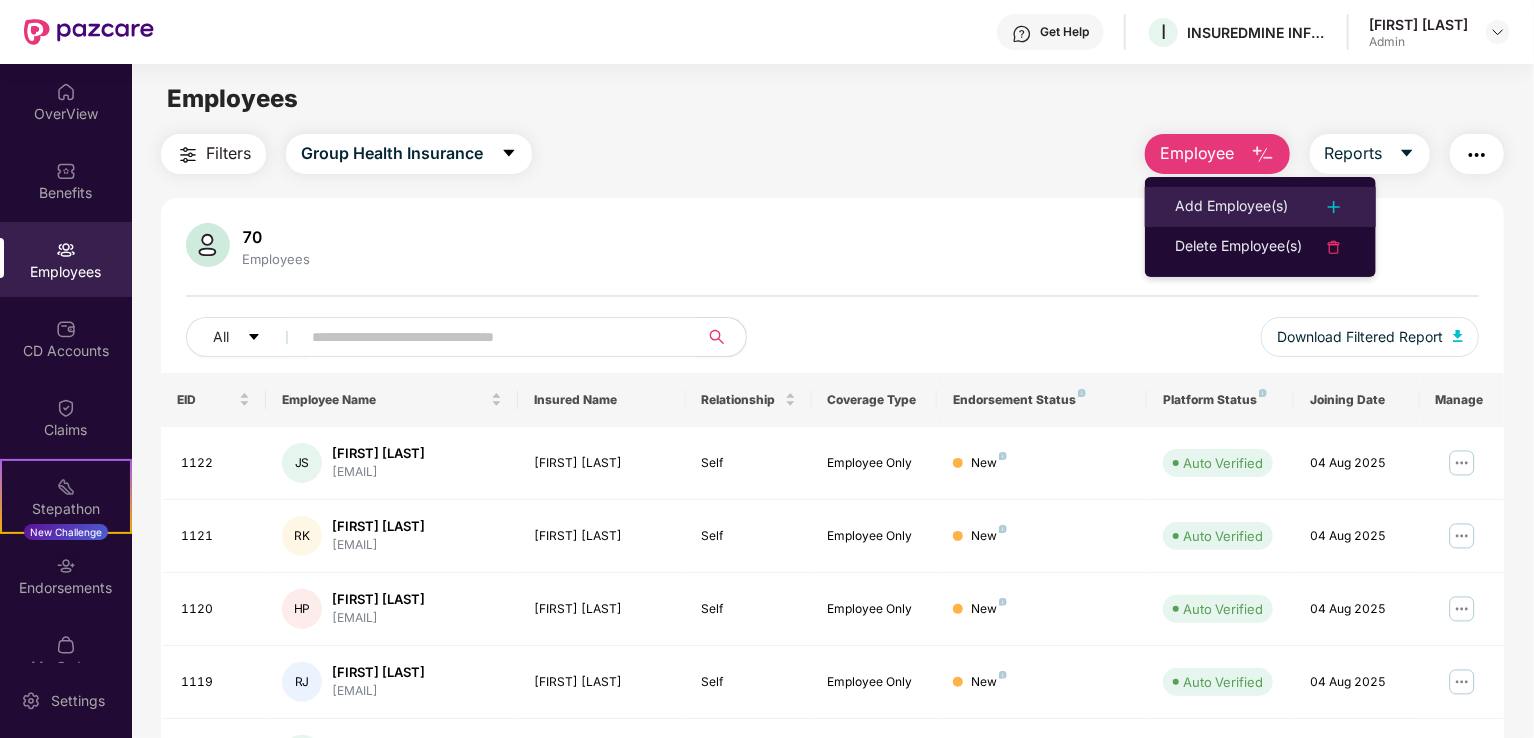 click on "Add Employee(s)" at bounding box center [1231, 207] 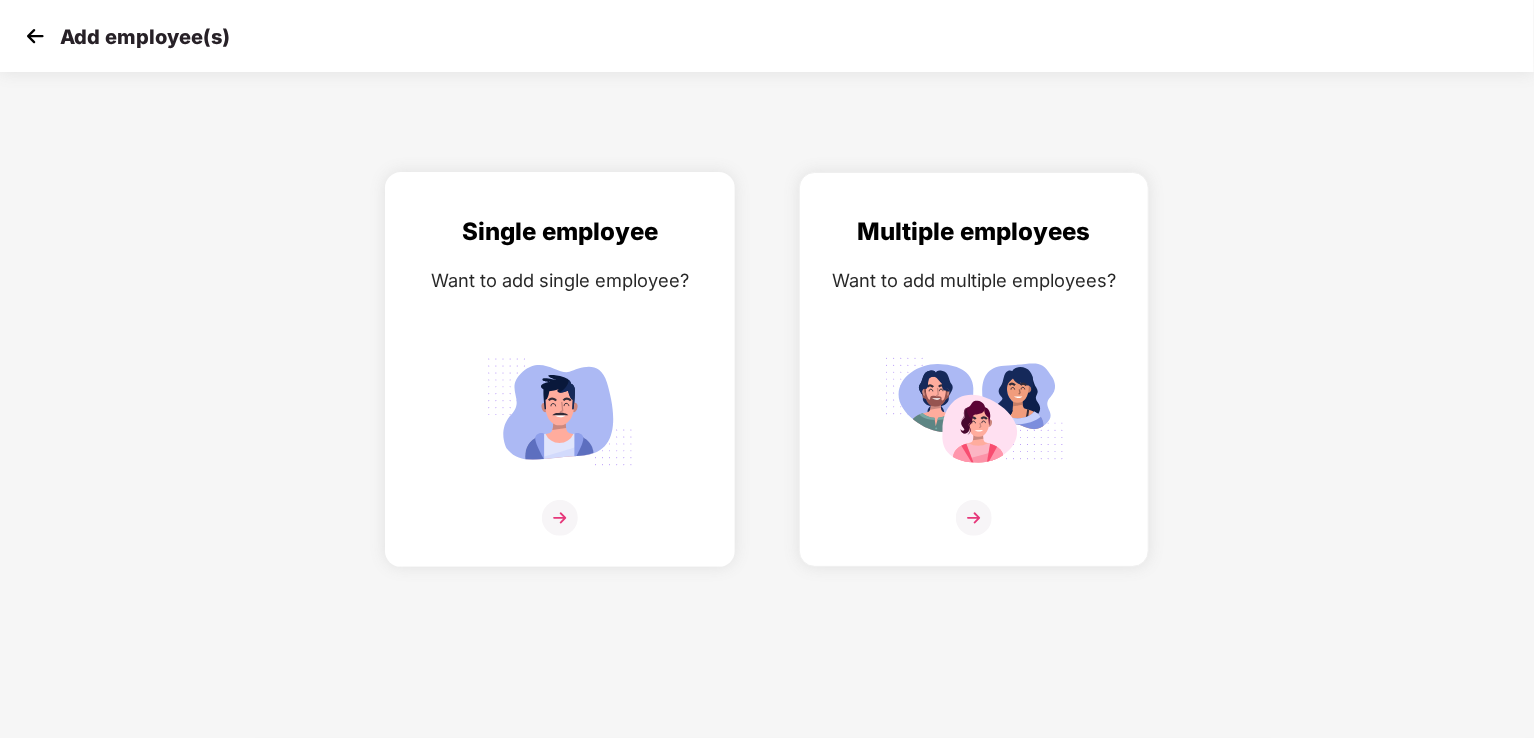 click at bounding box center [560, 411] 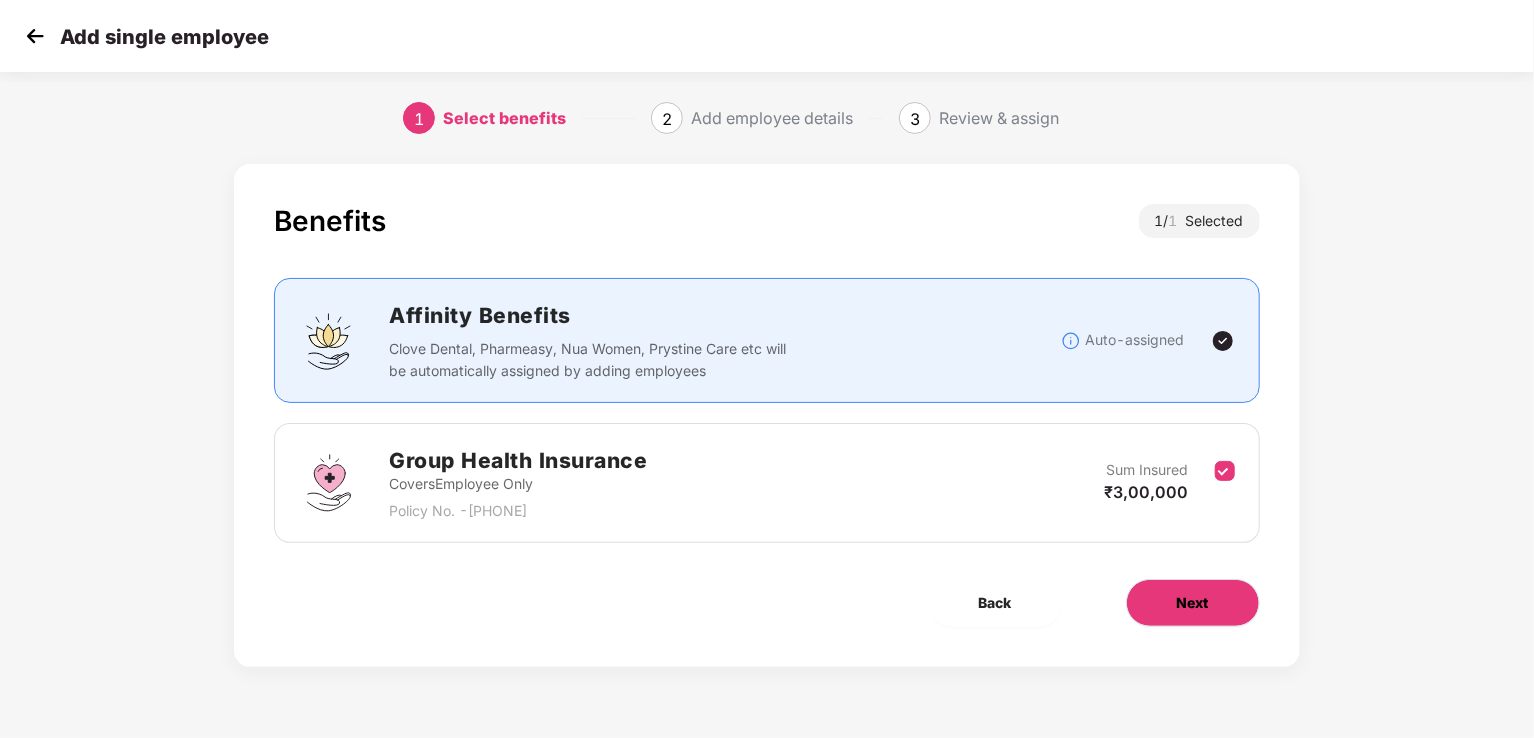 click on "Next" at bounding box center (1193, 603) 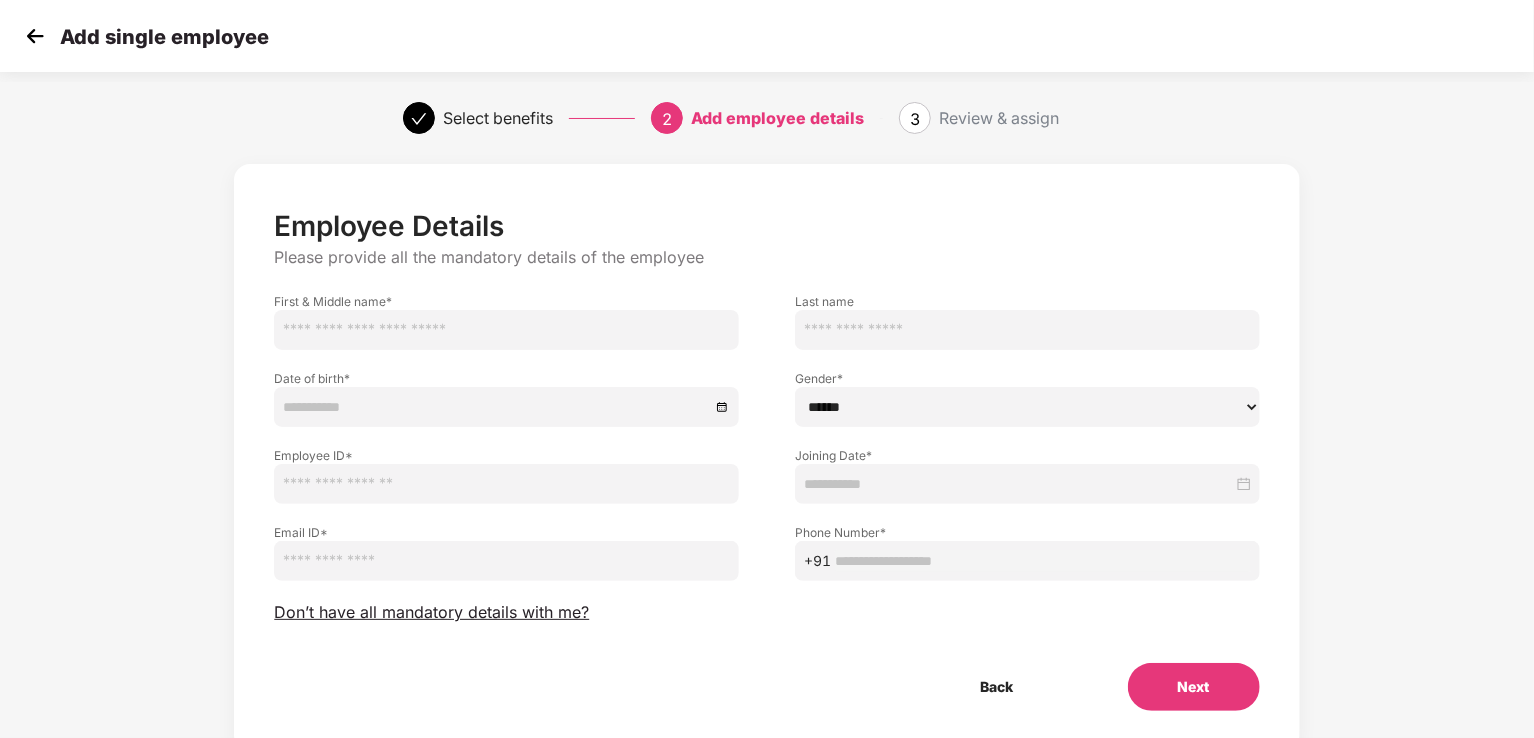 click at bounding box center [506, 330] 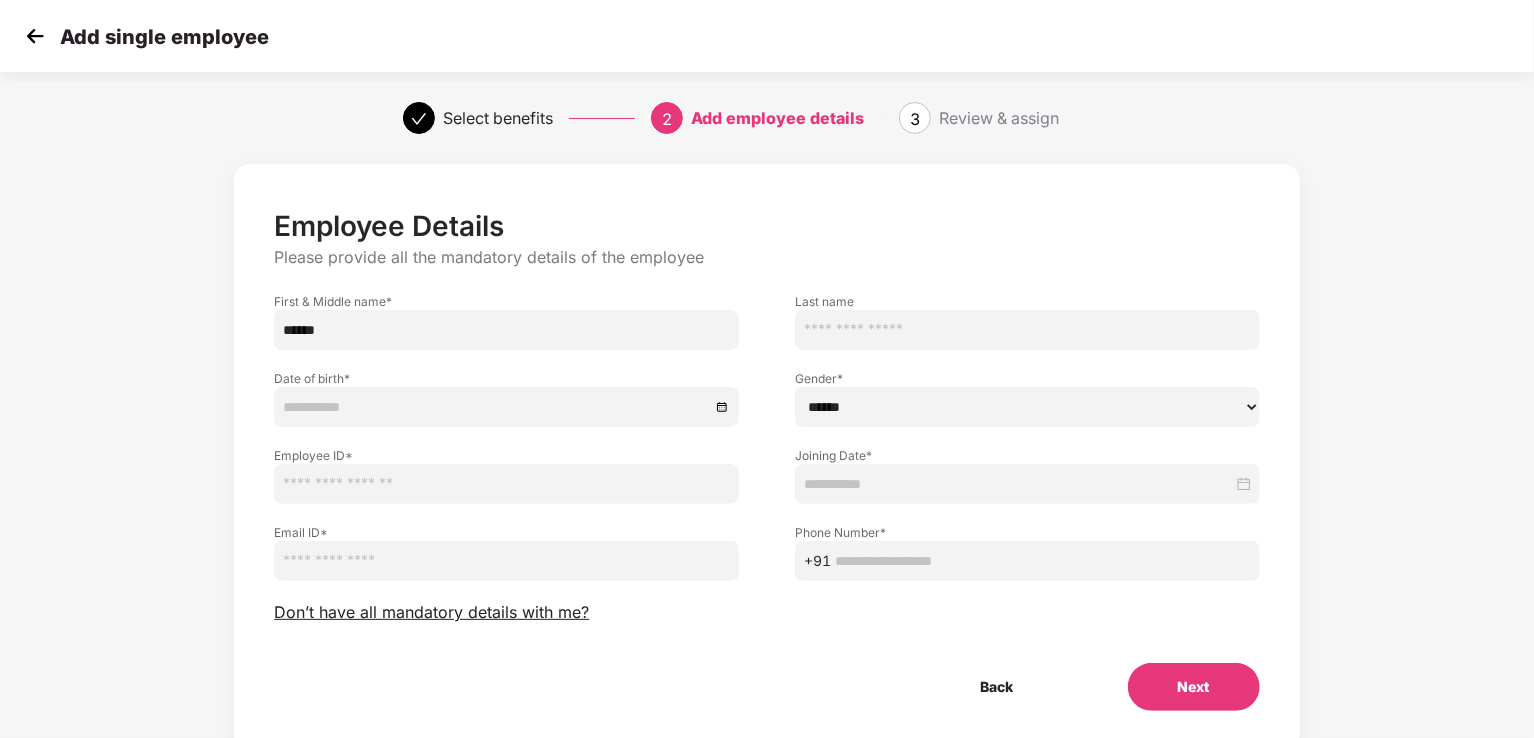 type on "******" 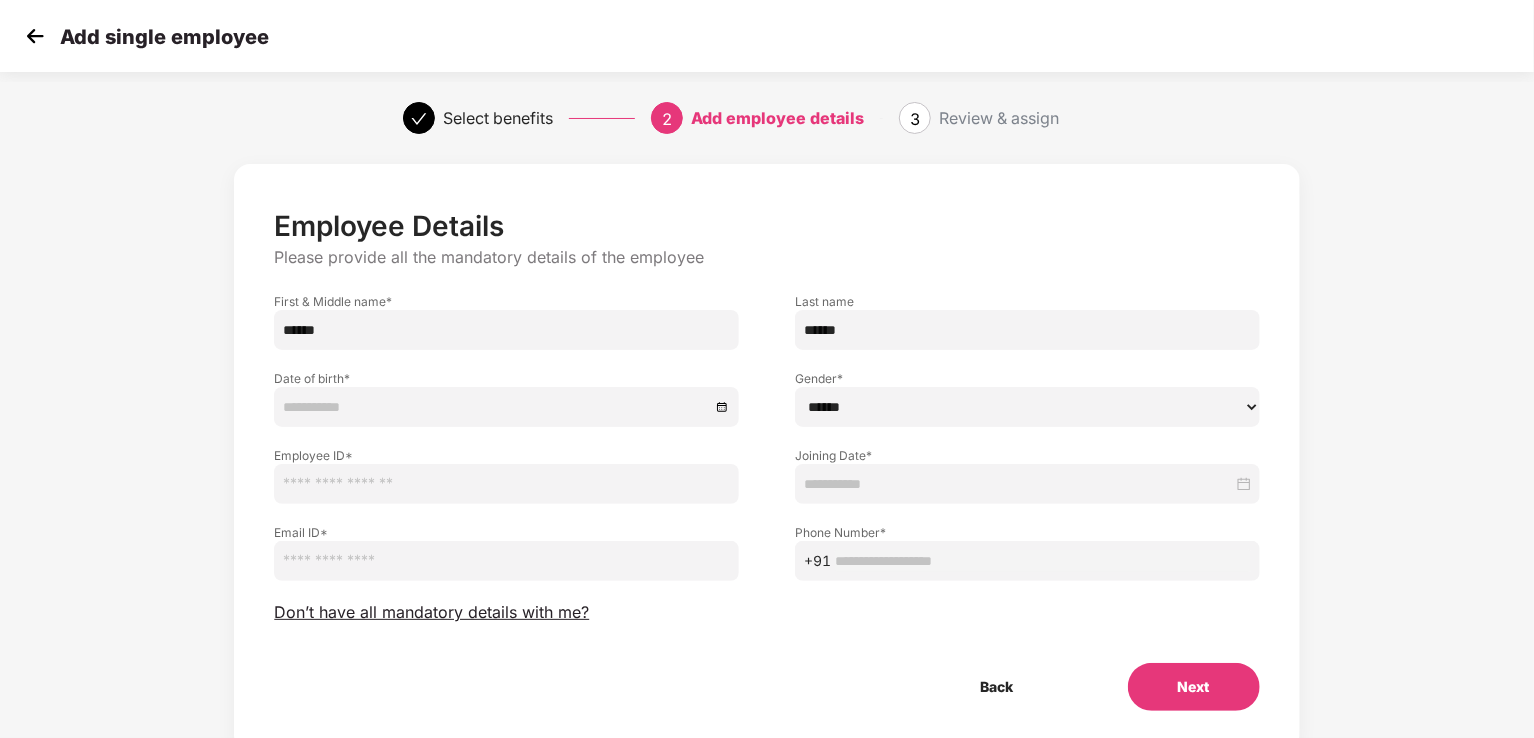 type on "******" 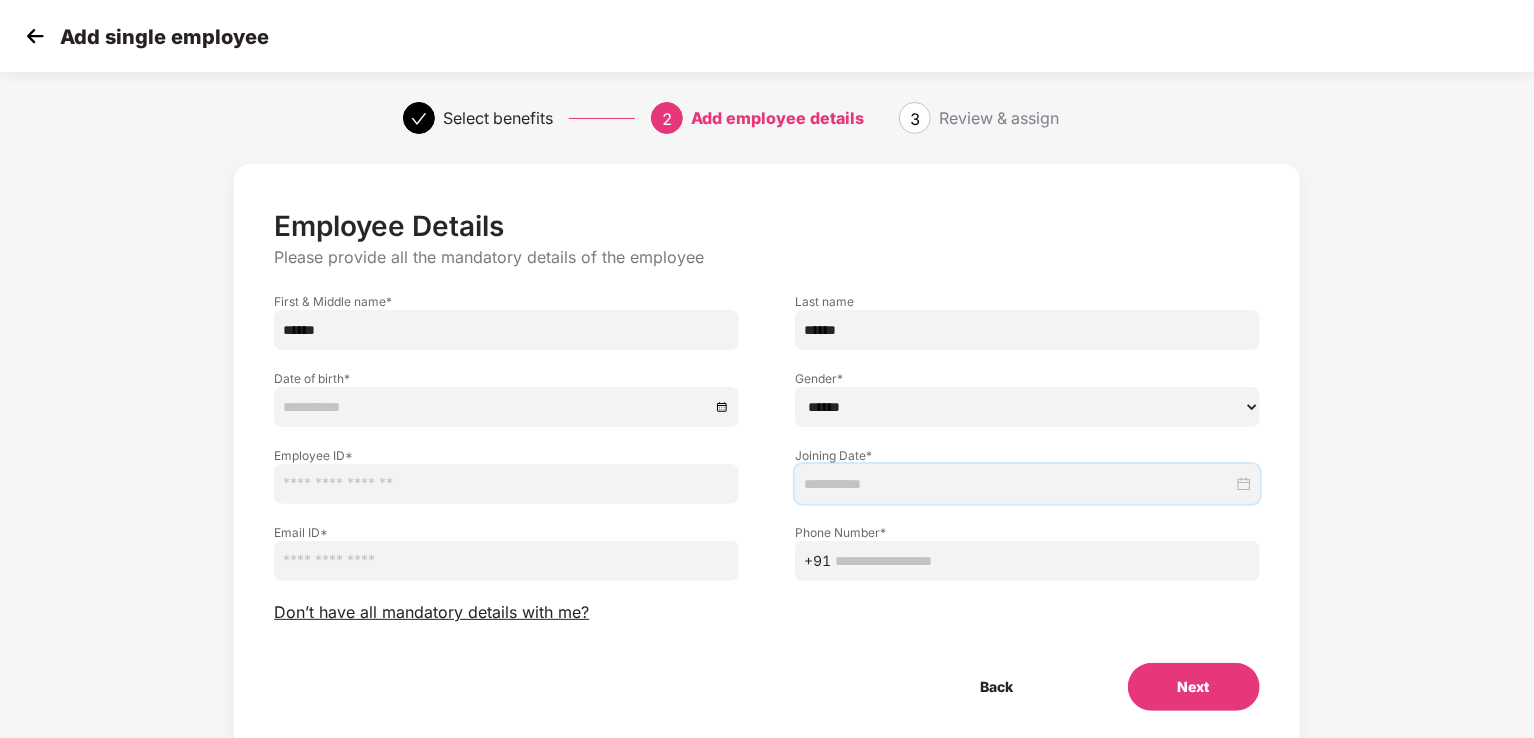 click at bounding box center [1018, 484] 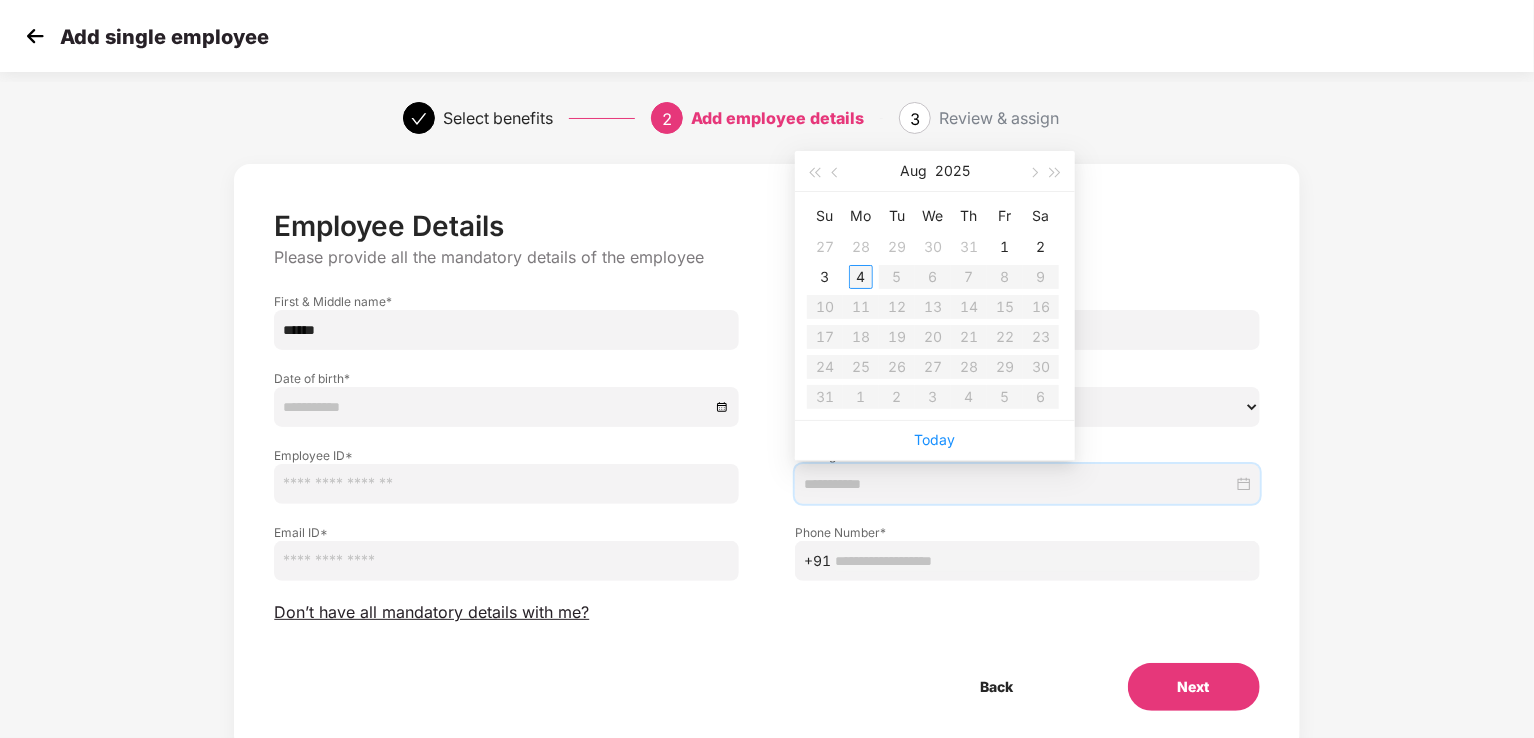 type on "**********" 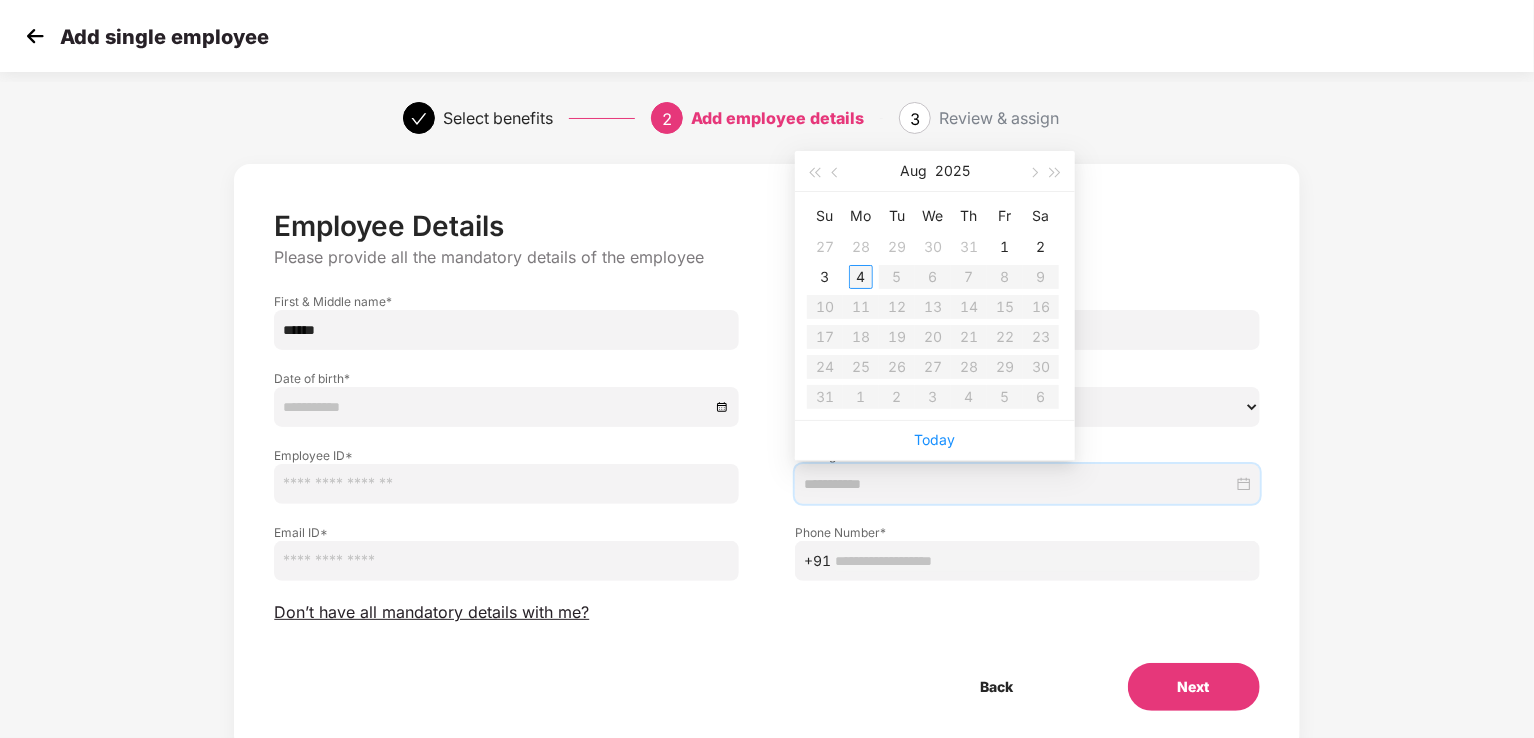 click on "4" at bounding box center (861, 277) 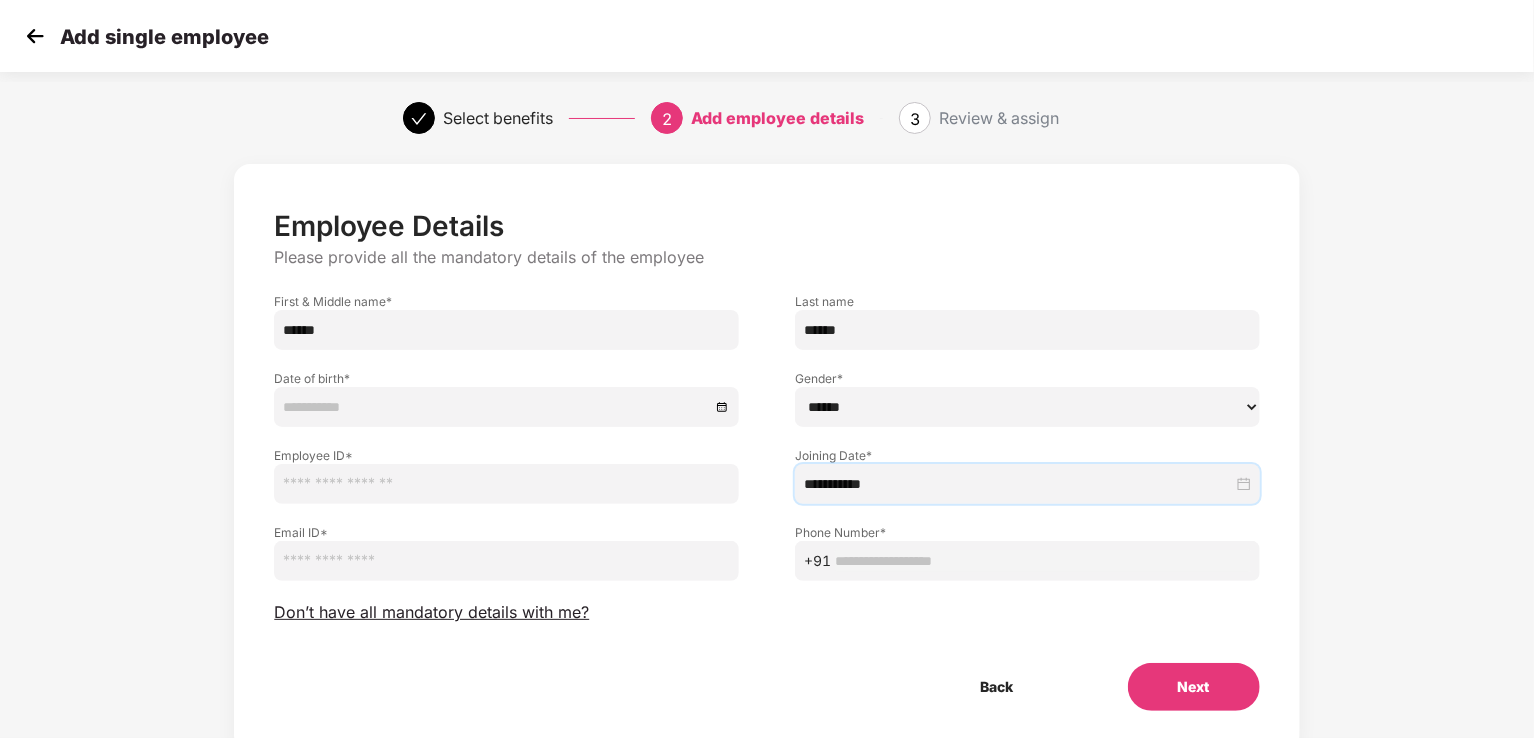 click at bounding box center (506, 561) 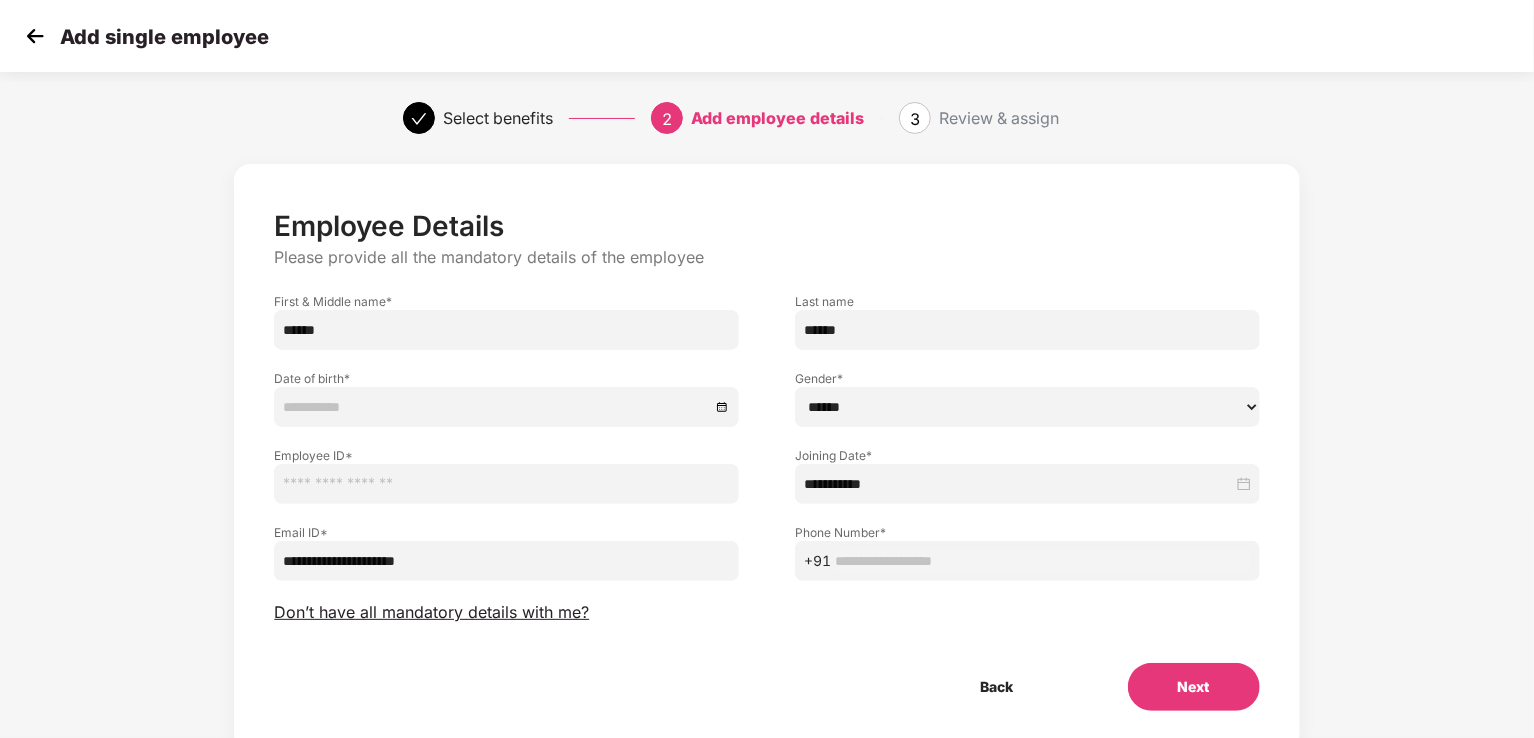 type on "**********" 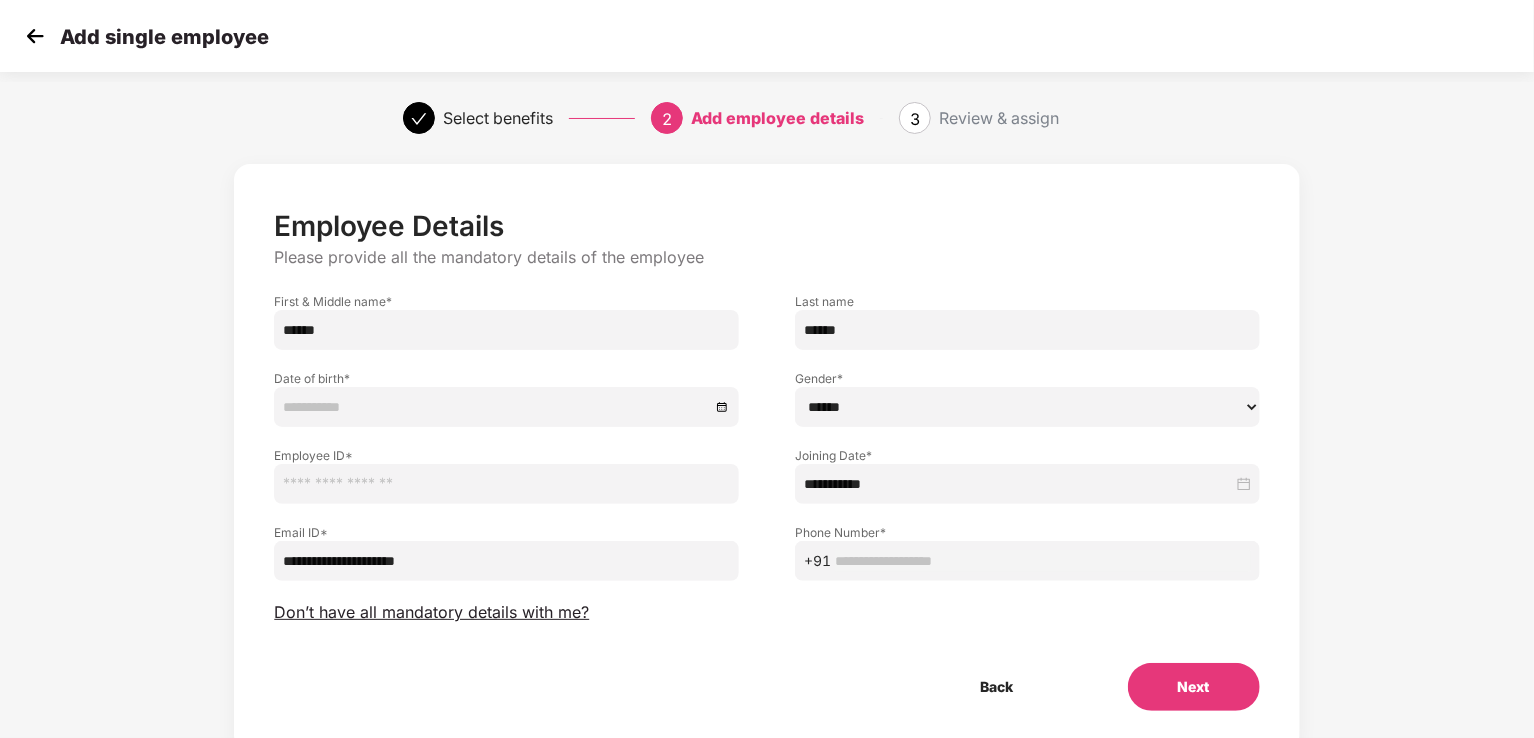 click at bounding box center [1043, 561] 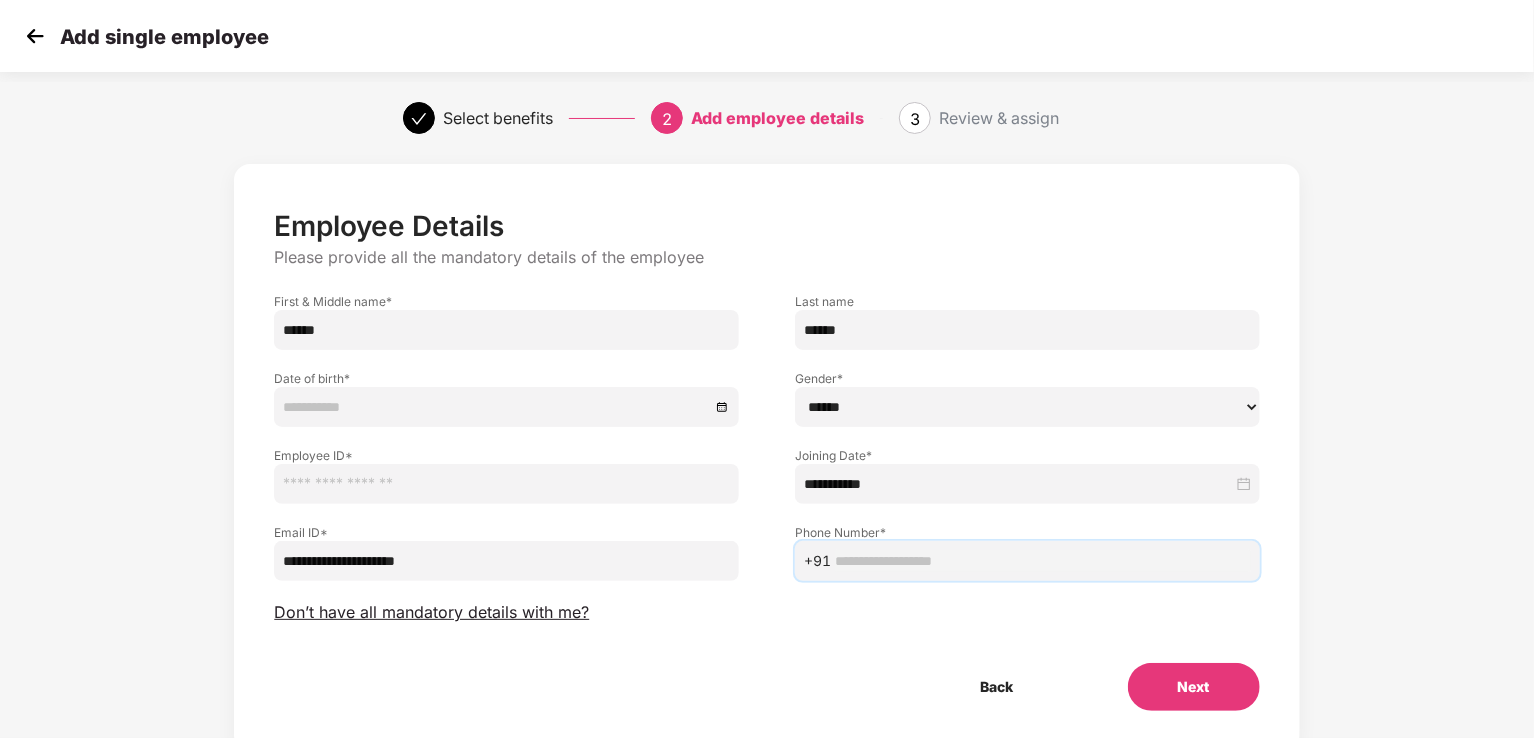paste on "**********" 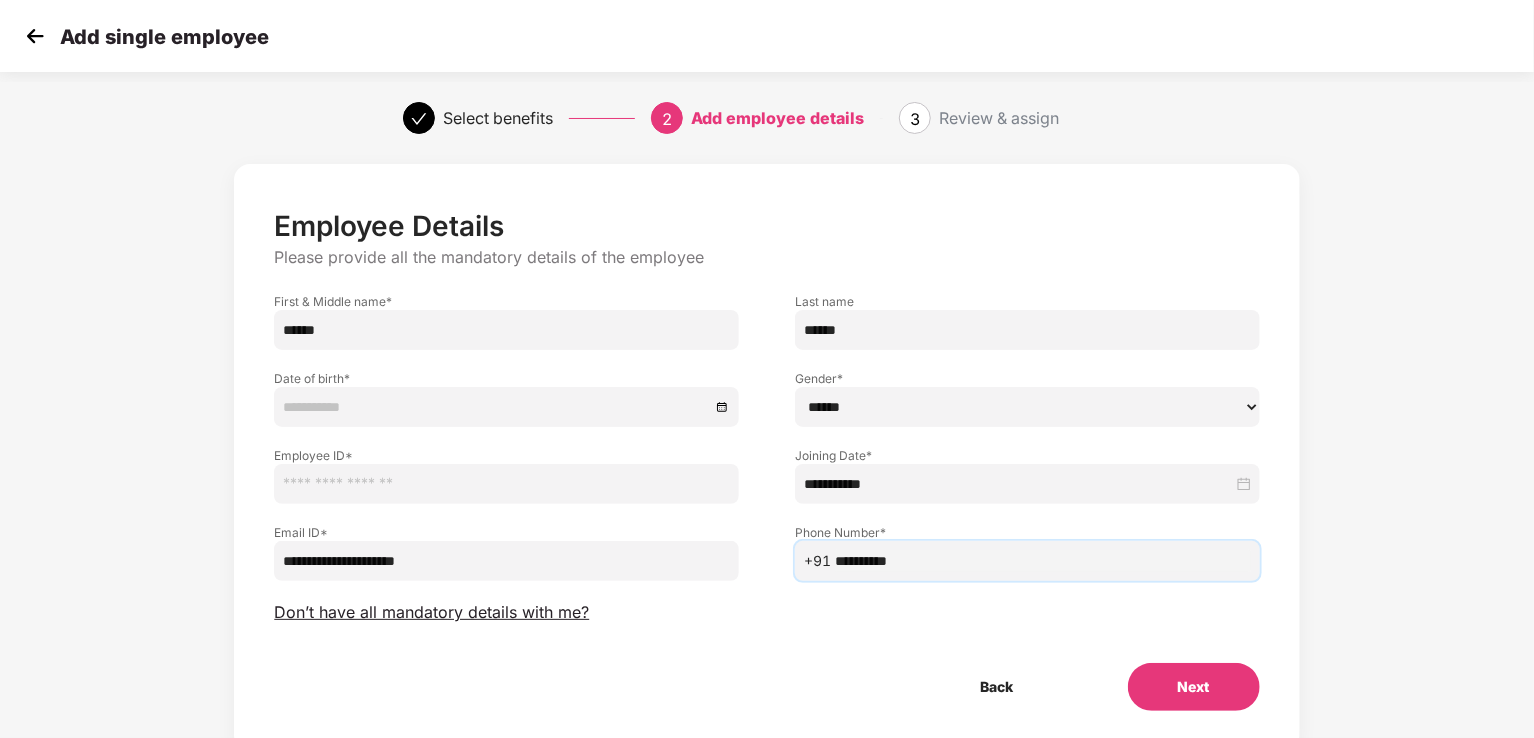 type on "**********" 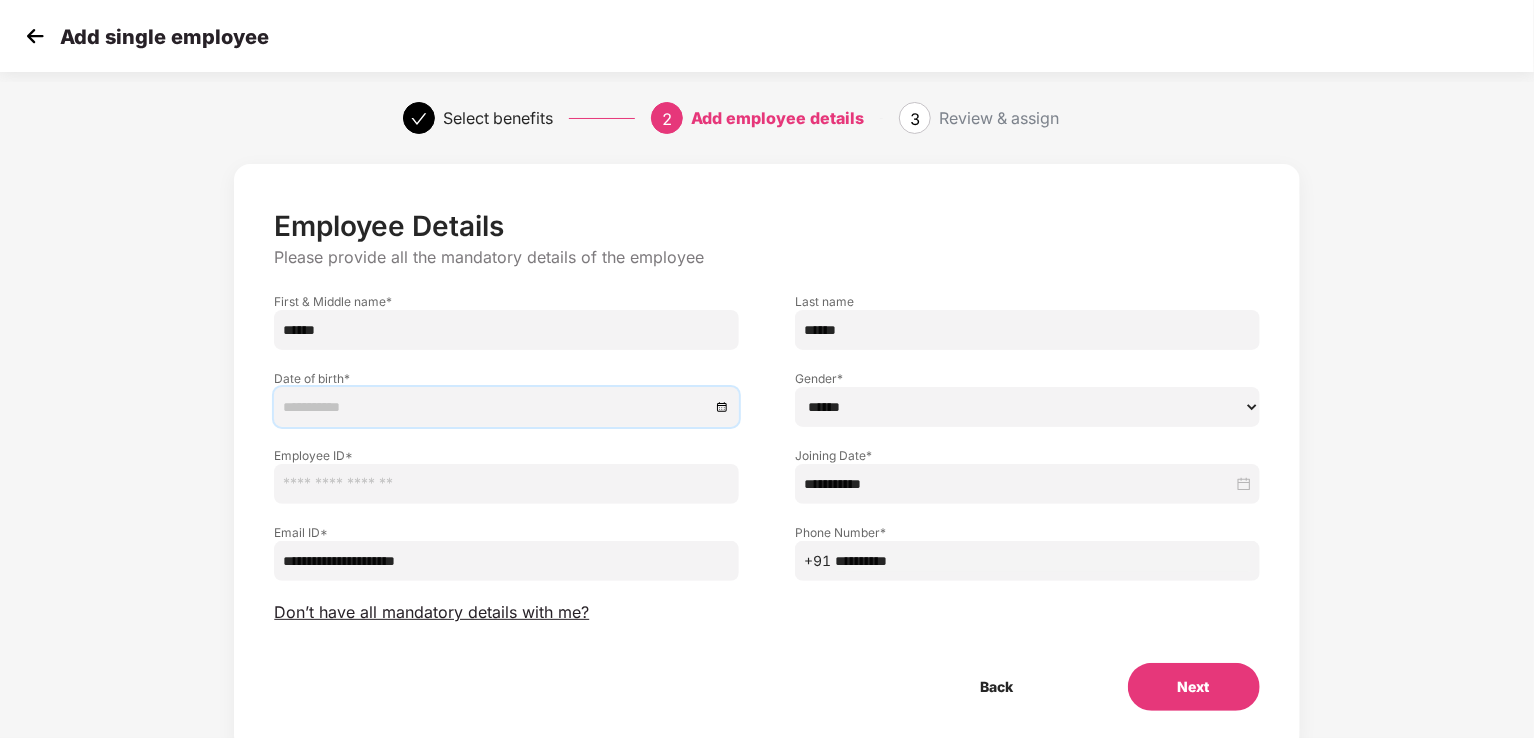 click at bounding box center [496, 407] 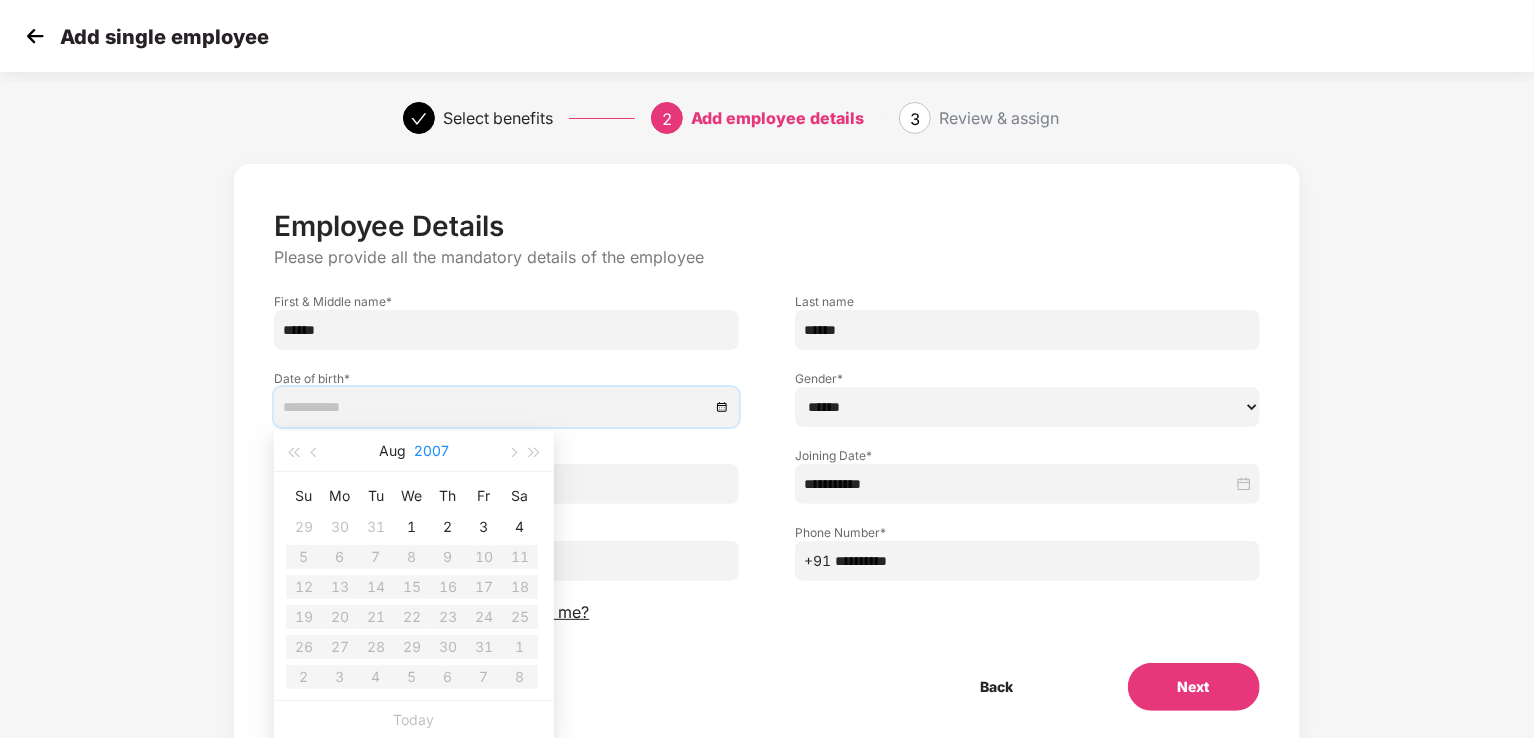click on "2007" at bounding box center [431, 451] 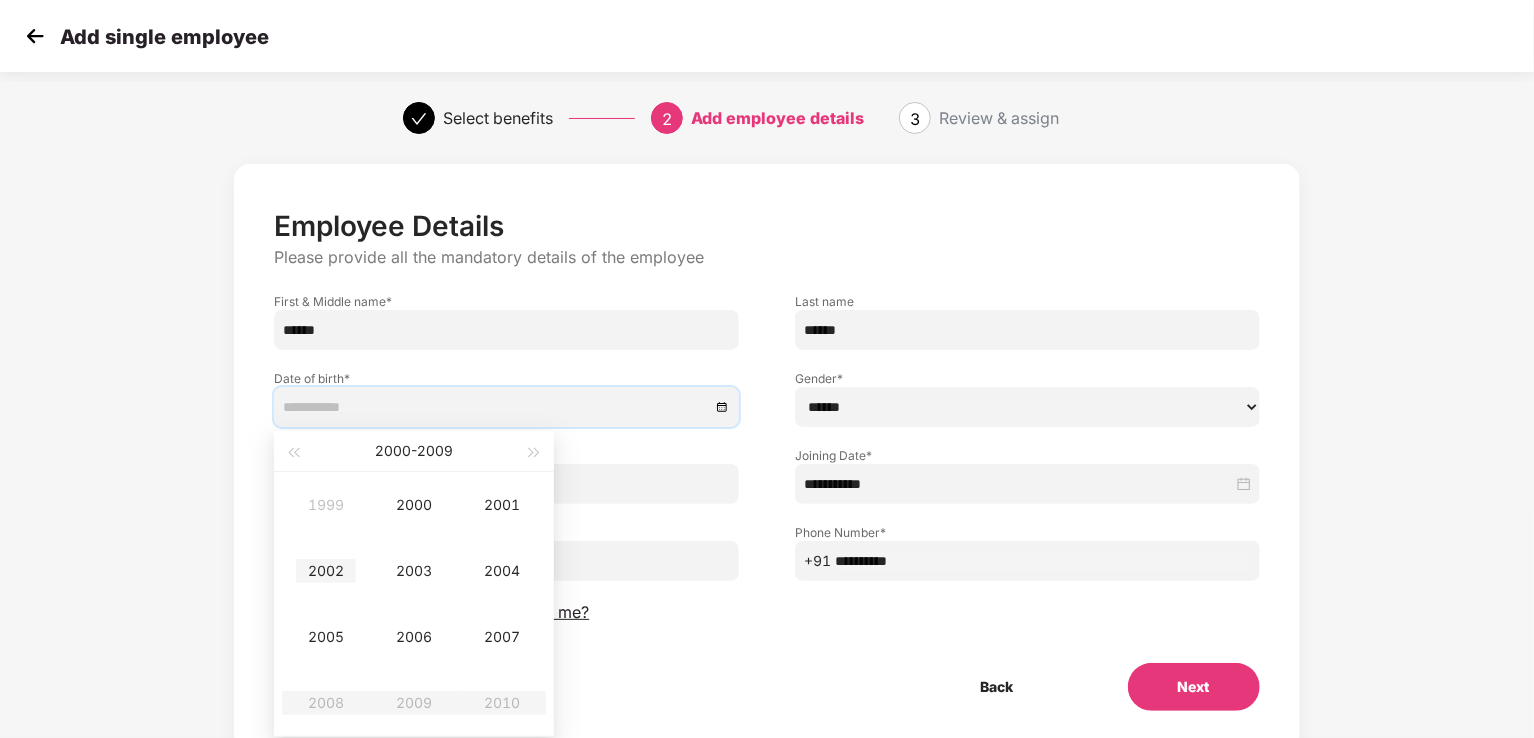type on "**********" 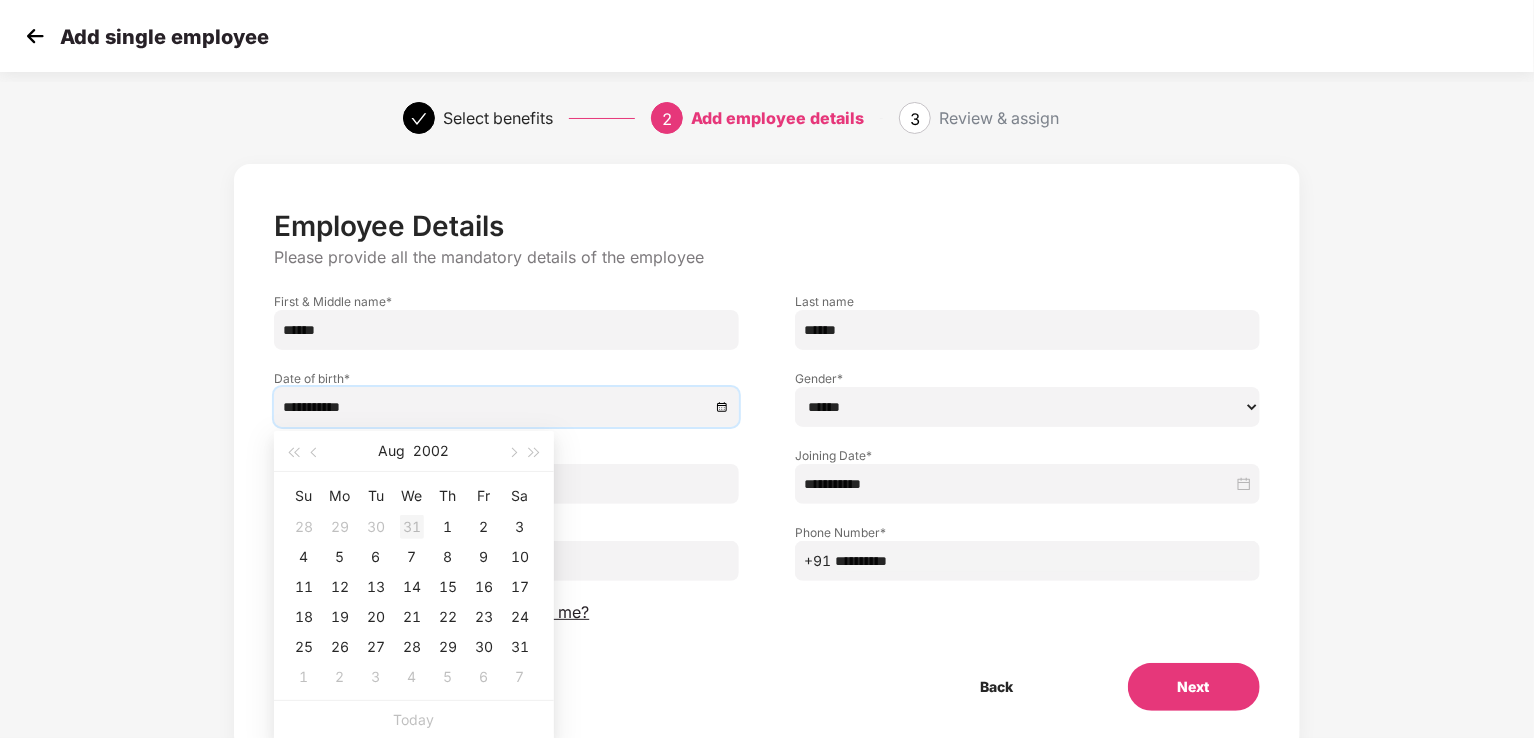 type on "**********" 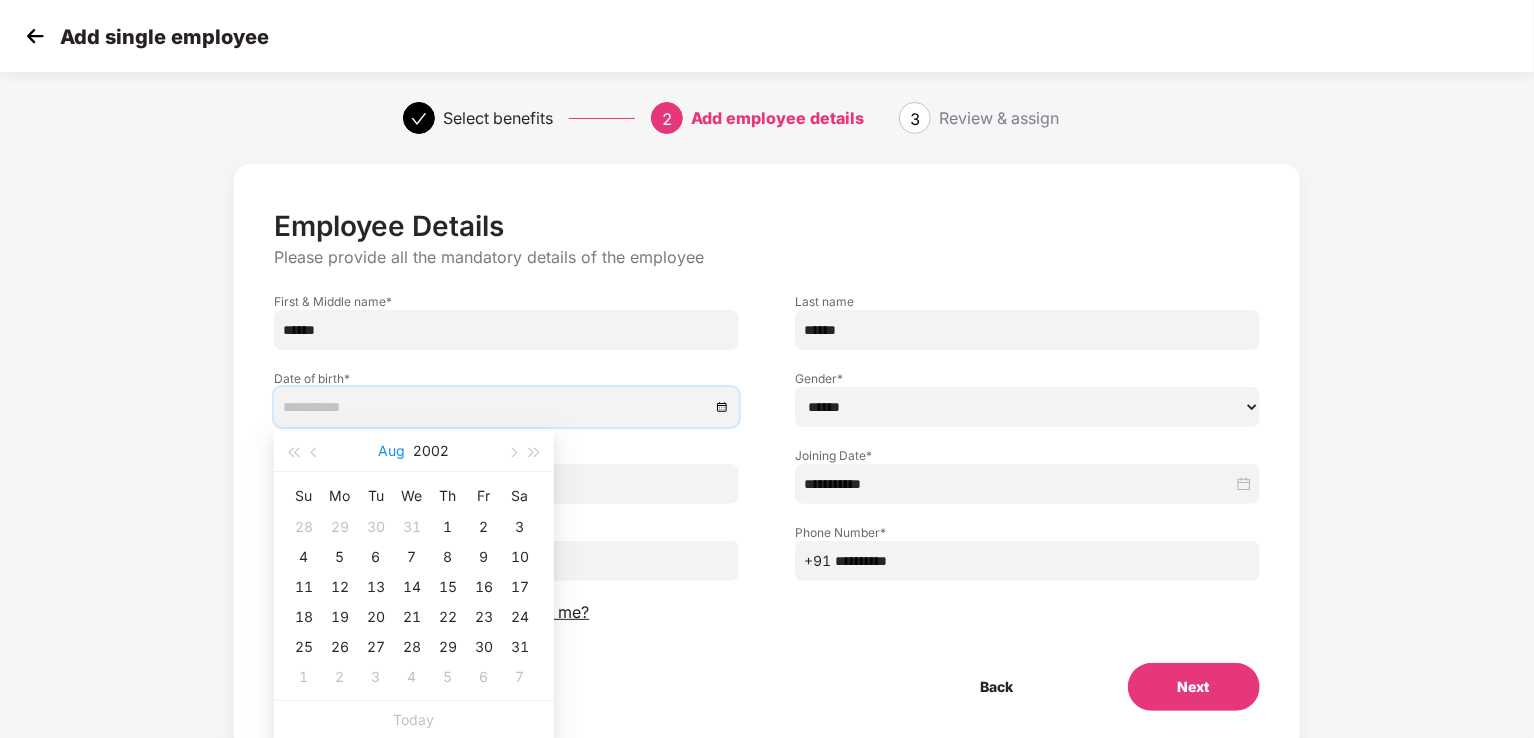 click on "Aug" at bounding box center (392, 451) 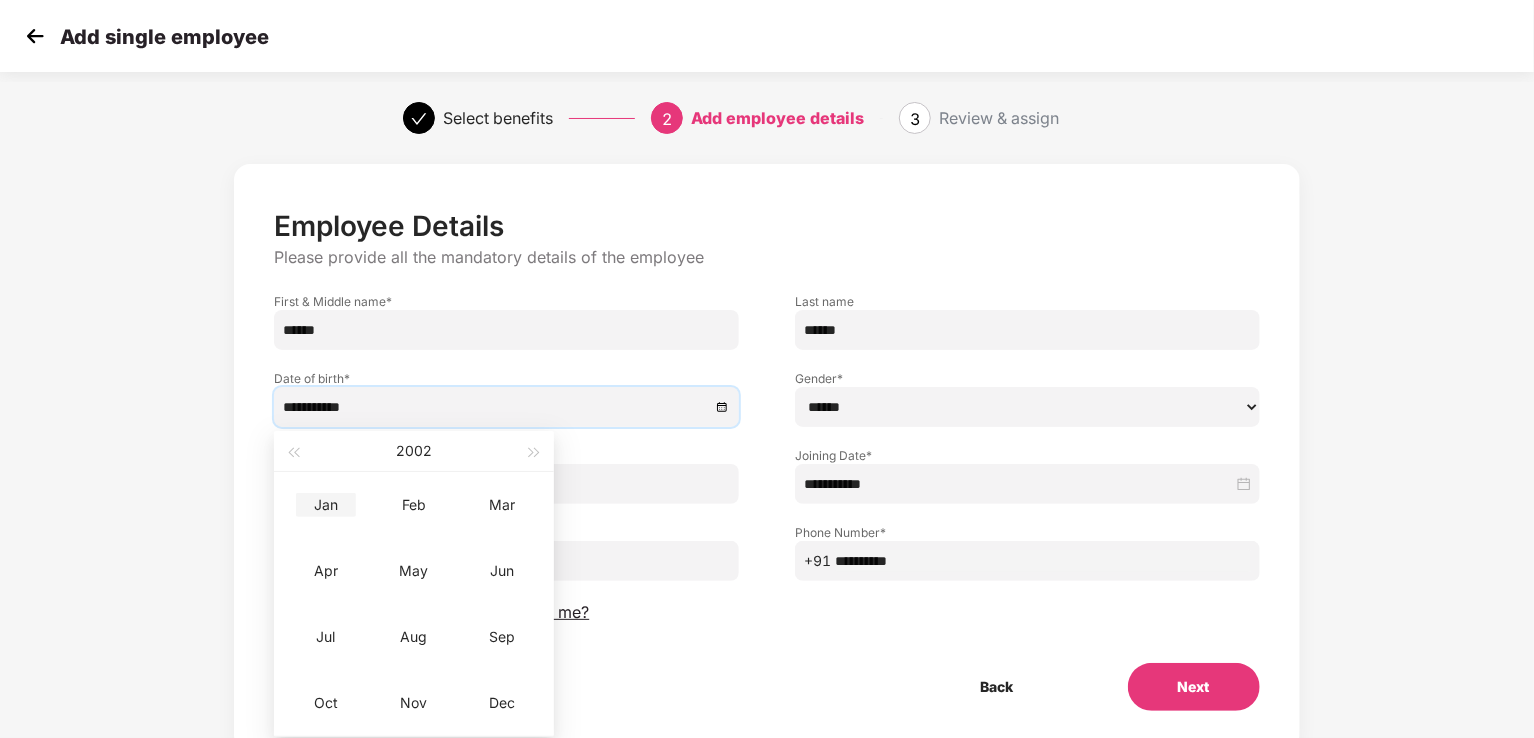 type on "**********" 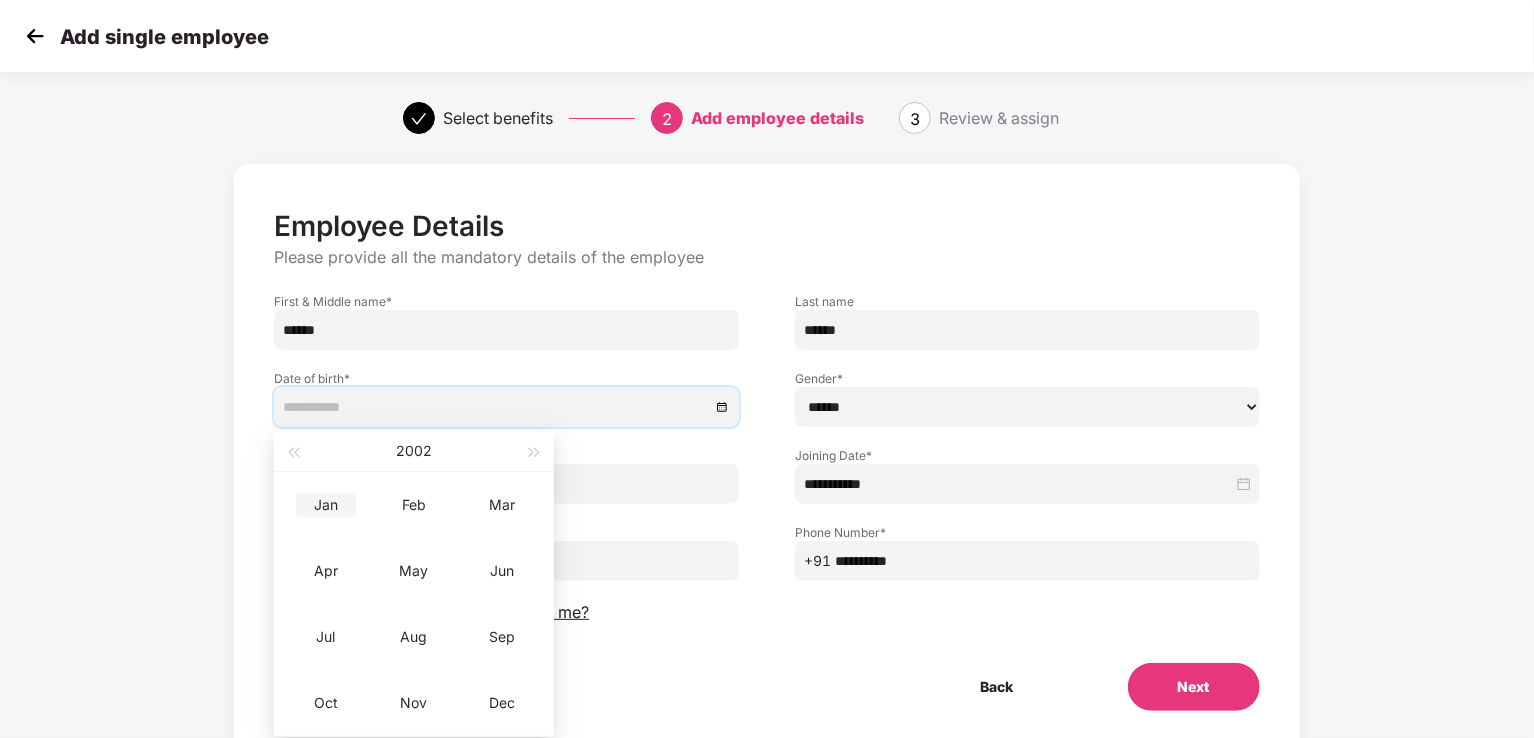click on "Jan" at bounding box center (326, 505) 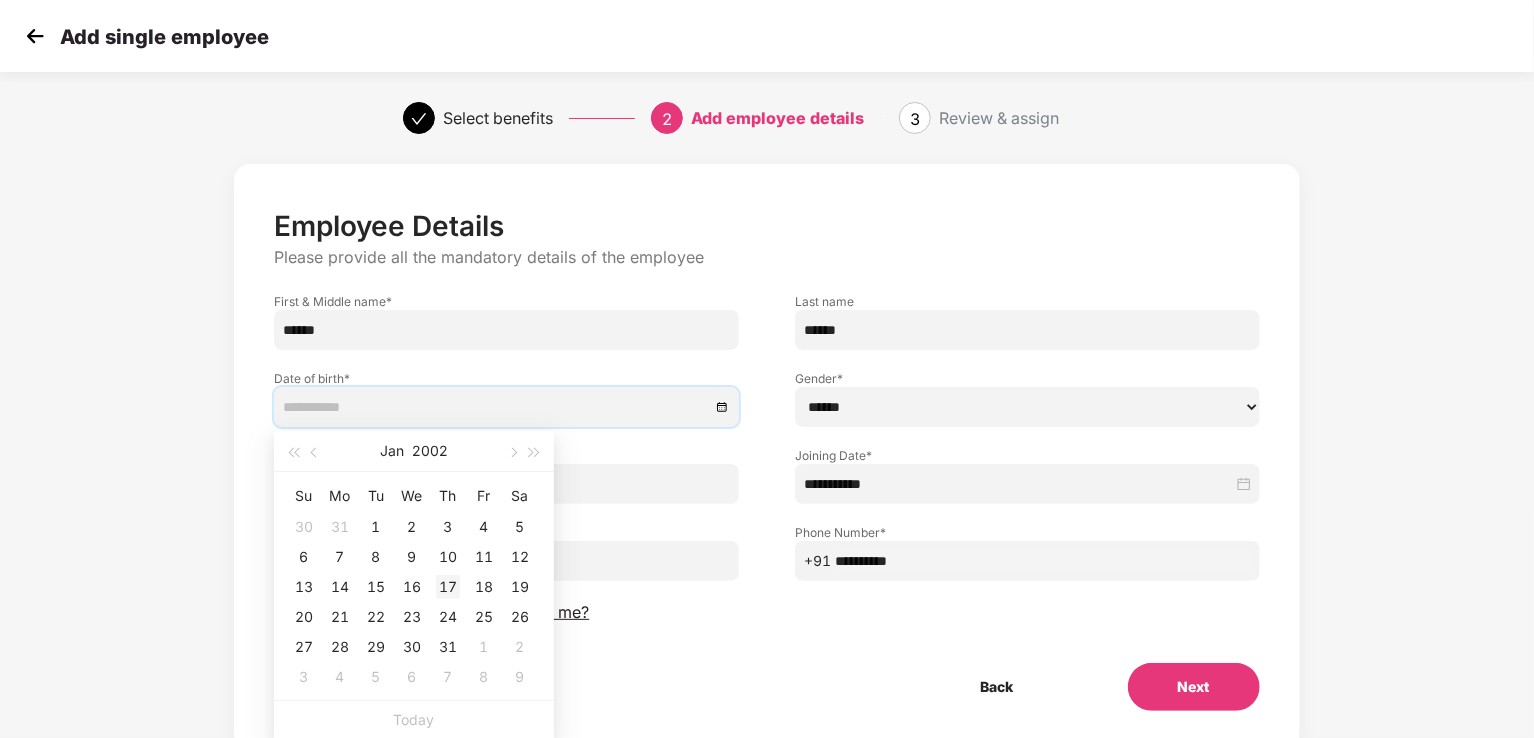 type on "**********" 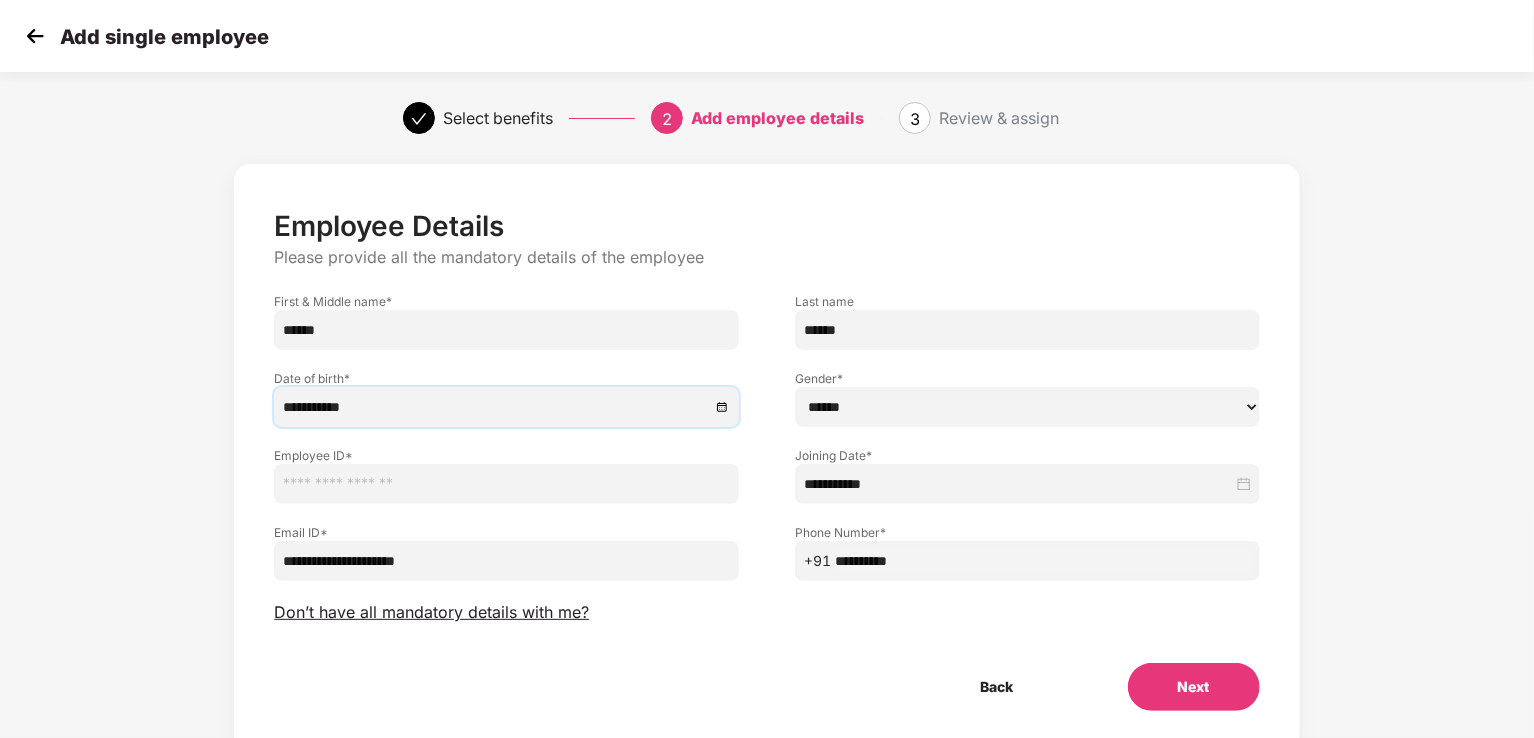 click at bounding box center (506, 484) 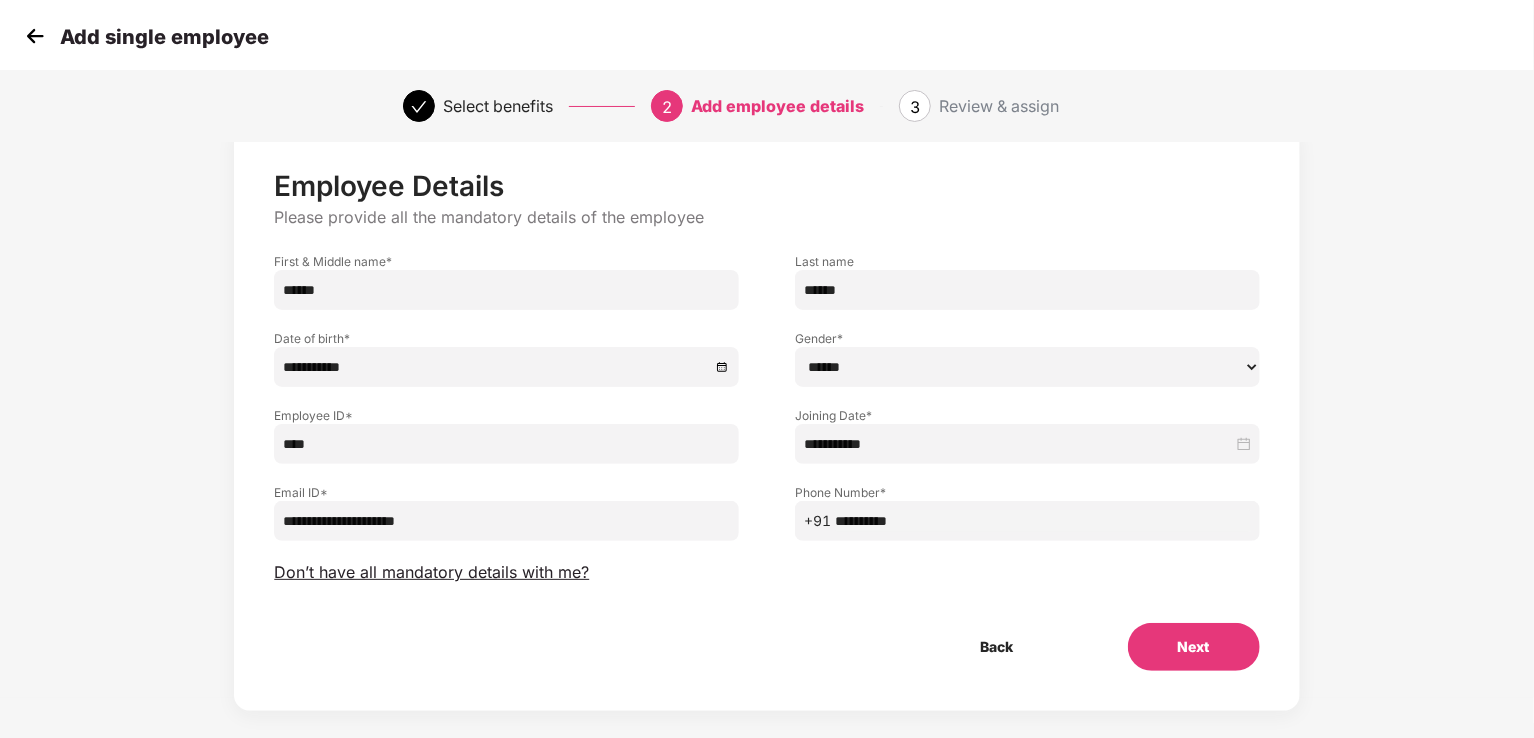 scroll, scrollTop: 63, scrollLeft: 0, axis: vertical 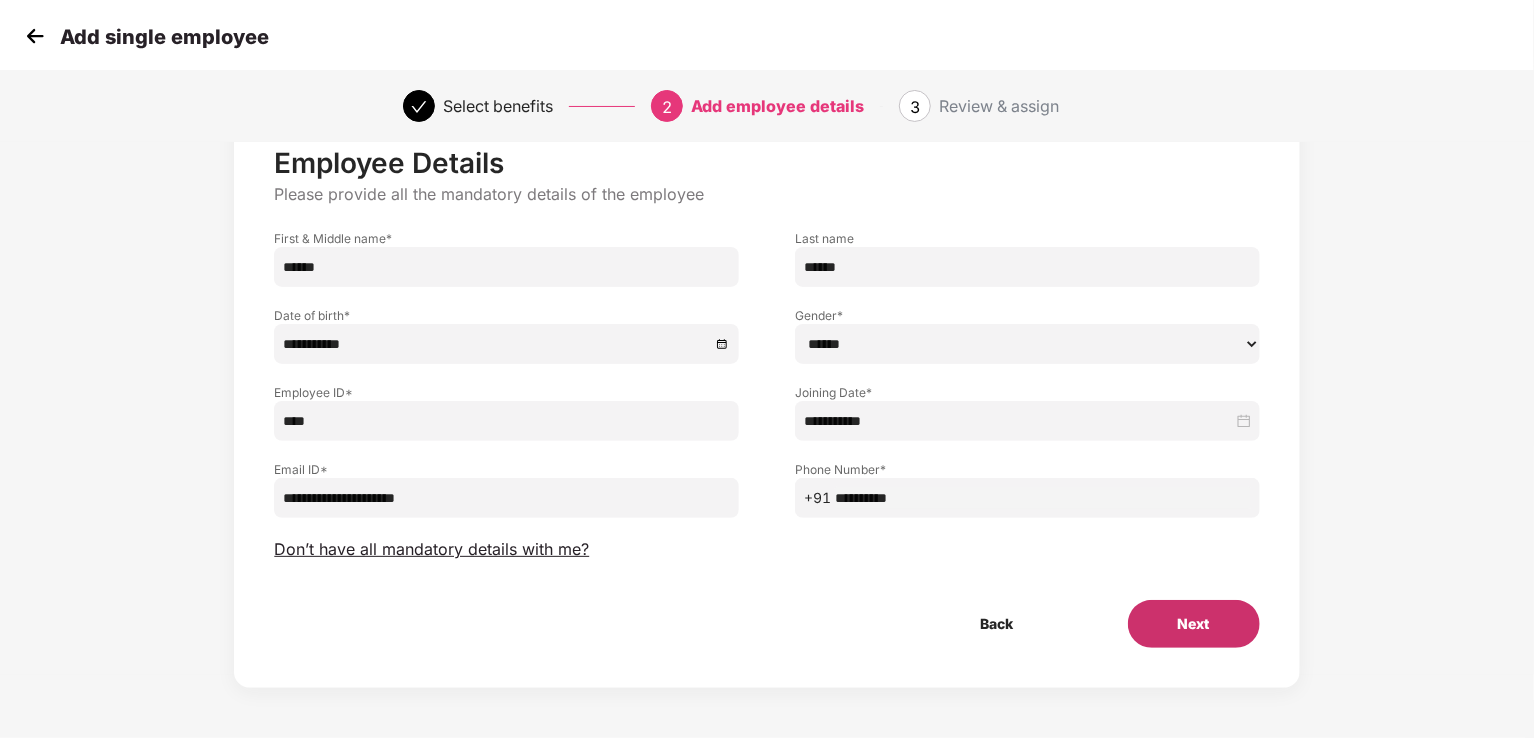 type on "****" 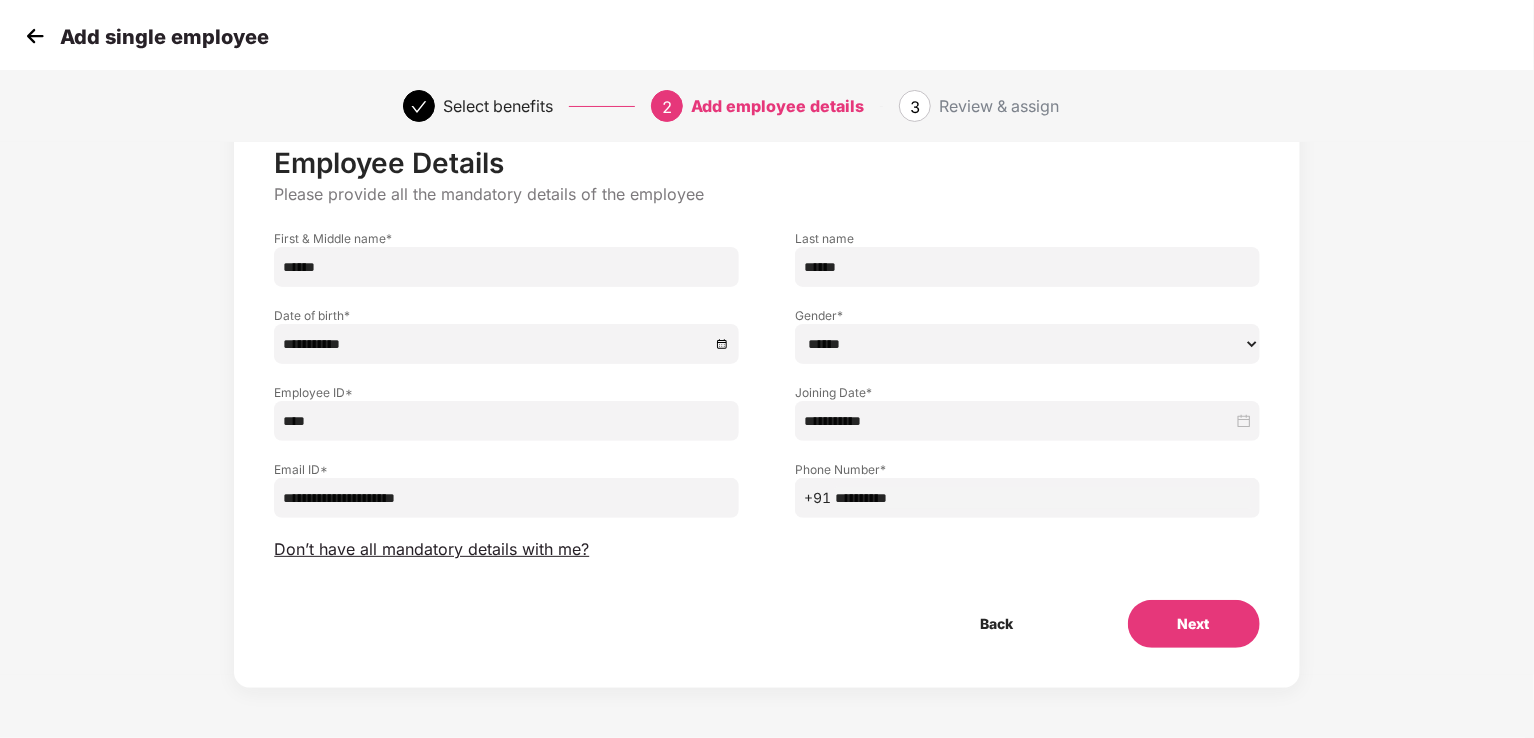 click on "Next" at bounding box center [1194, 624] 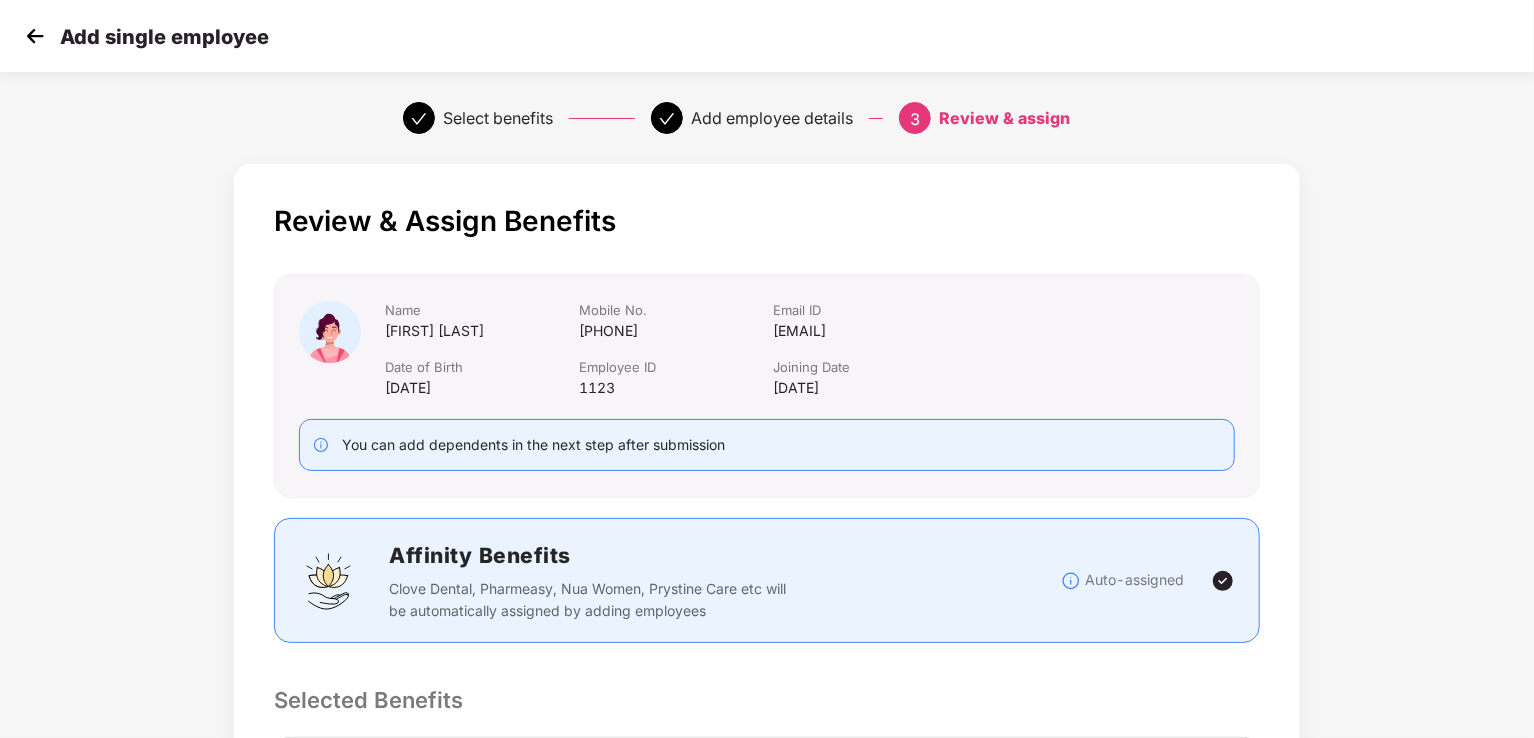 scroll, scrollTop: 485, scrollLeft: 0, axis: vertical 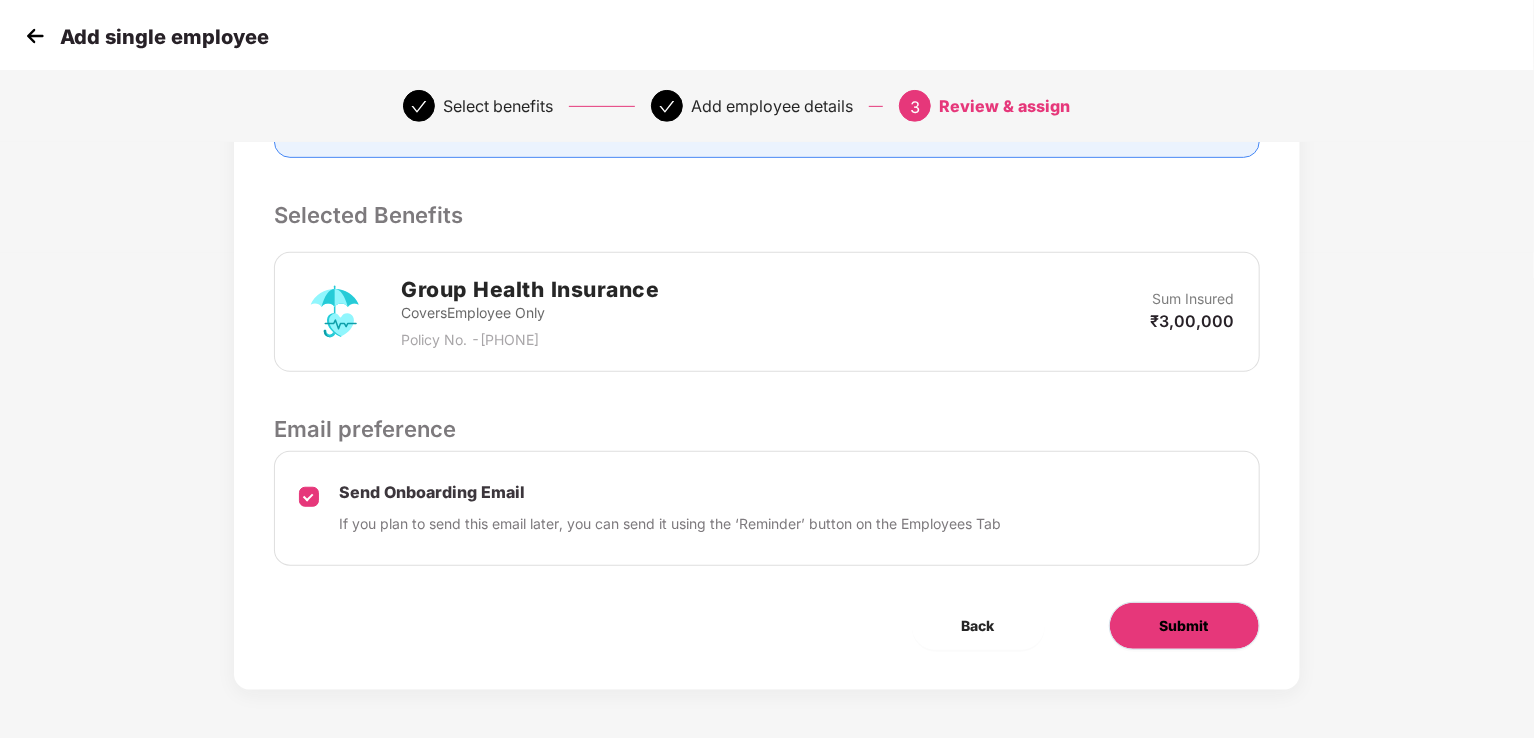 click on "Submit" at bounding box center (1184, 626) 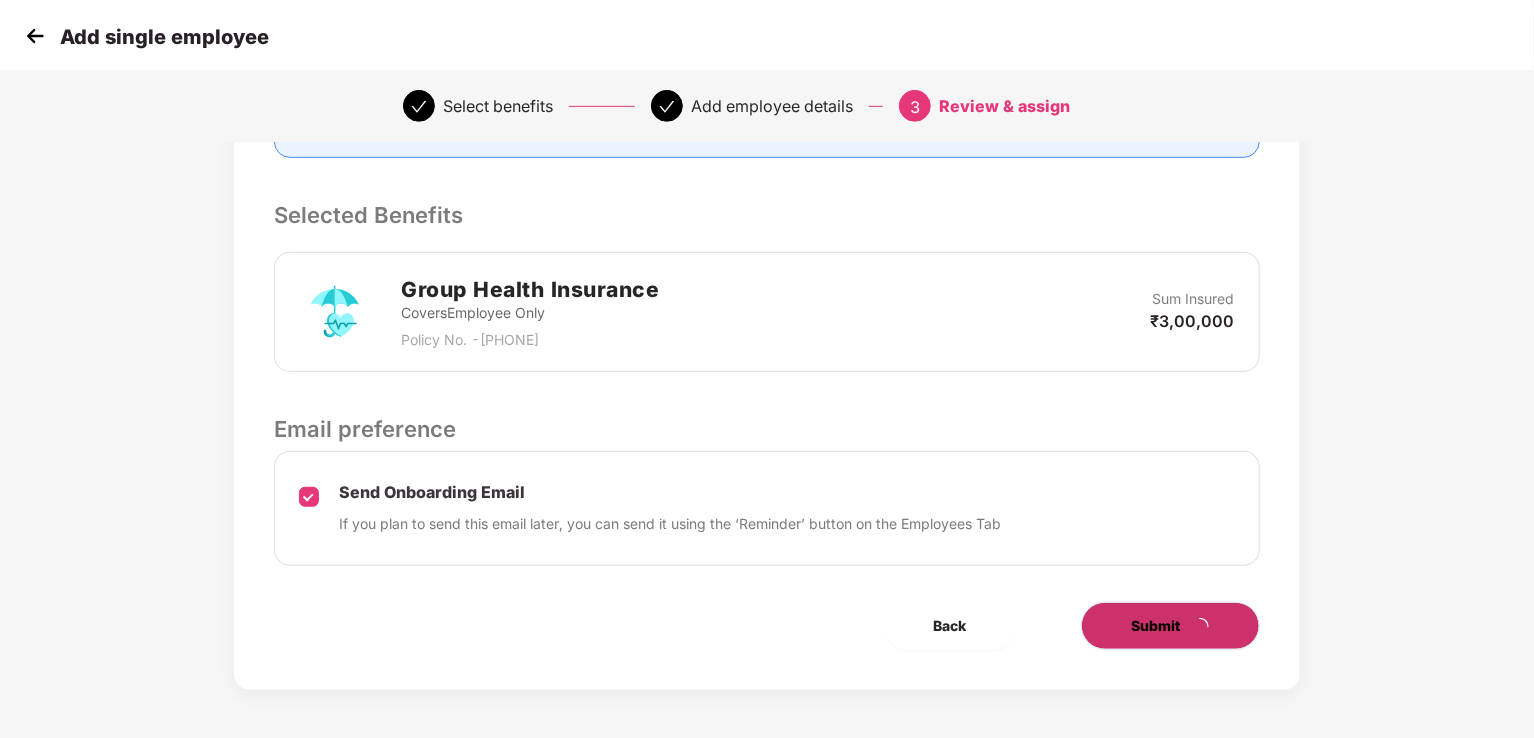 scroll, scrollTop: 0, scrollLeft: 0, axis: both 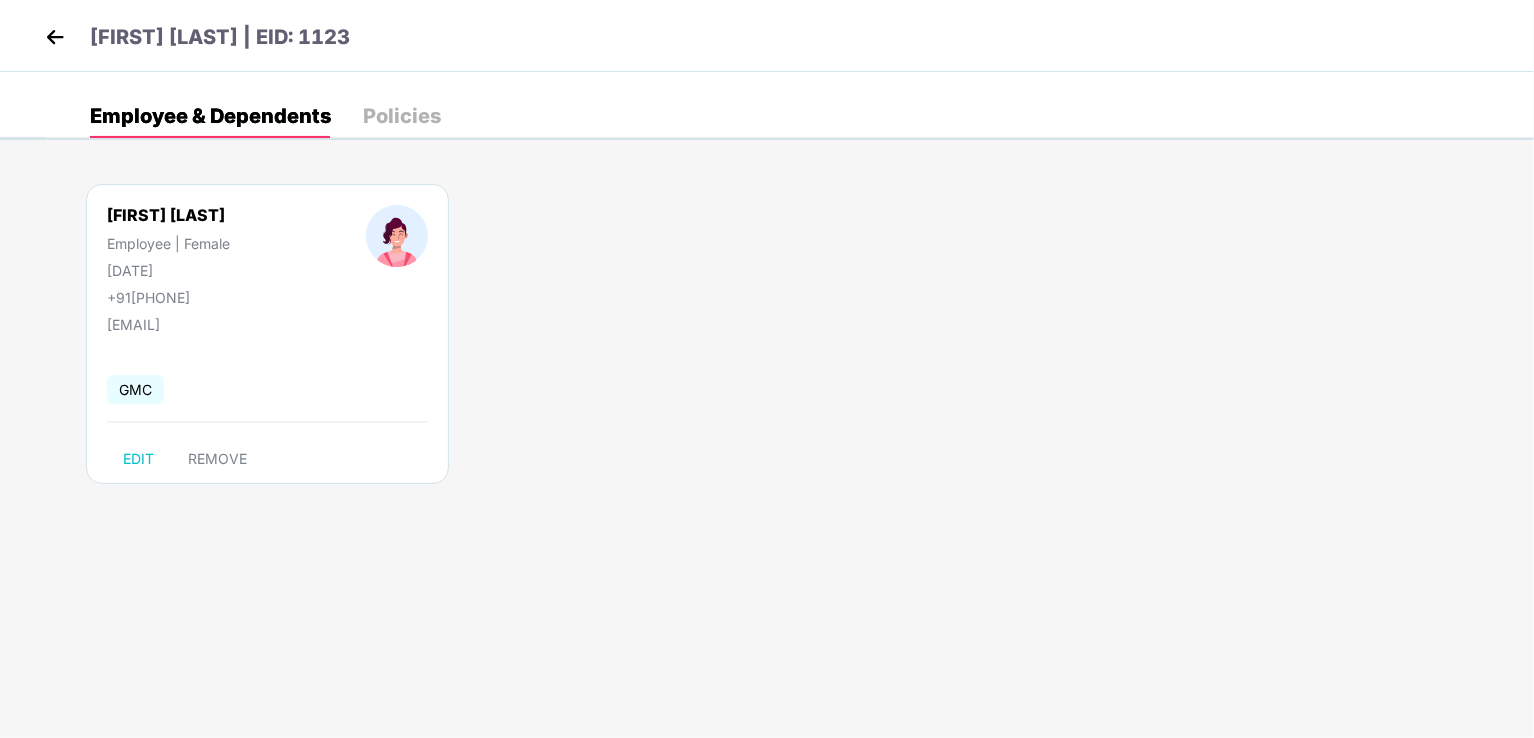 click at bounding box center [55, 37] 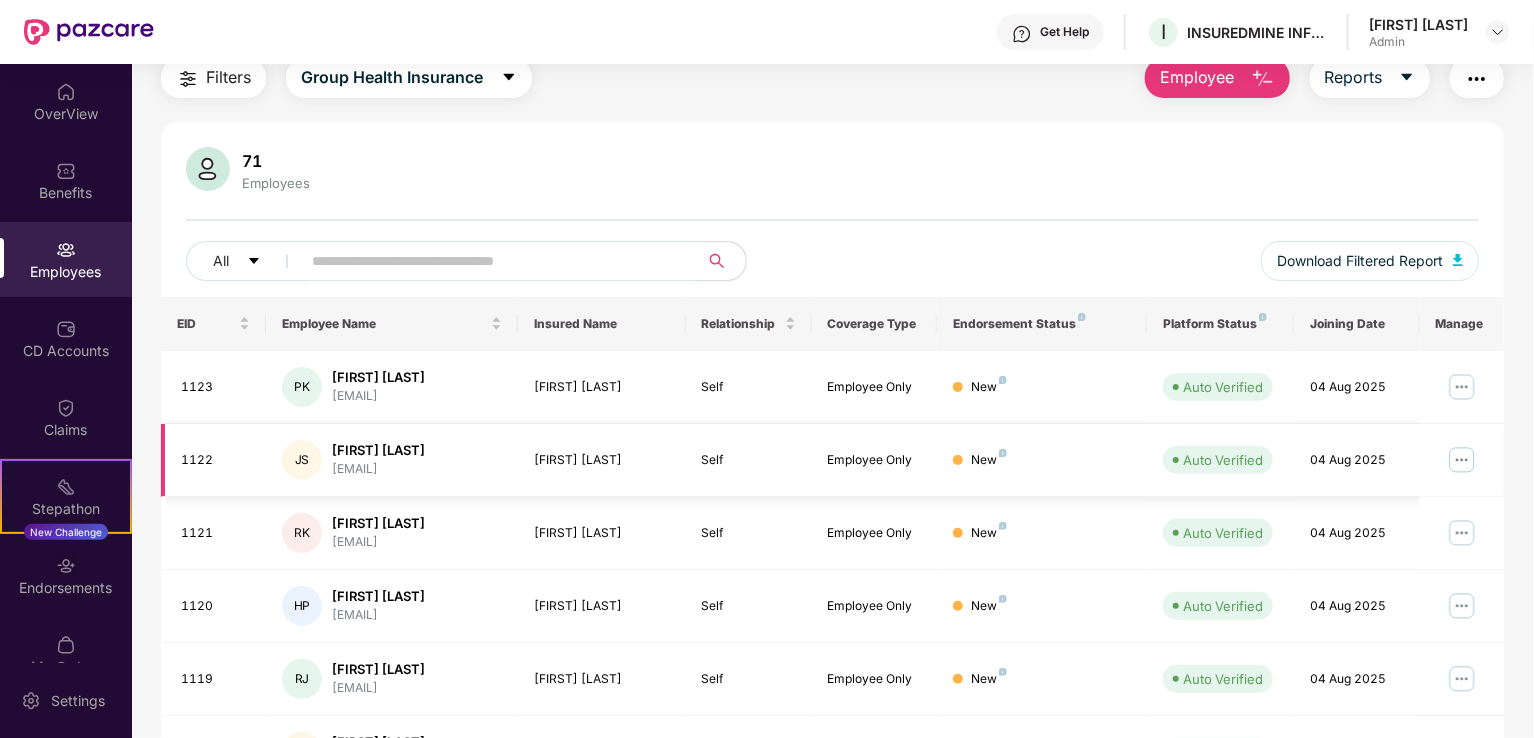 scroll, scrollTop: 0, scrollLeft: 0, axis: both 